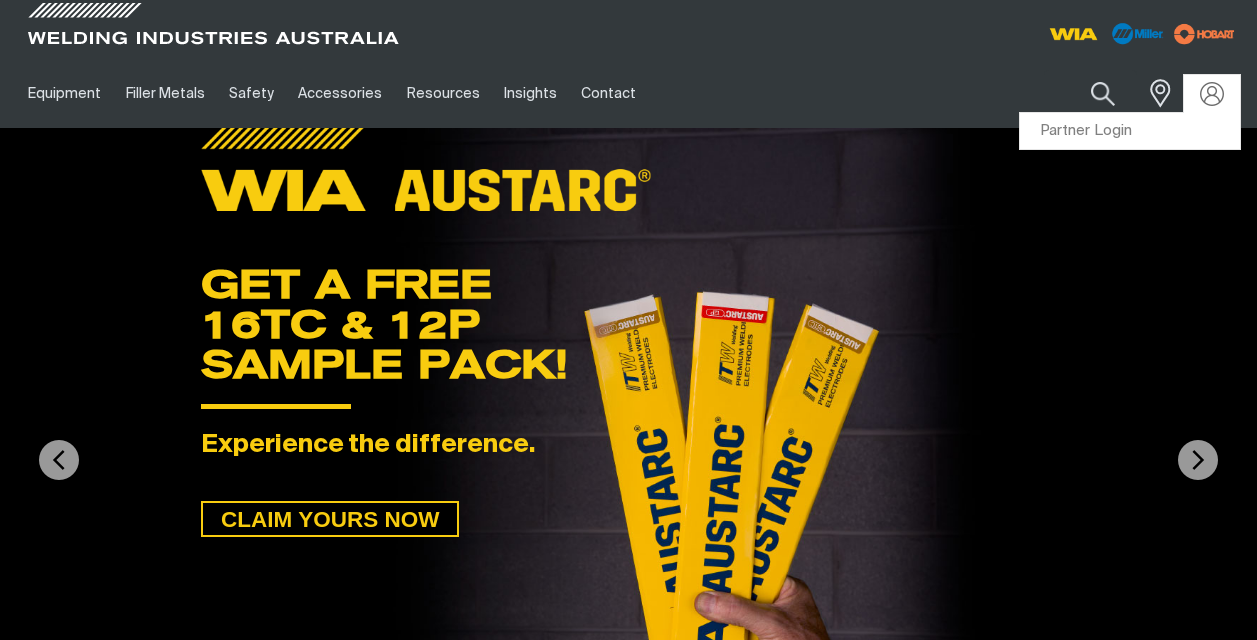 scroll, scrollTop: 0, scrollLeft: 0, axis: both 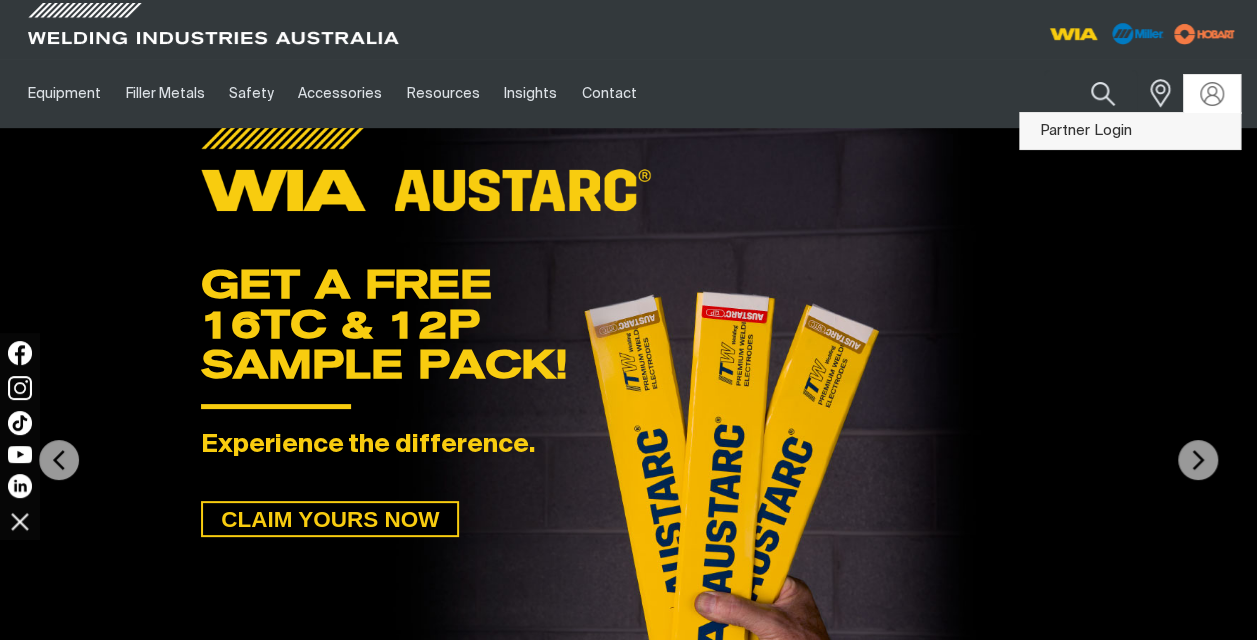 click on "Partner Login" at bounding box center (1130, 131) 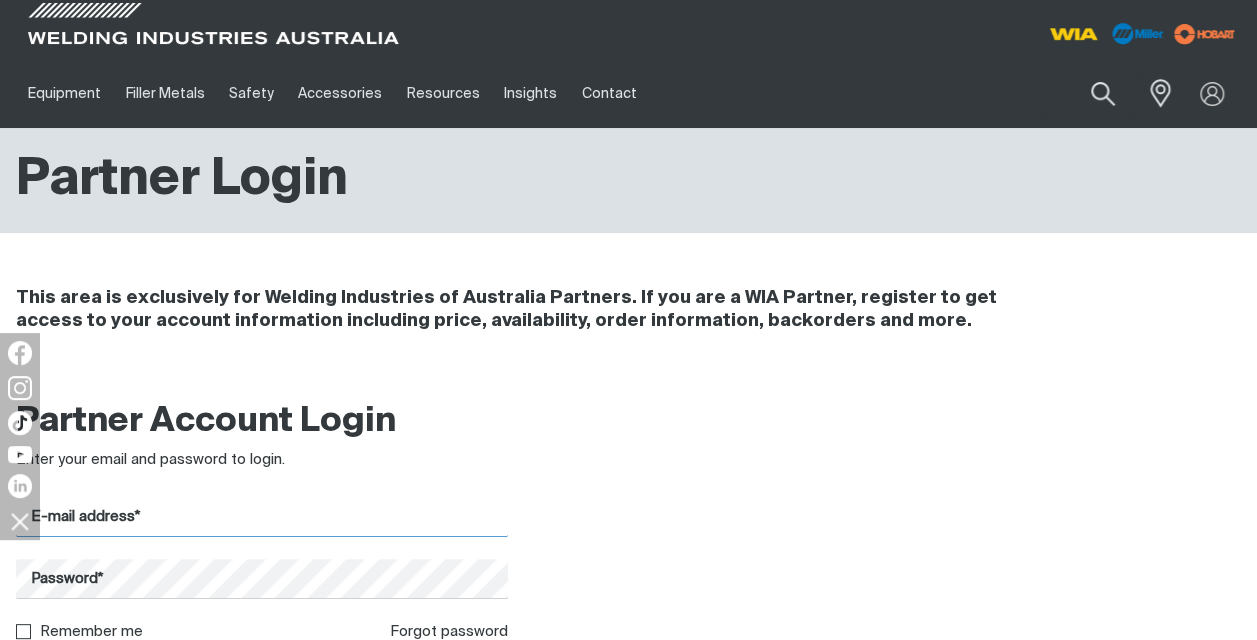 type on "[PERSON_NAME][EMAIL_ADDRESS][PERSON_NAME][DOMAIN_NAME]" 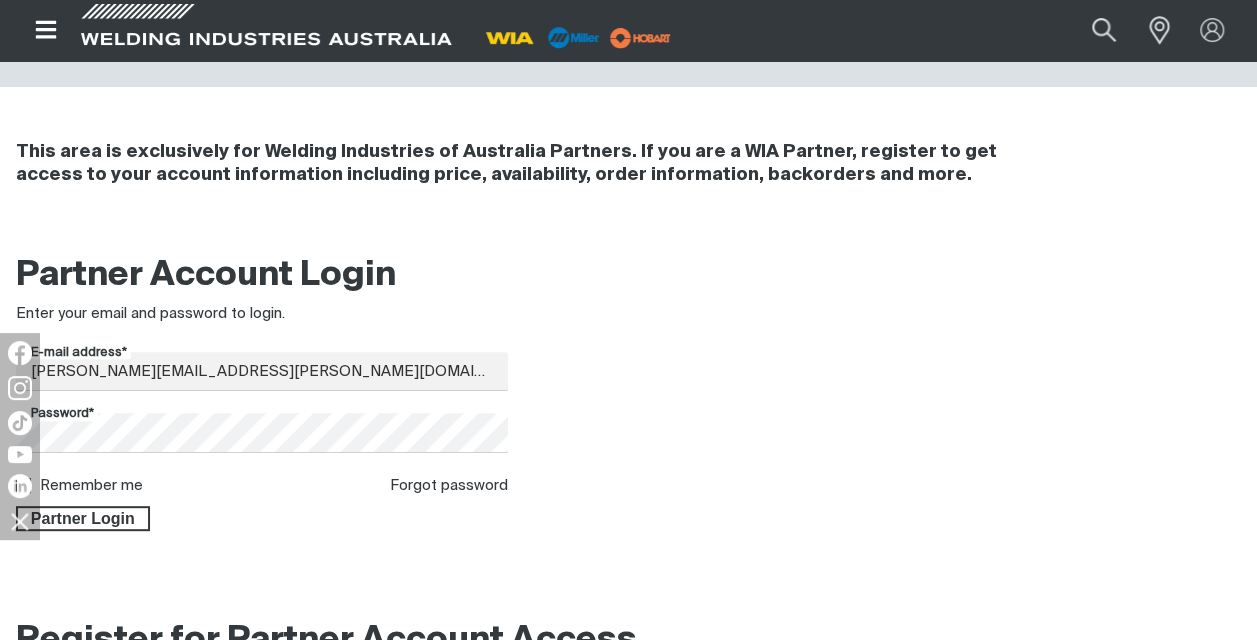 scroll, scrollTop: 178, scrollLeft: 0, axis: vertical 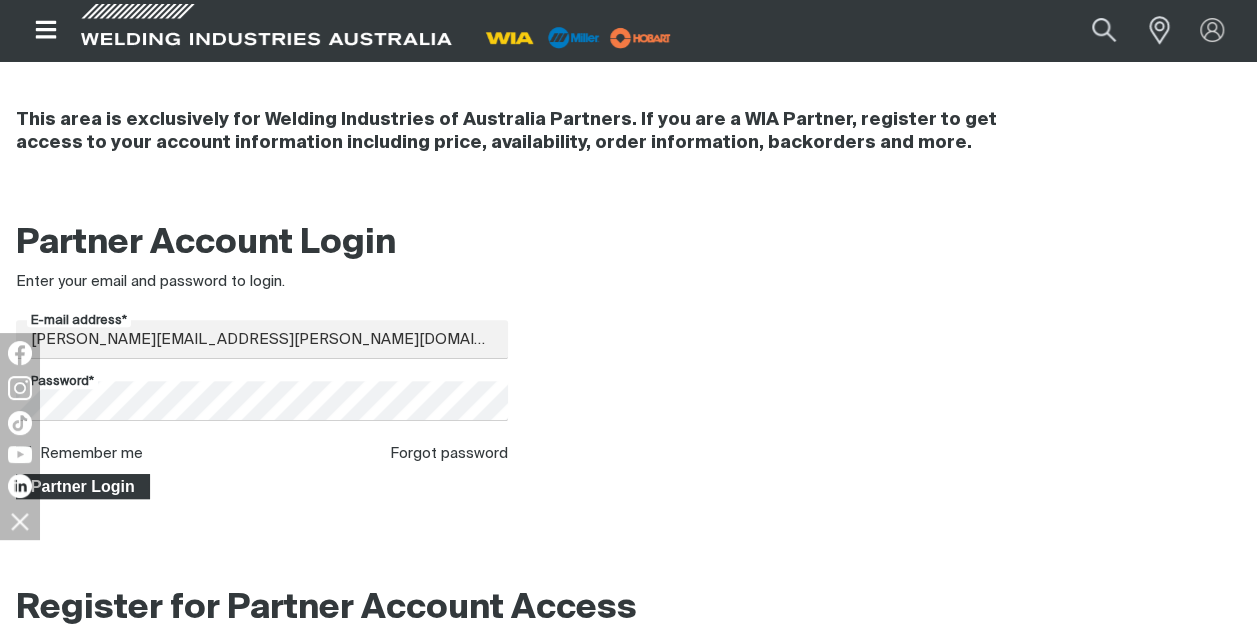click on "Partner Login" at bounding box center (83, 487) 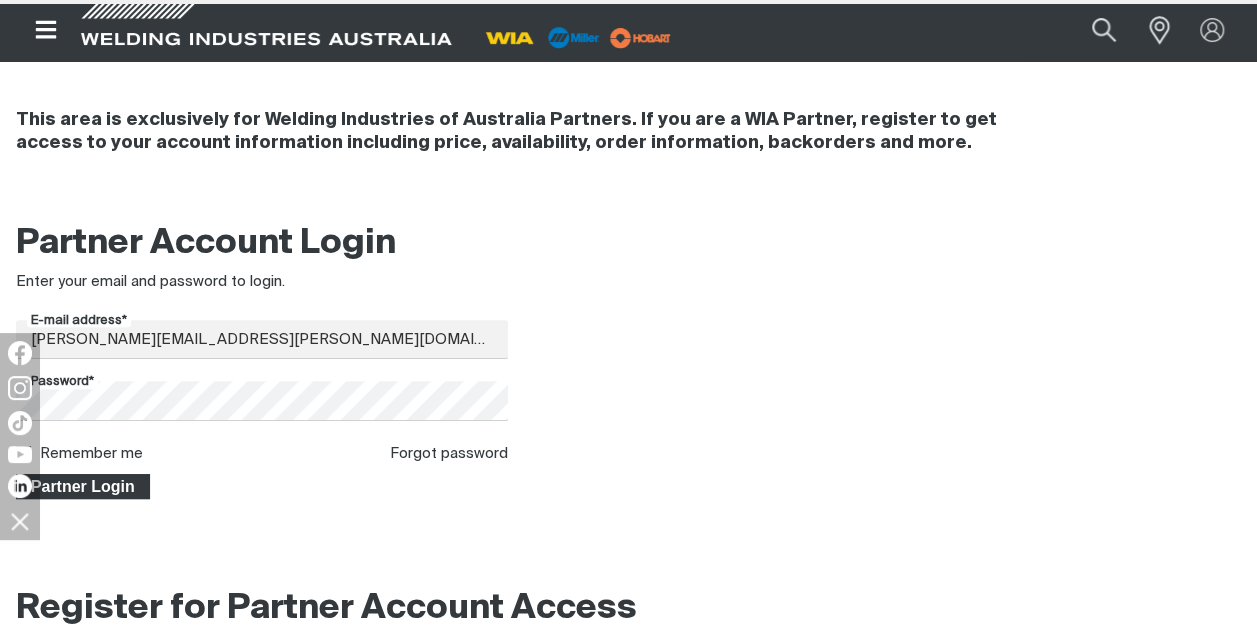 scroll, scrollTop: 0, scrollLeft: 0, axis: both 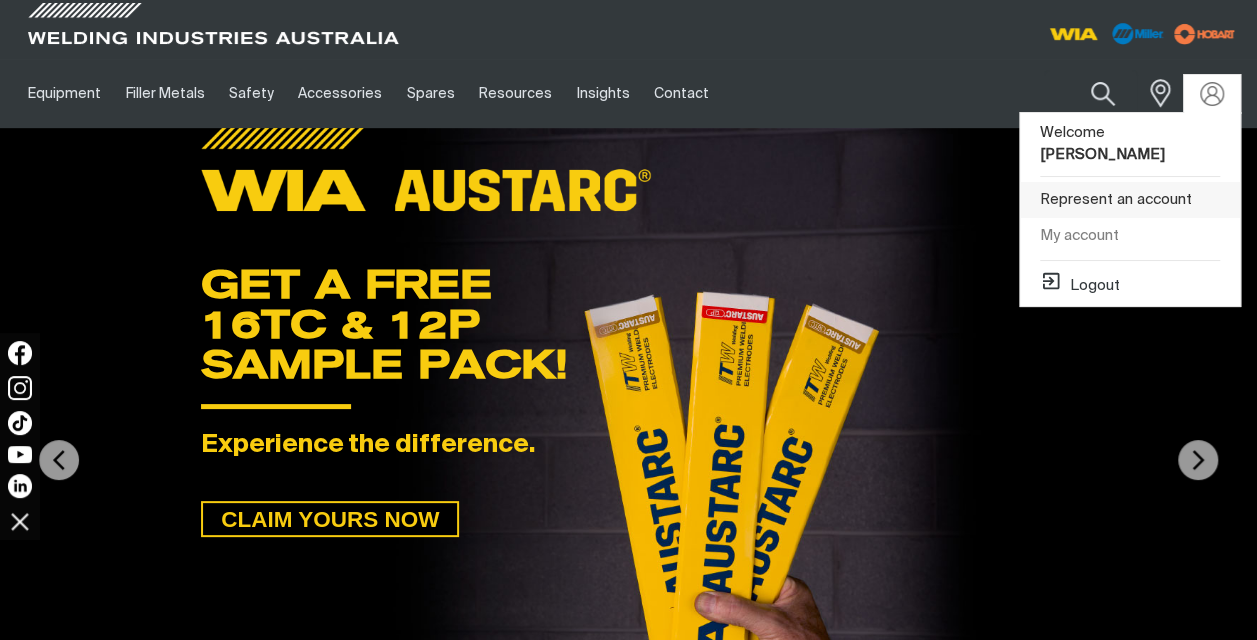 click on "Represent an account" at bounding box center (1130, 200) 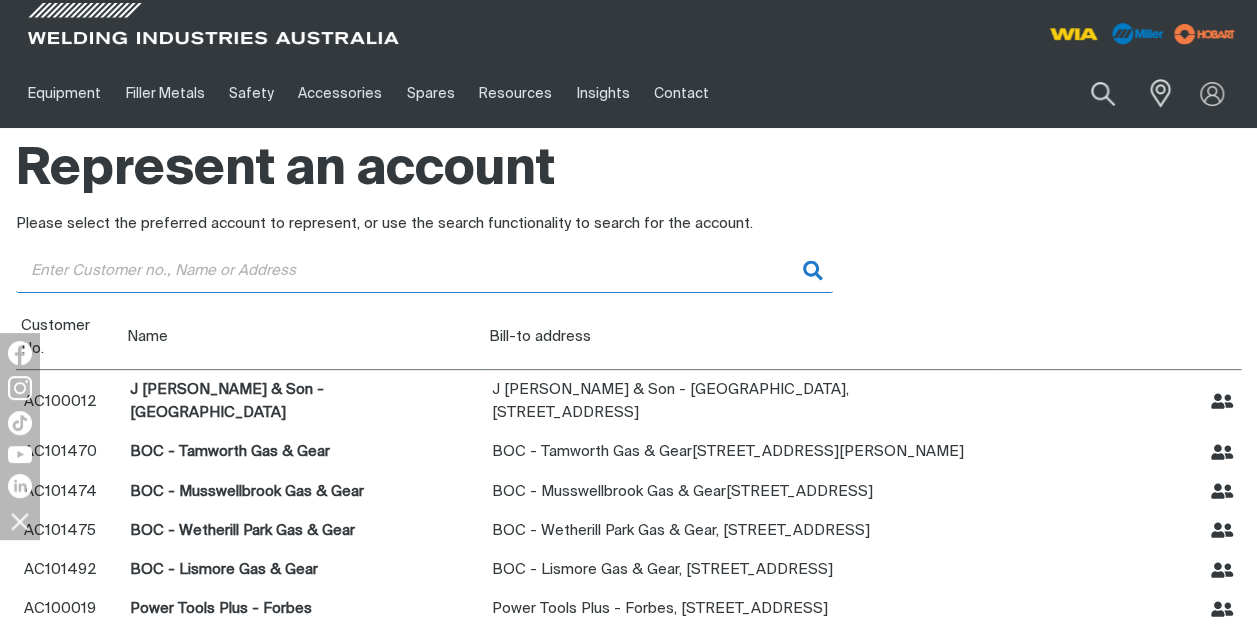 click at bounding box center (424, 270) 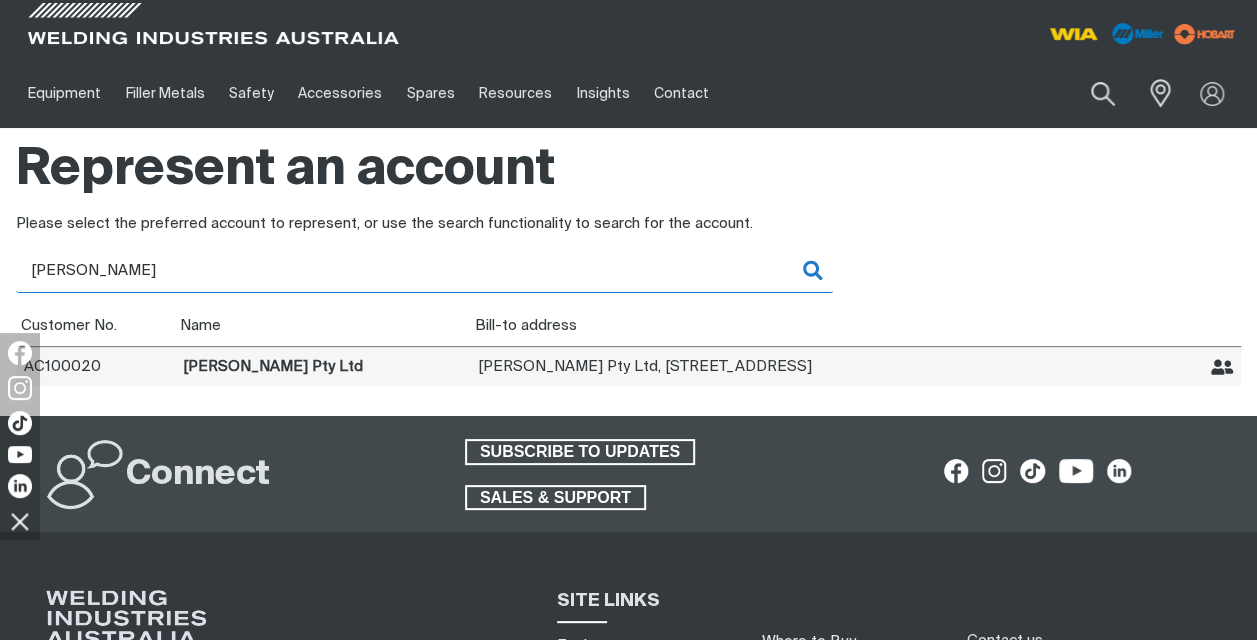 type on "[PERSON_NAME]" 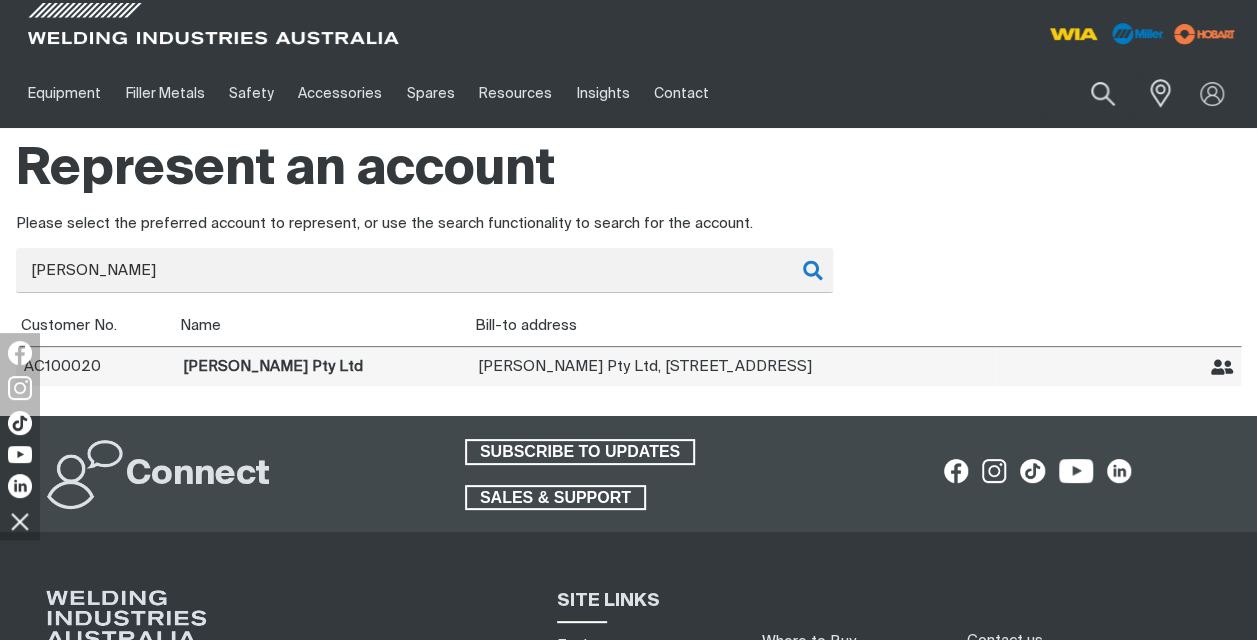click 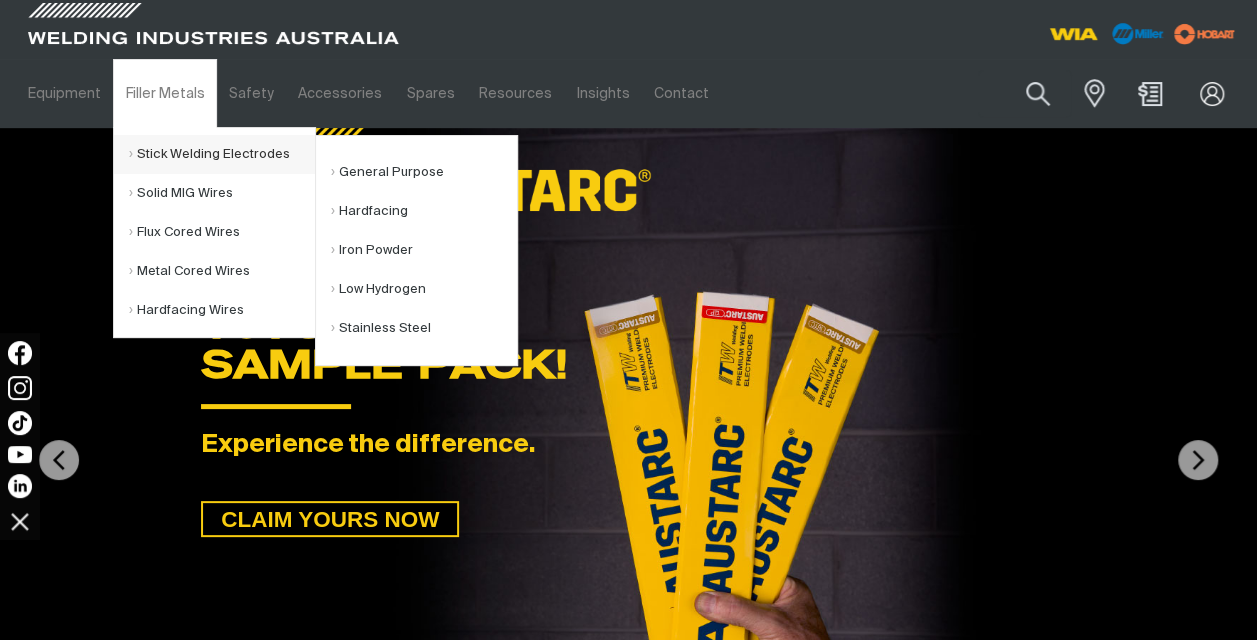 click on "Stick Welding Electrodes" at bounding box center (222, 154) 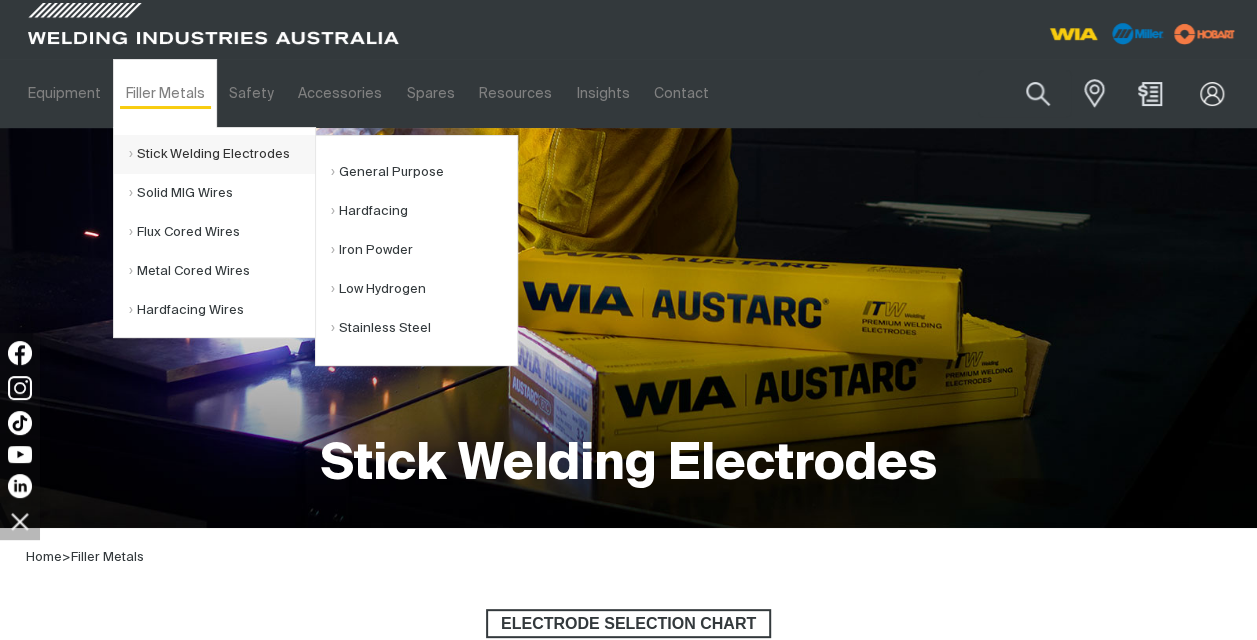 click on "Stick Welding Electrodes" at bounding box center [222, 154] 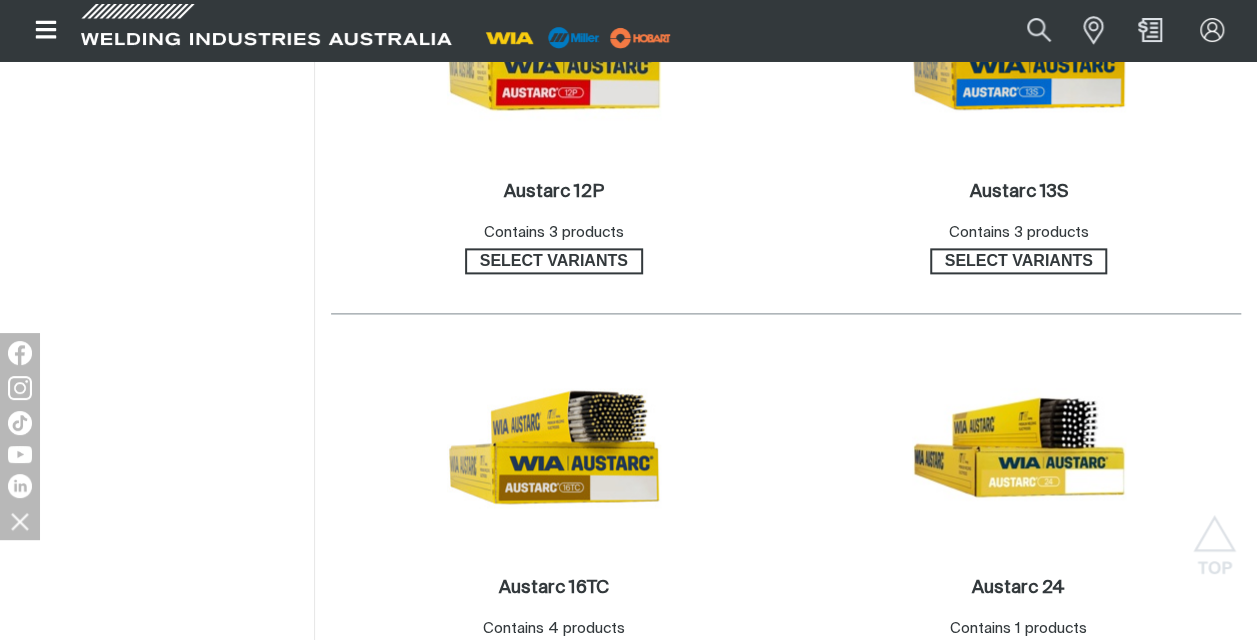 scroll, scrollTop: 1201, scrollLeft: 0, axis: vertical 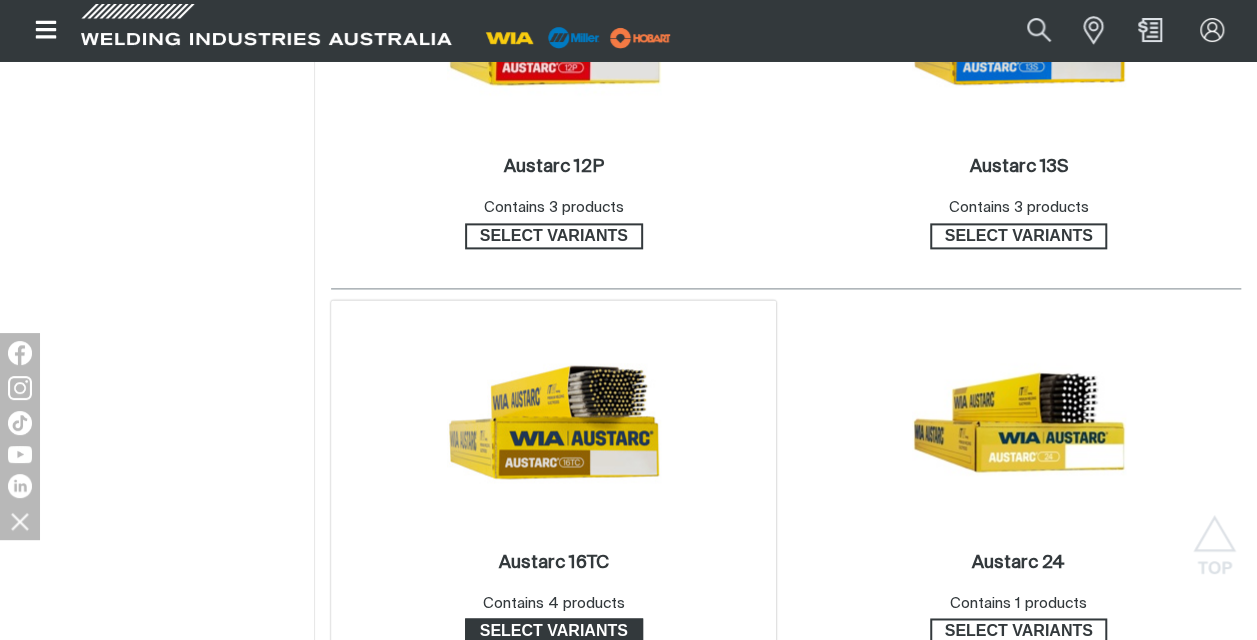 click on "Select variants" at bounding box center [554, 631] 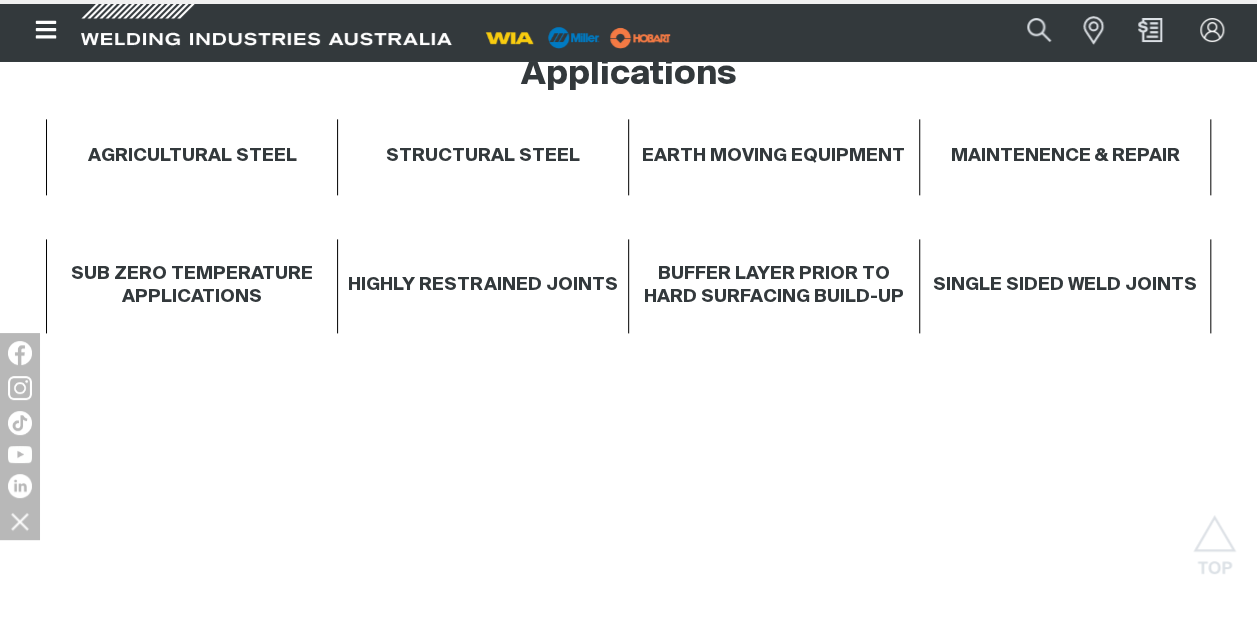 scroll, scrollTop: 0, scrollLeft: 0, axis: both 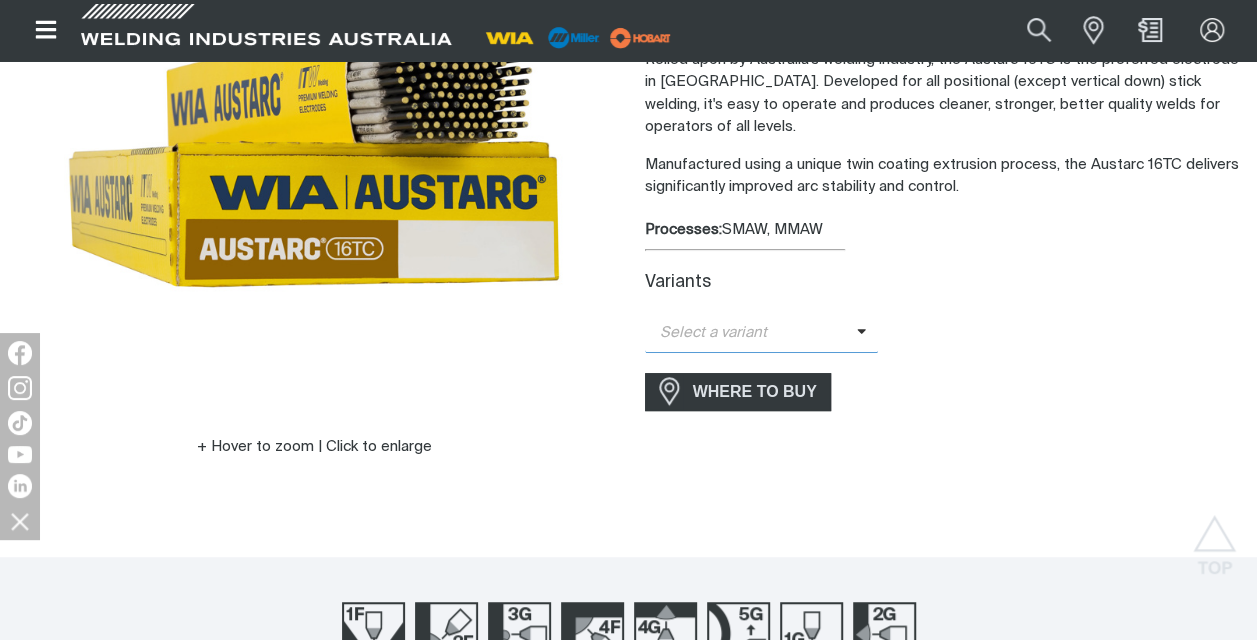 click 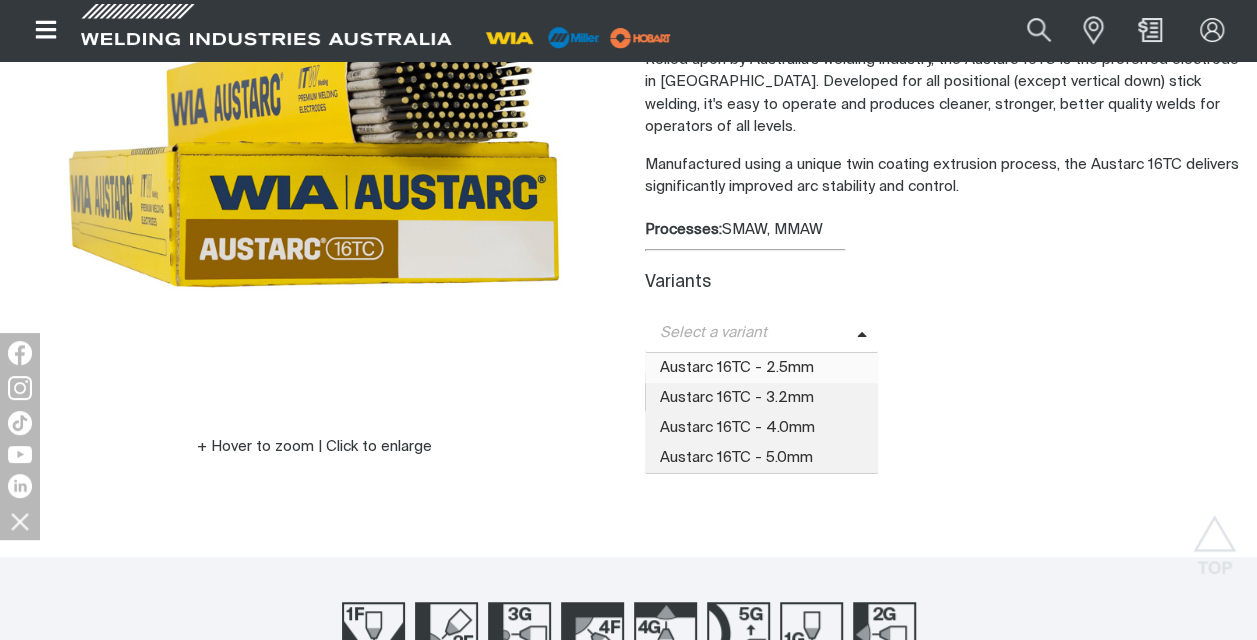 click on "Austarc 16TC - 2.5mm" at bounding box center [762, 368] 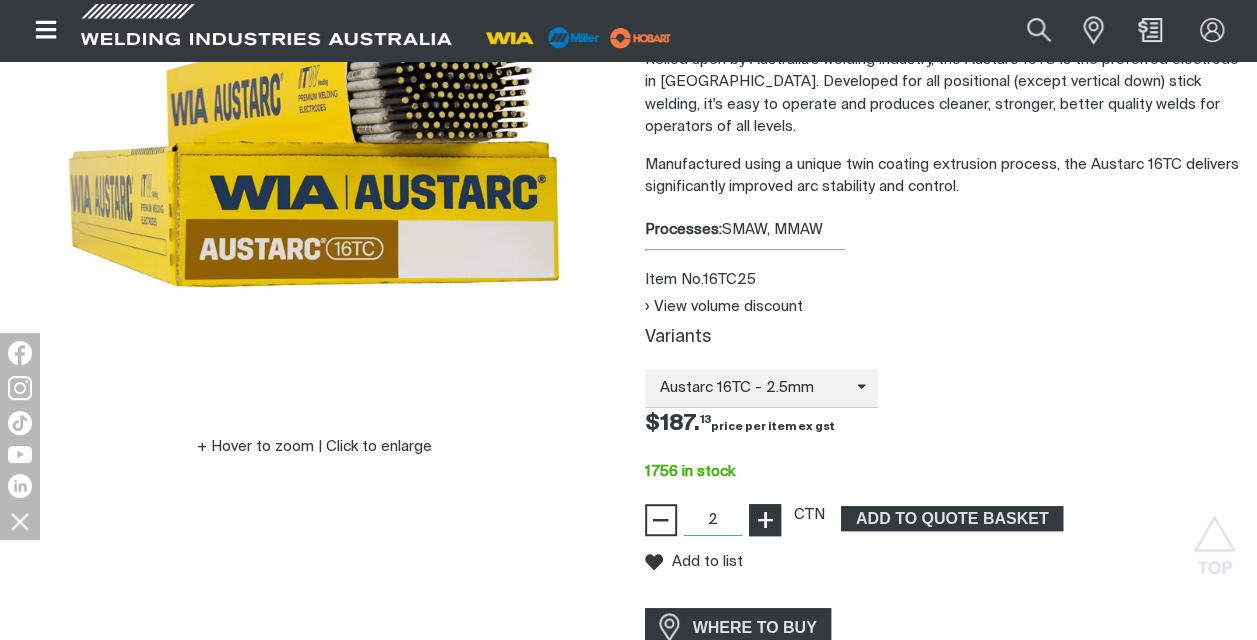 click on "+" at bounding box center [764, 520] 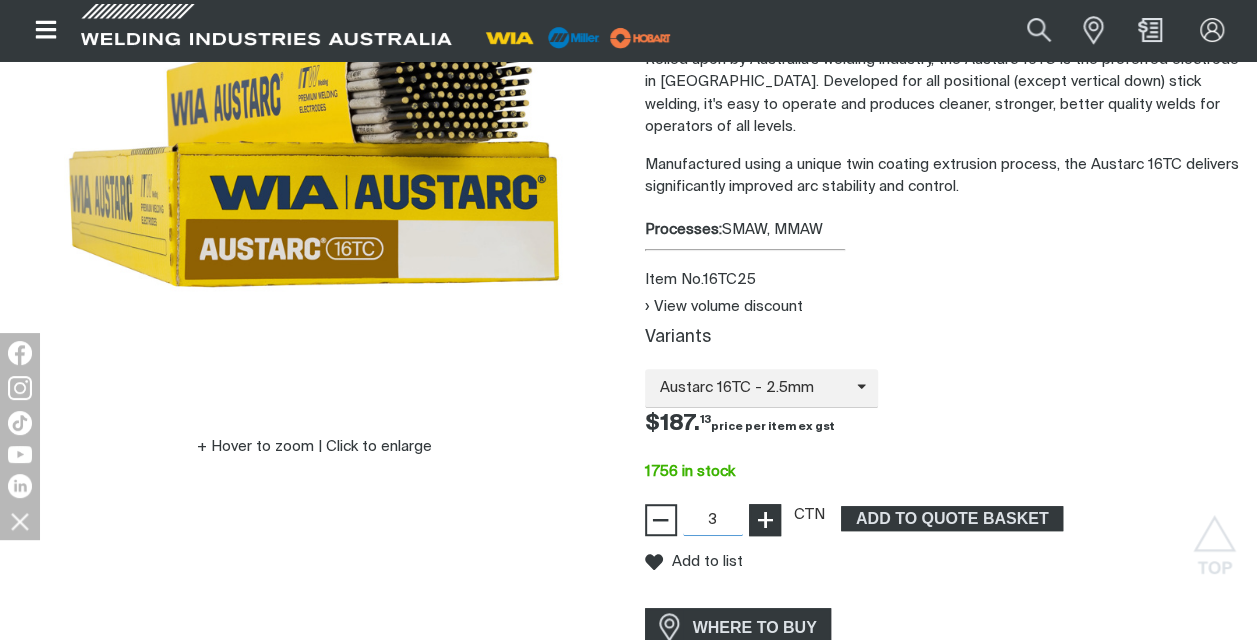 click on "+" at bounding box center (764, 520) 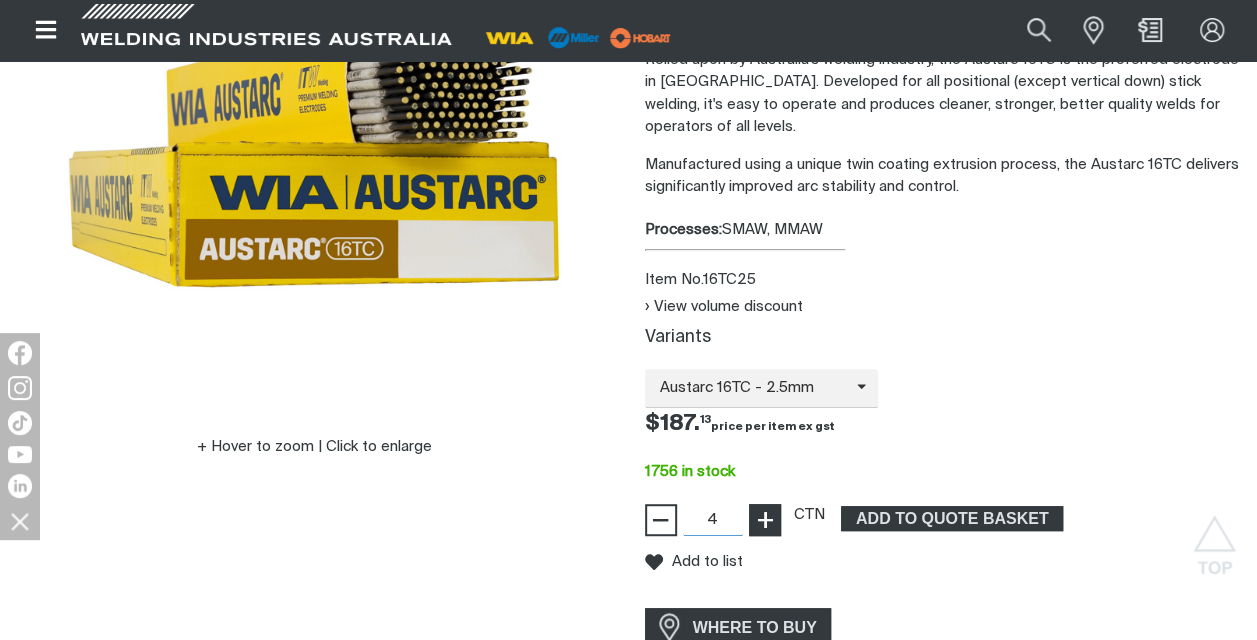 click on "+" at bounding box center [764, 520] 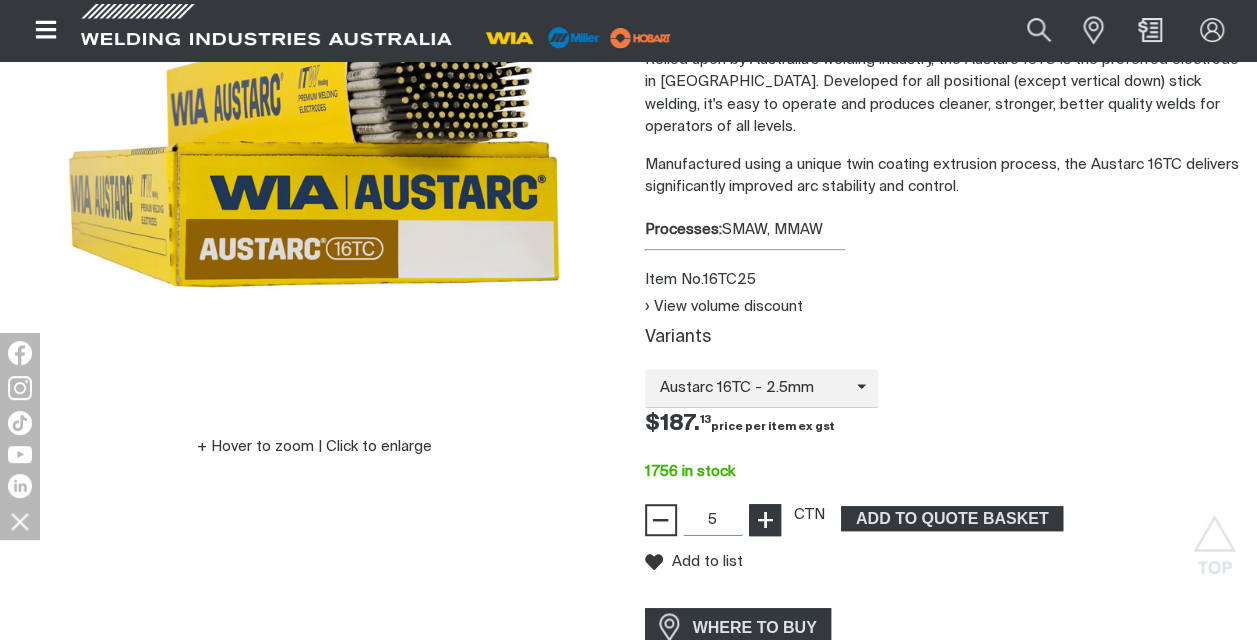 click on "+" at bounding box center [764, 520] 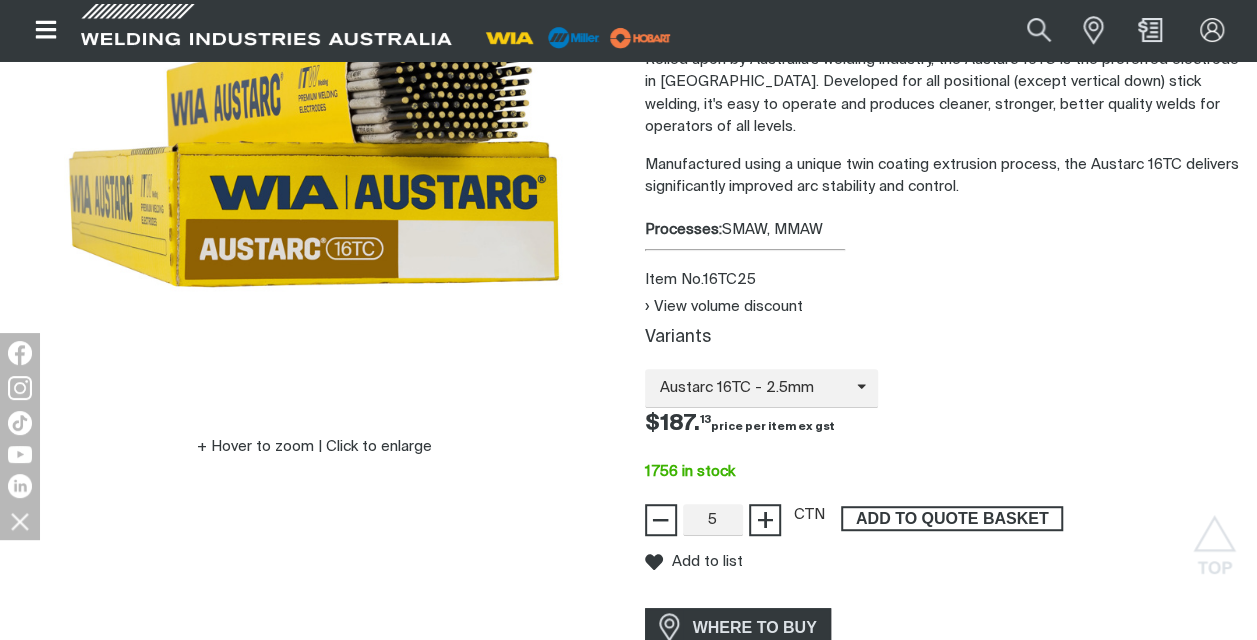 click on "ADD TO QUOTE BASKET" at bounding box center [952, 519] 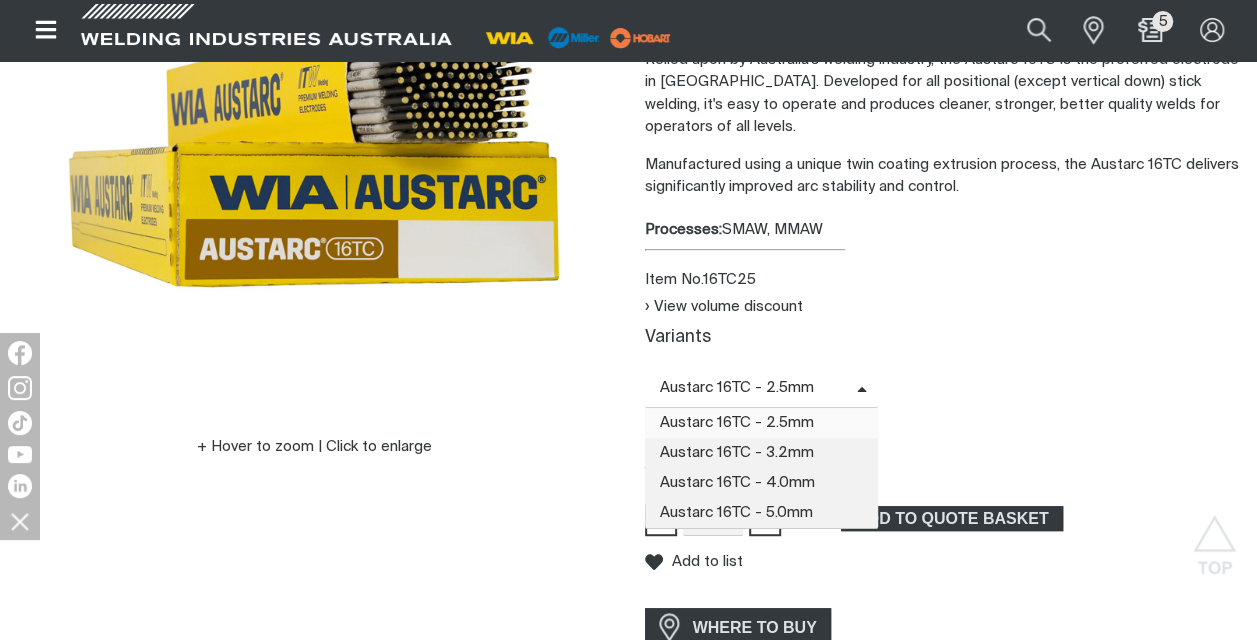 click 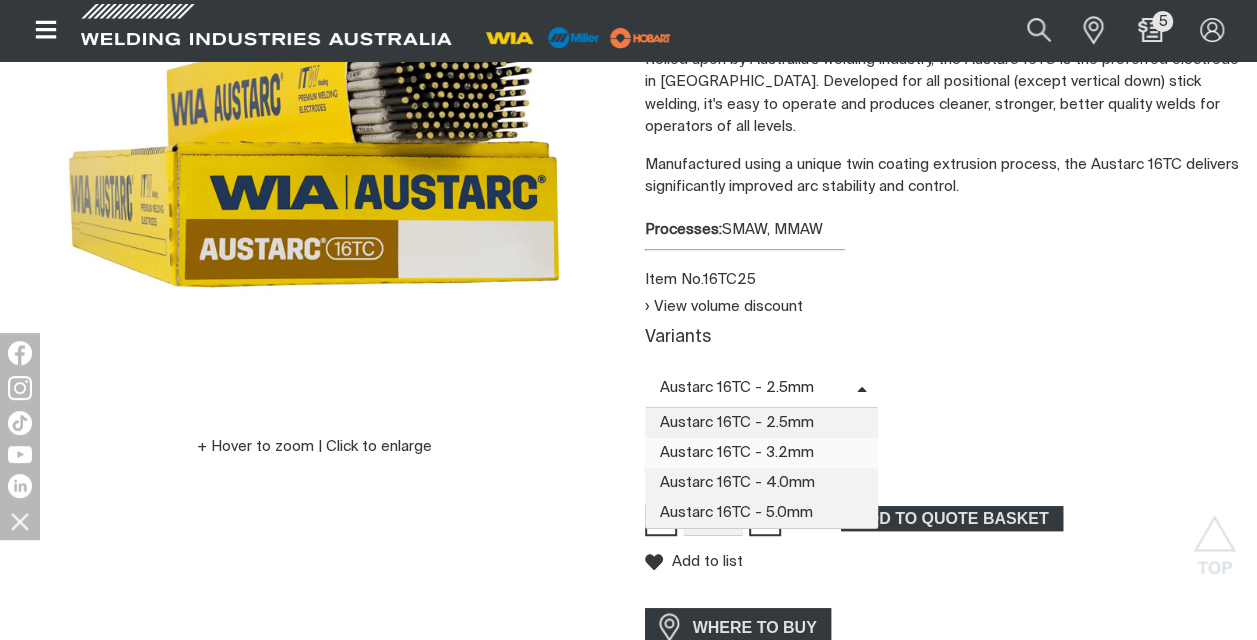 click on "Austarc 16TC - 3.2mm" at bounding box center [762, 453] 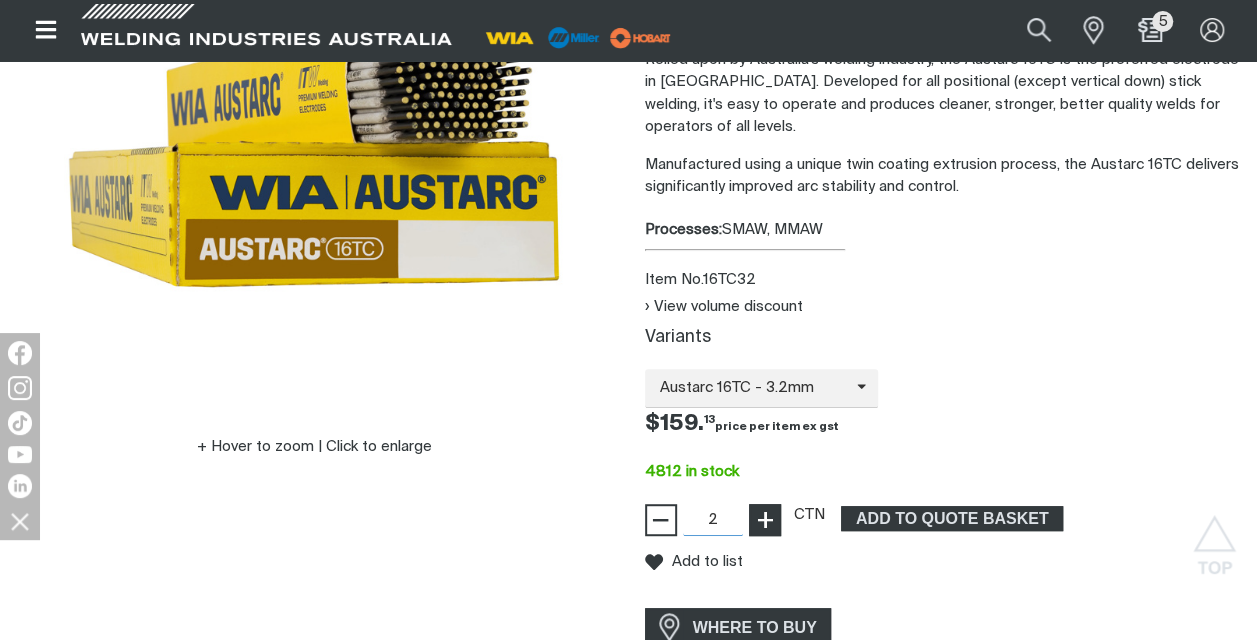 click on "+" at bounding box center [764, 520] 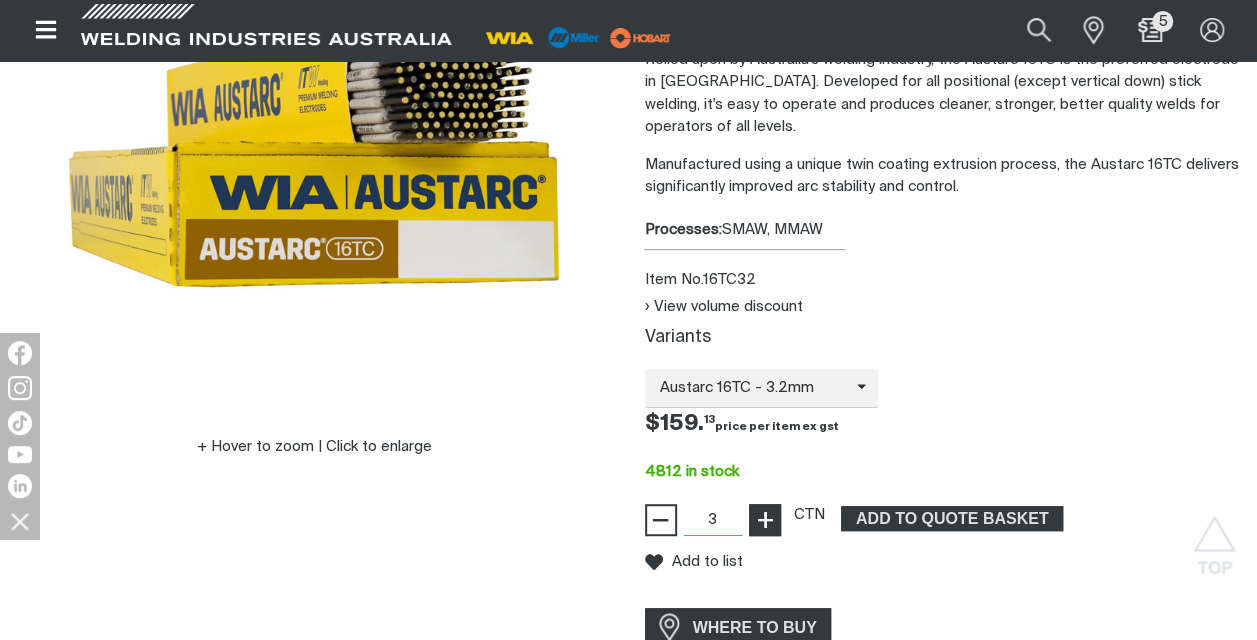 click on "+" at bounding box center [764, 520] 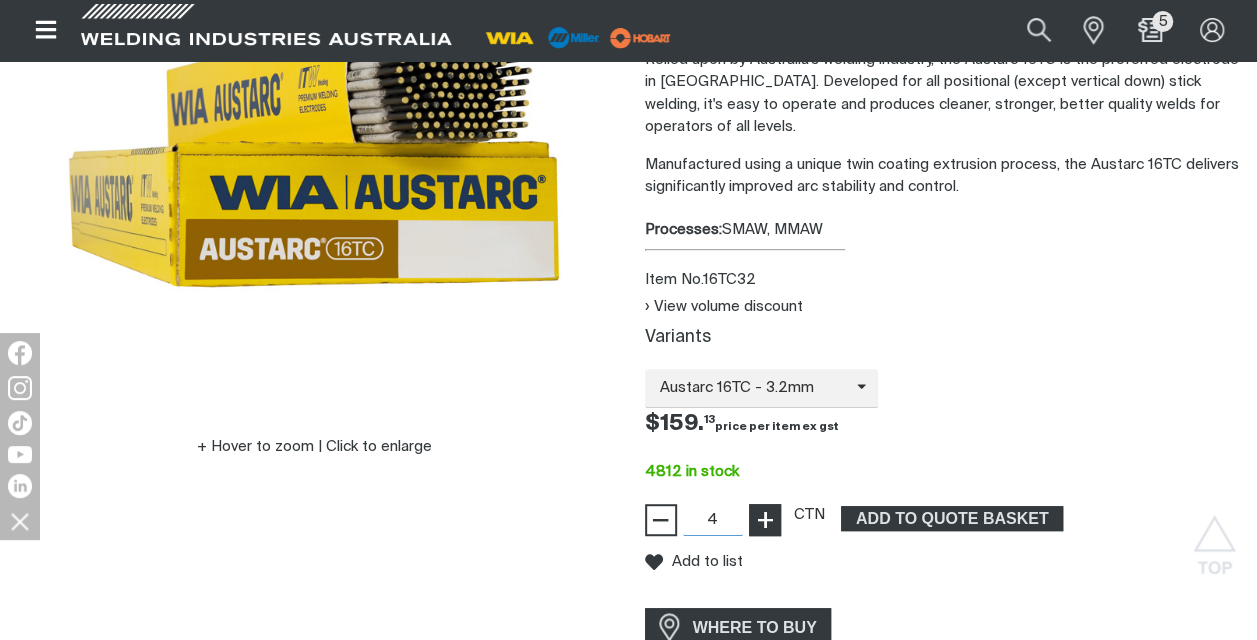 click on "+" at bounding box center (764, 520) 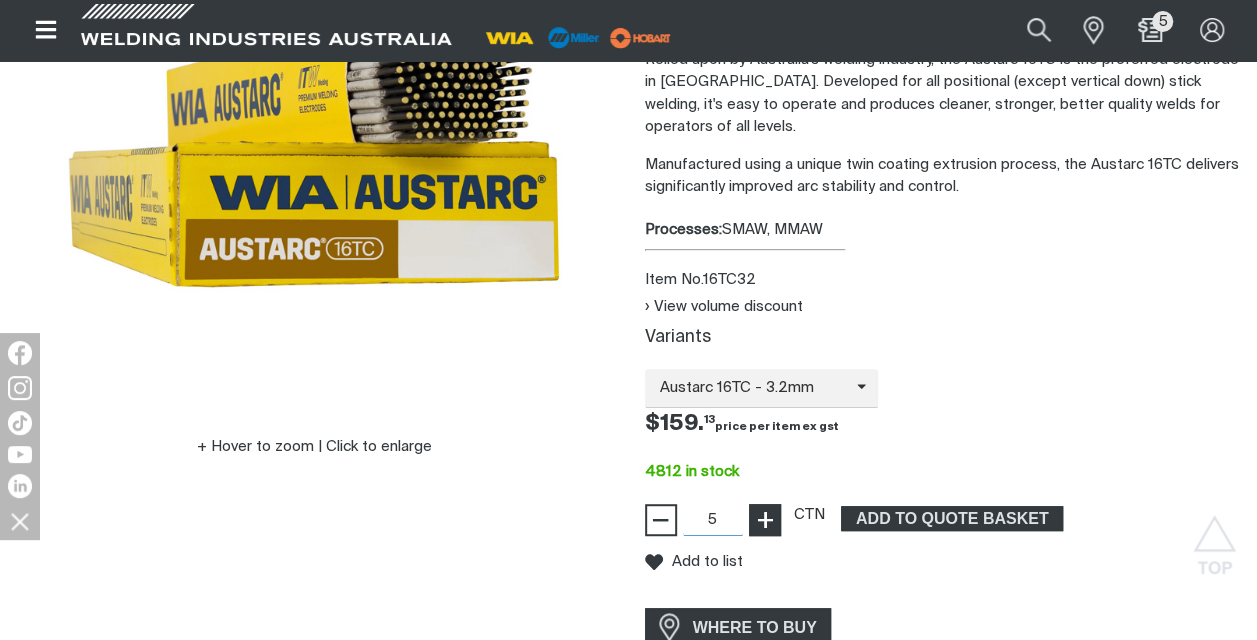 click on "+" at bounding box center [764, 520] 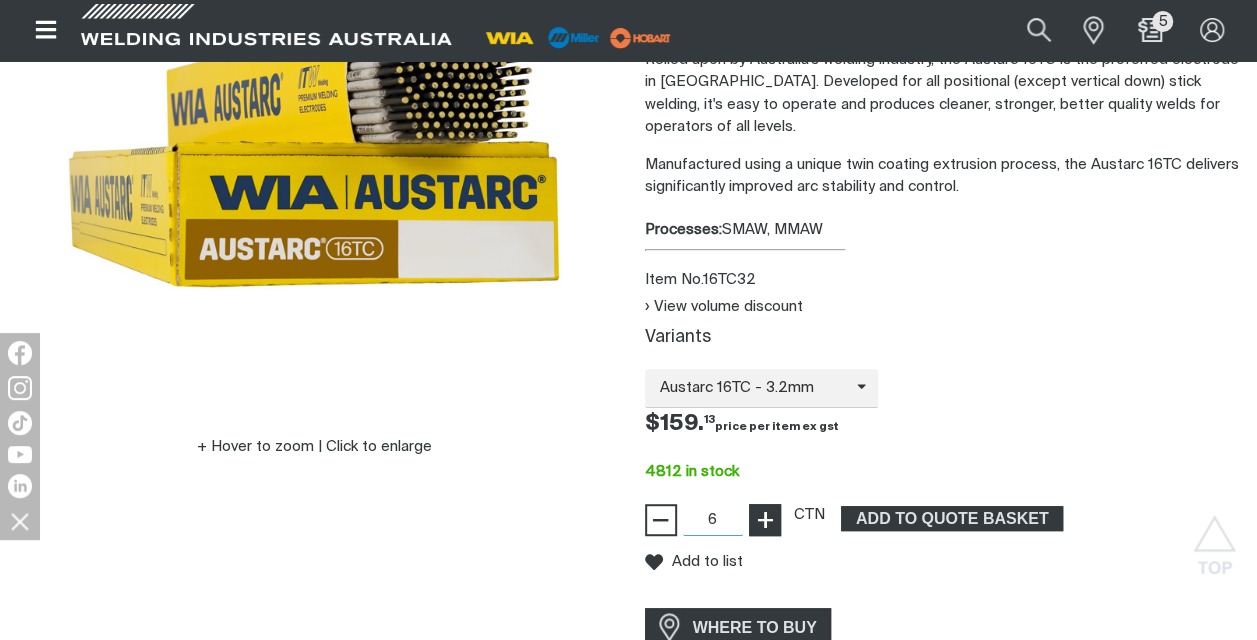 click on "+" at bounding box center (764, 520) 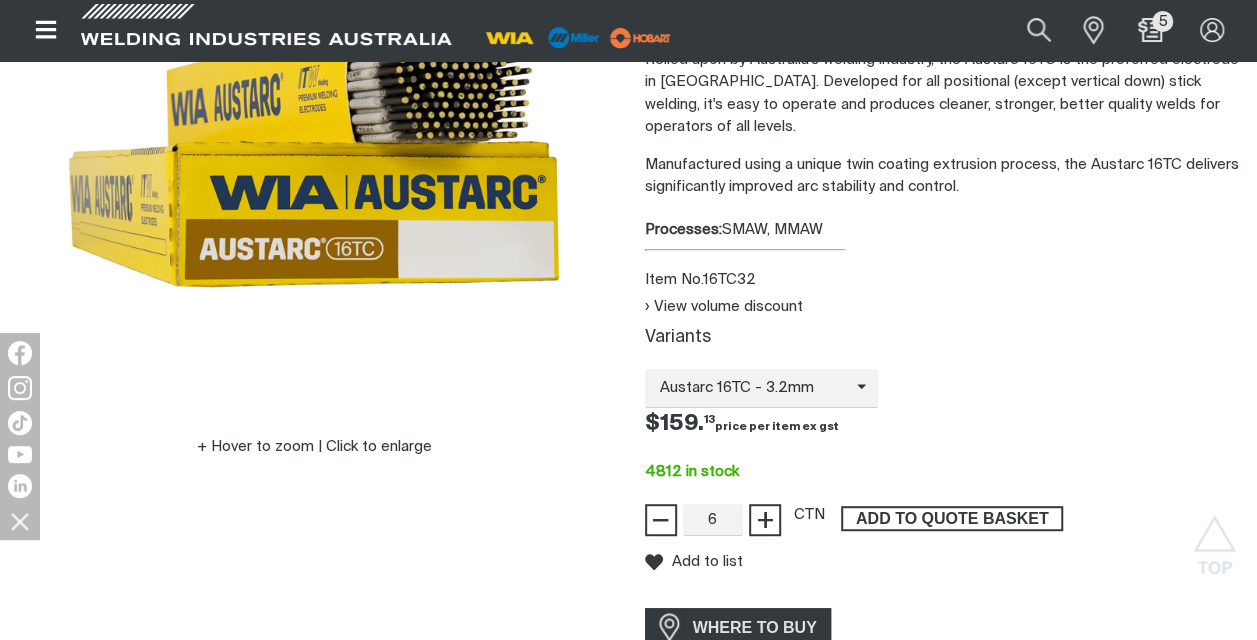 click on "ADD TO QUOTE BASKET" at bounding box center (952, 519) 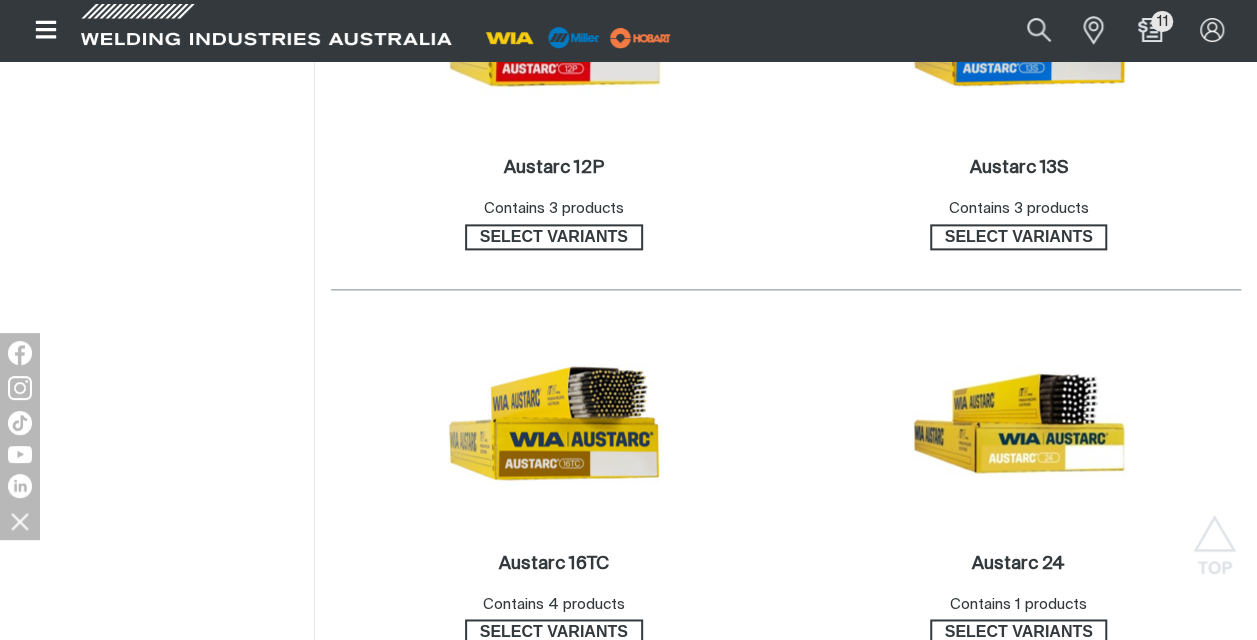 scroll, scrollTop: 1201, scrollLeft: 0, axis: vertical 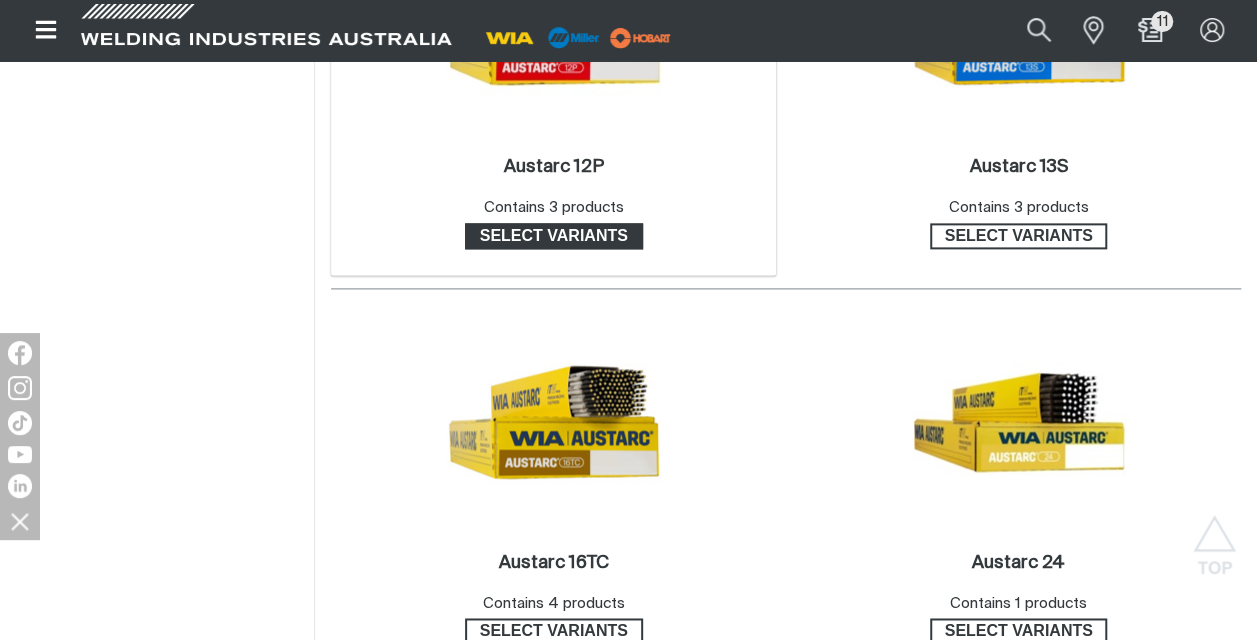 click on "Select variants" at bounding box center [554, 236] 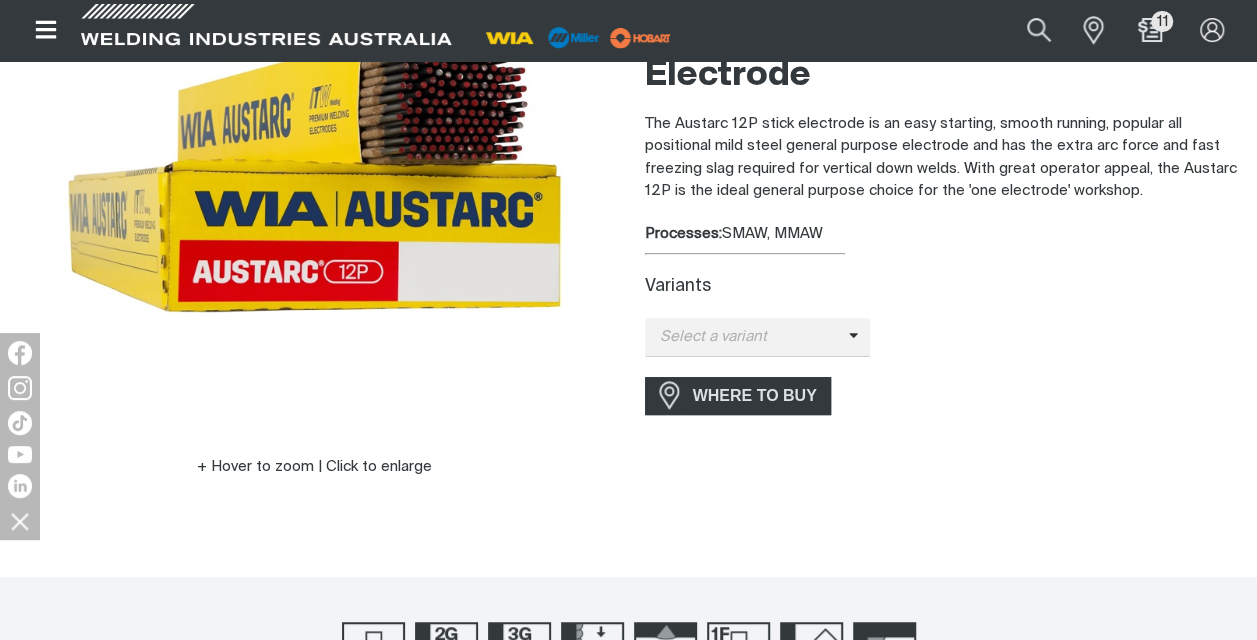 scroll, scrollTop: 323, scrollLeft: 0, axis: vertical 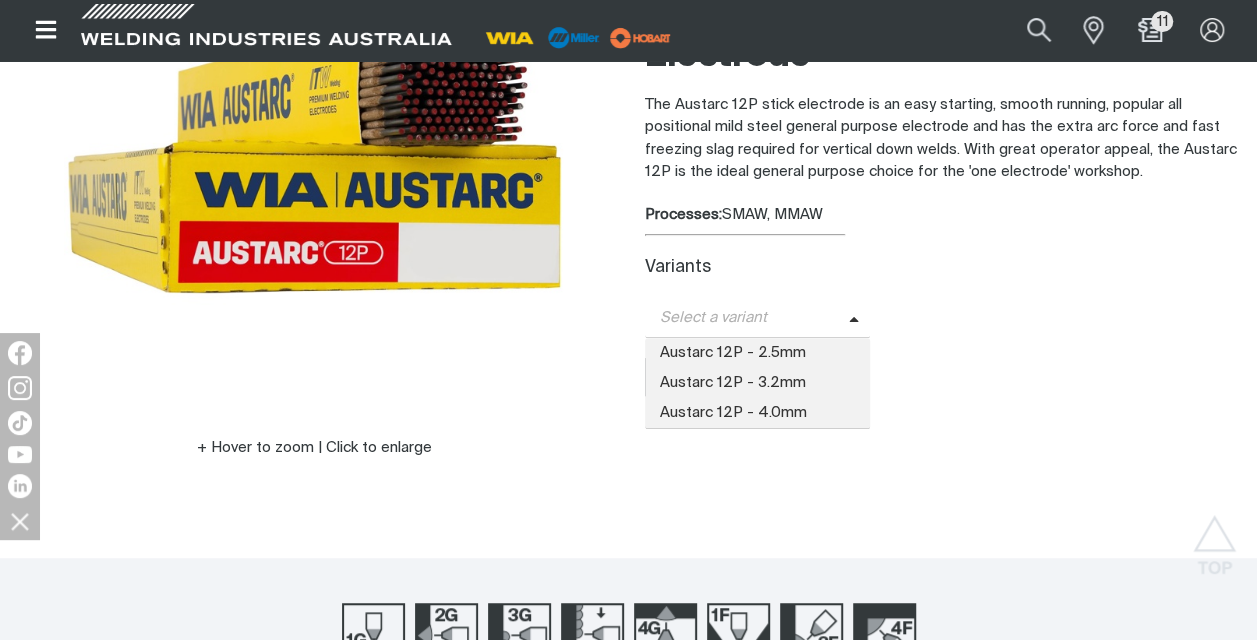click 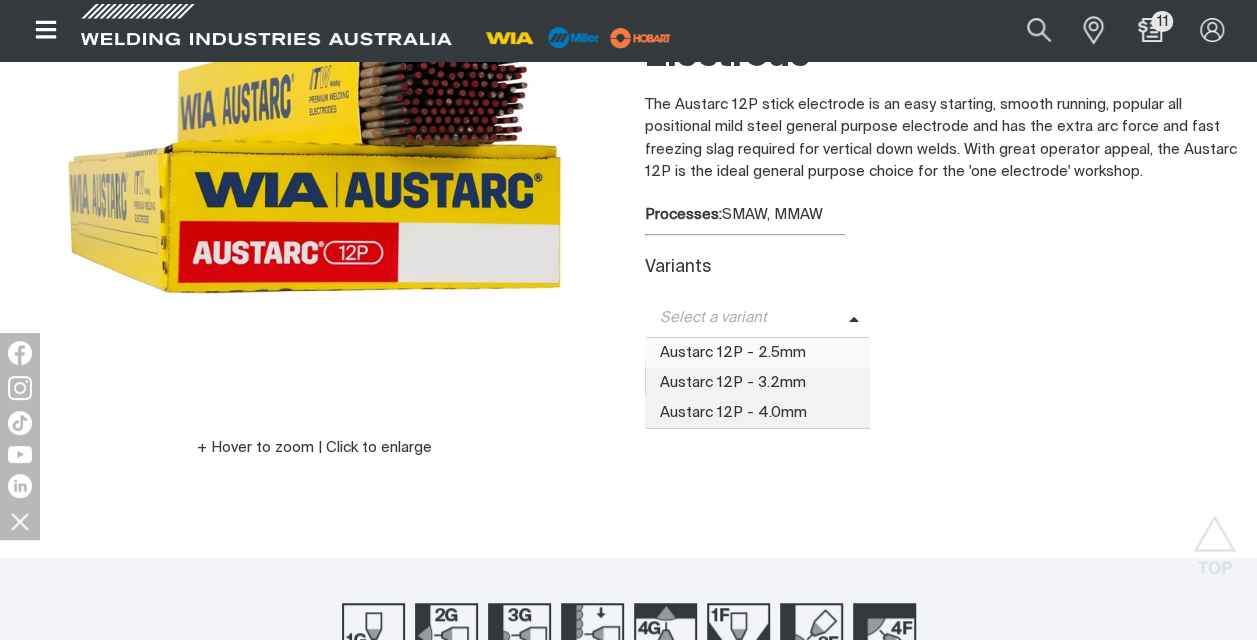 click on "Austarc 12P - 2.5mm" at bounding box center [758, 353] 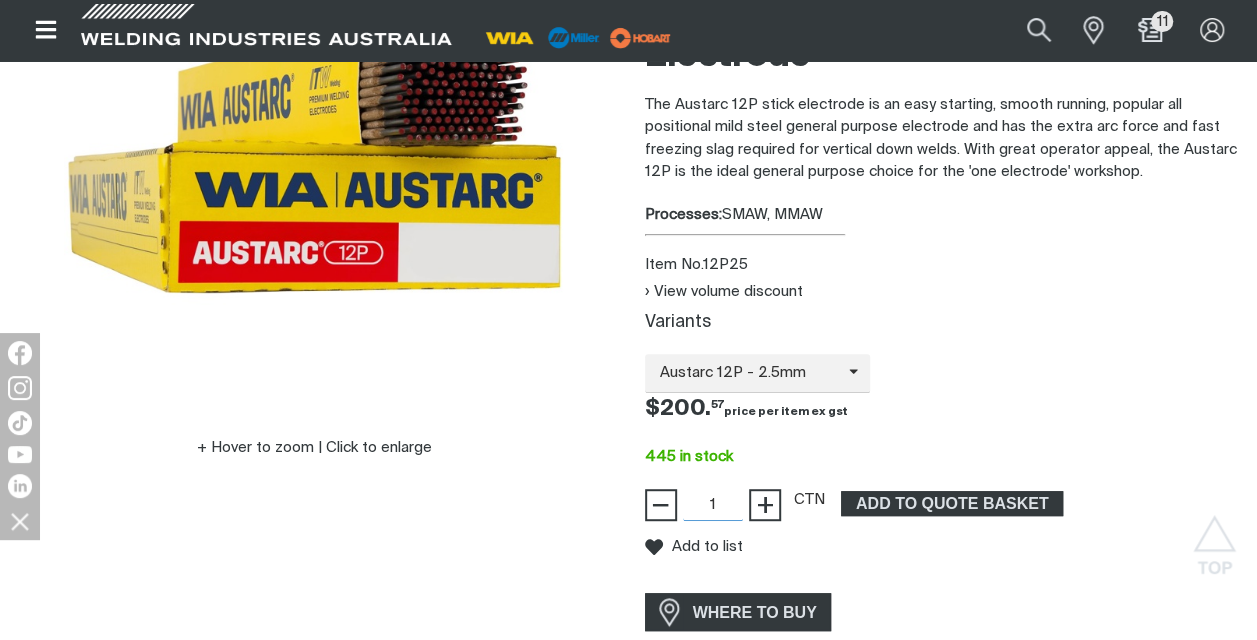 click on "1" at bounding box center [713, 505] 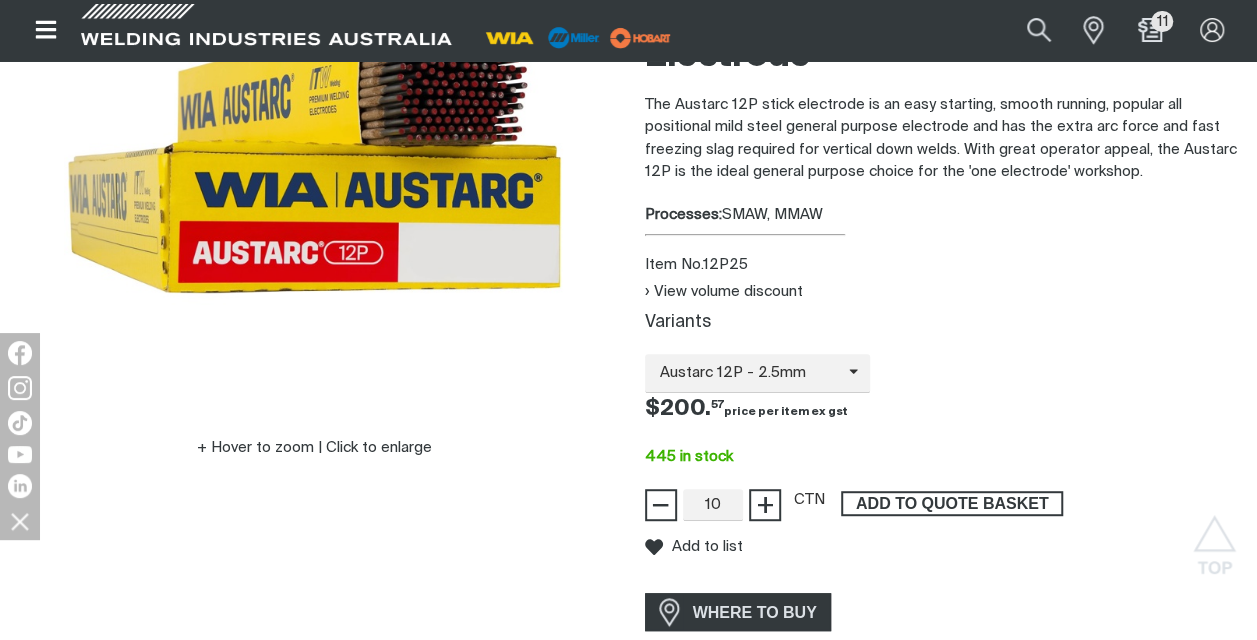click on "ADD TO QUOTE BASKET" at bounding box center [952, 504] 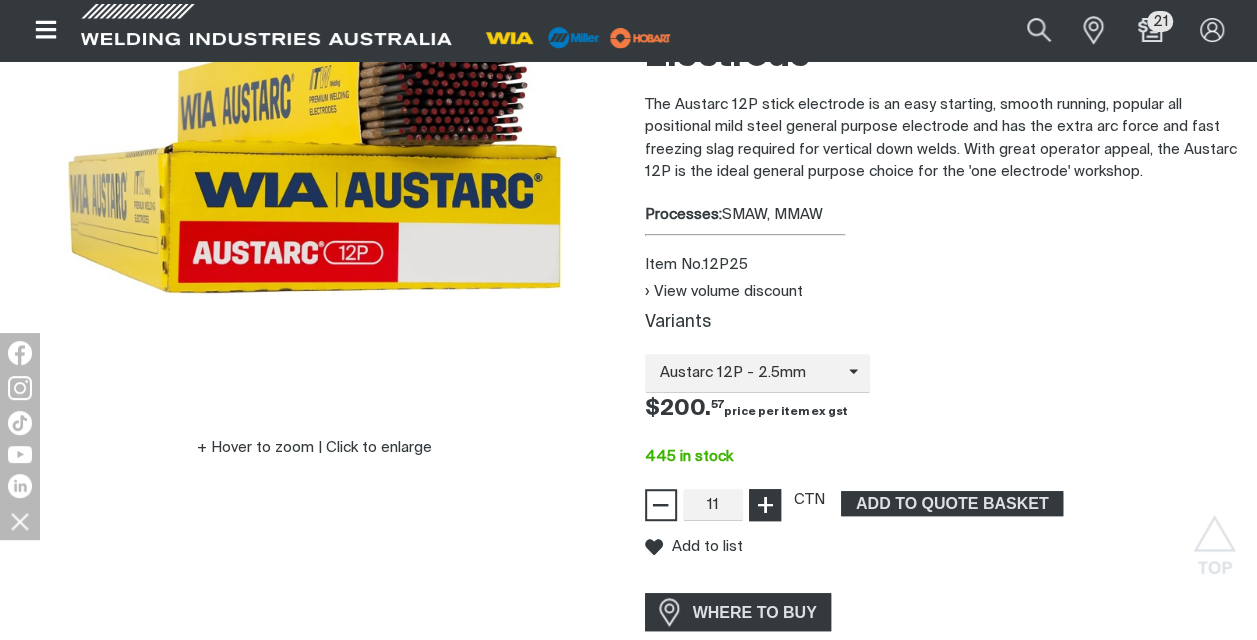 click on "+" at bounding box center (764, 505) 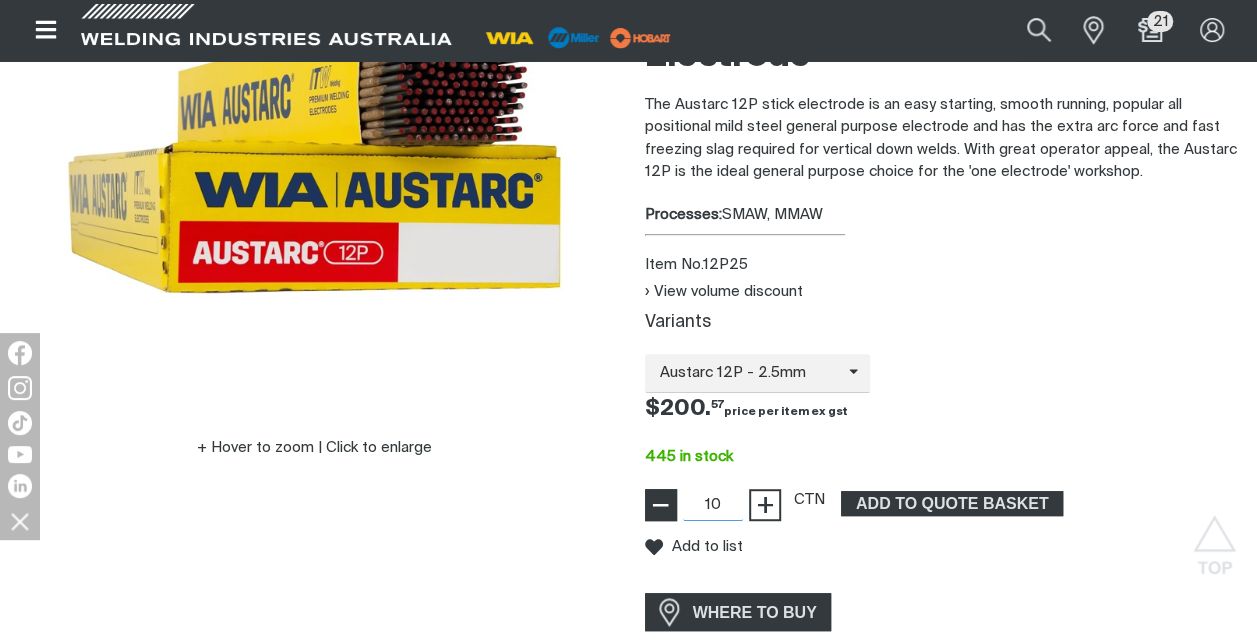 click on "−" at bounding box center (660, 505) 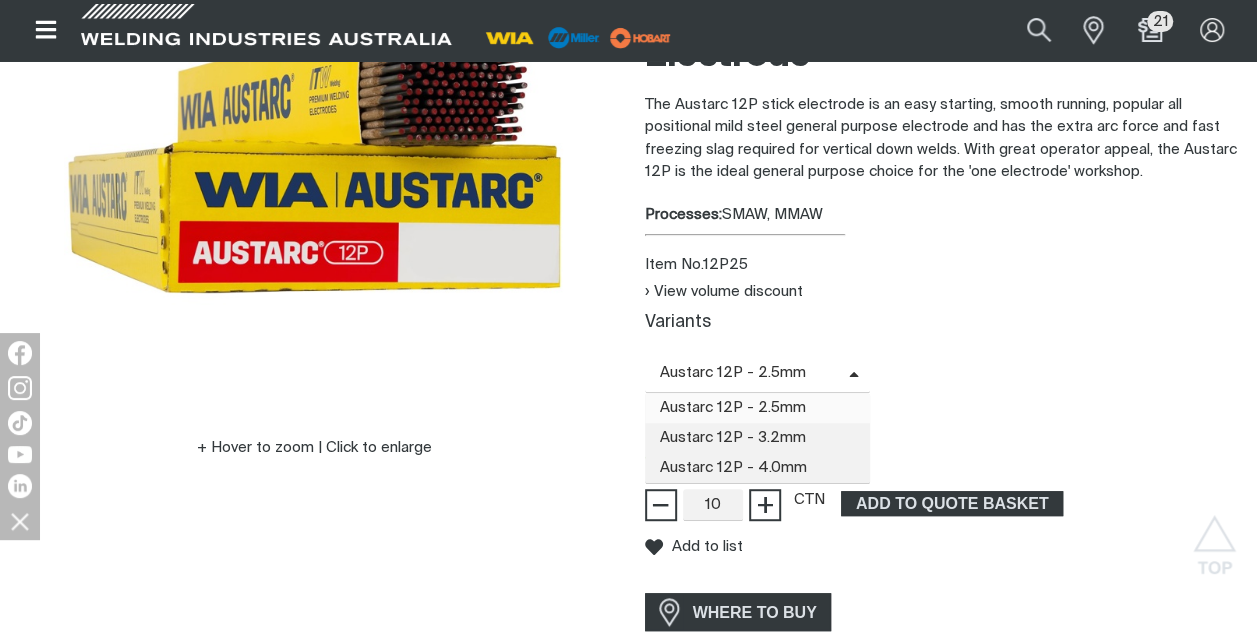 click 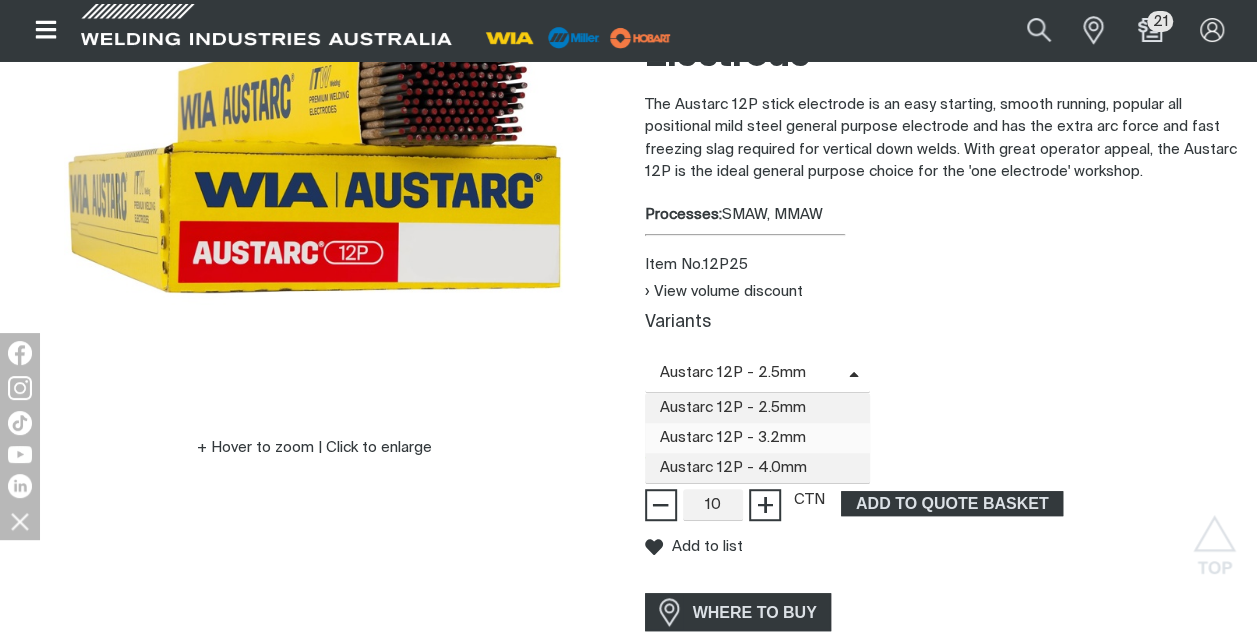 click on "Austarc 12P - 3.2mm" at bounding box center (758, 438) 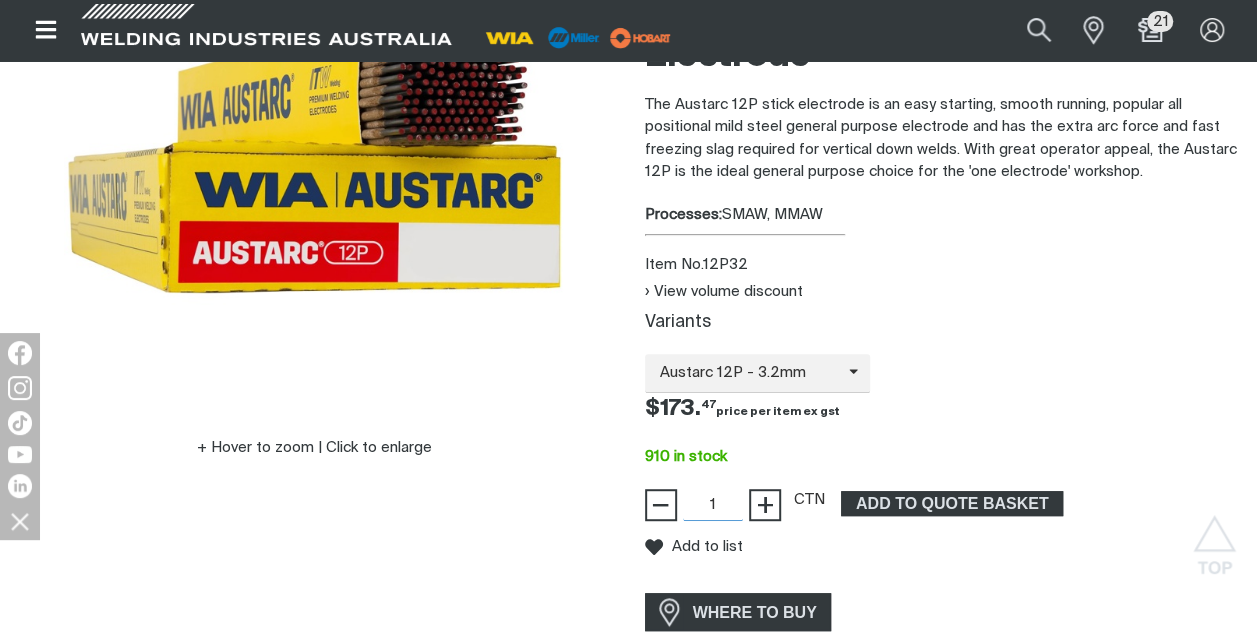 click on "1" at bounding box center (713, 505) 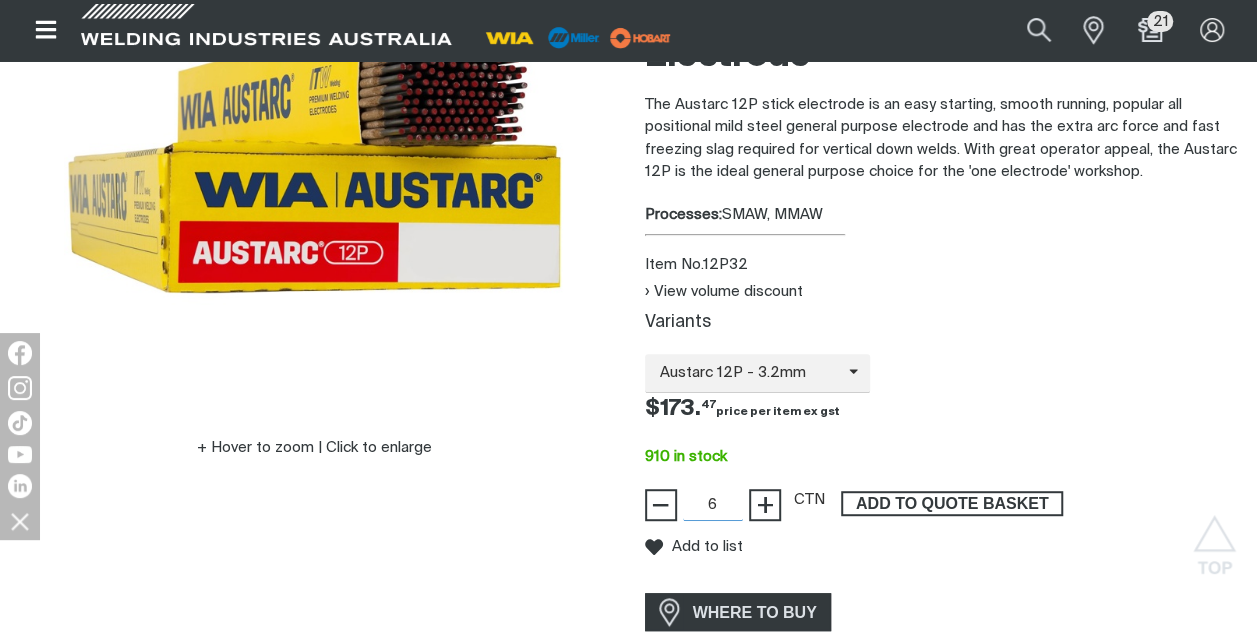 type on "6" 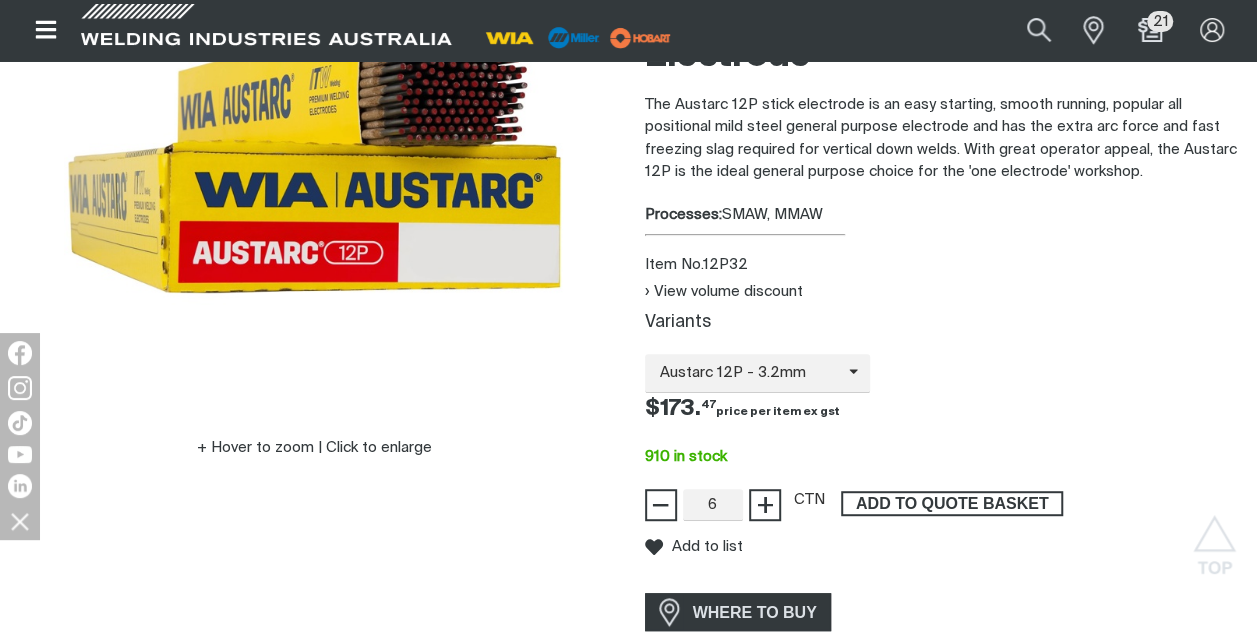 click on "ADD TO QUOTE BASKET" at bounding box center [952, 504] 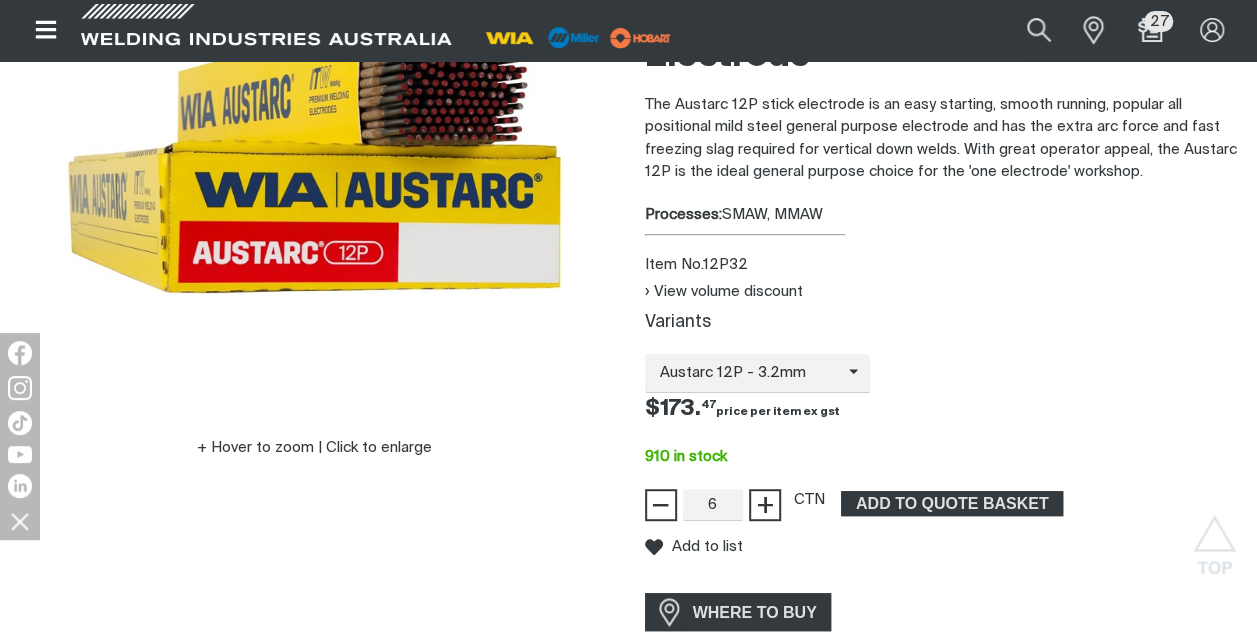 scroll, scrollTop: 0, scrollLeft: 0, axis: both 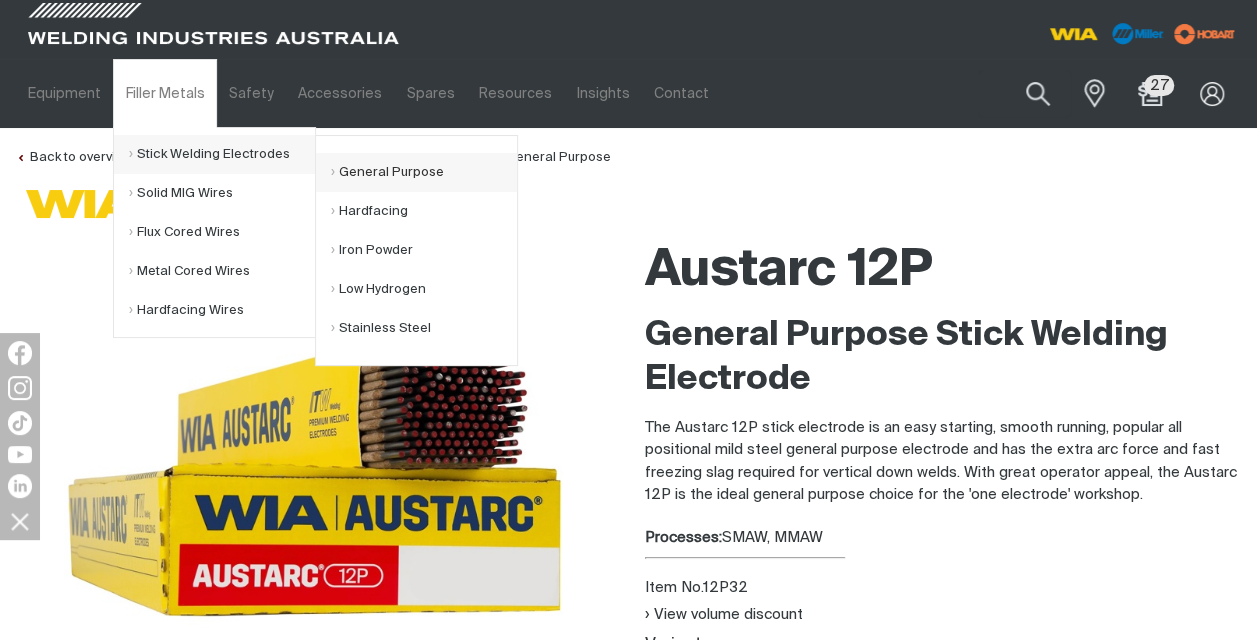 click on "General Purpose" at bounding box center (424, 172) 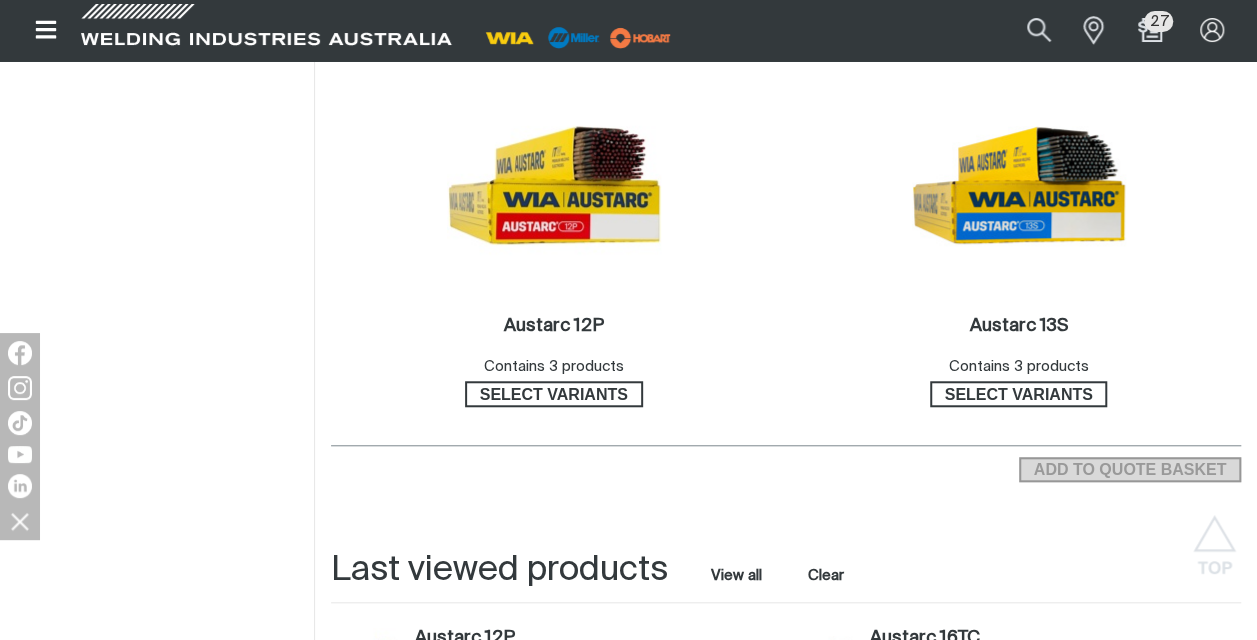 scroll, scrollTop: 654, scrollLeft: 0, axis: vertical 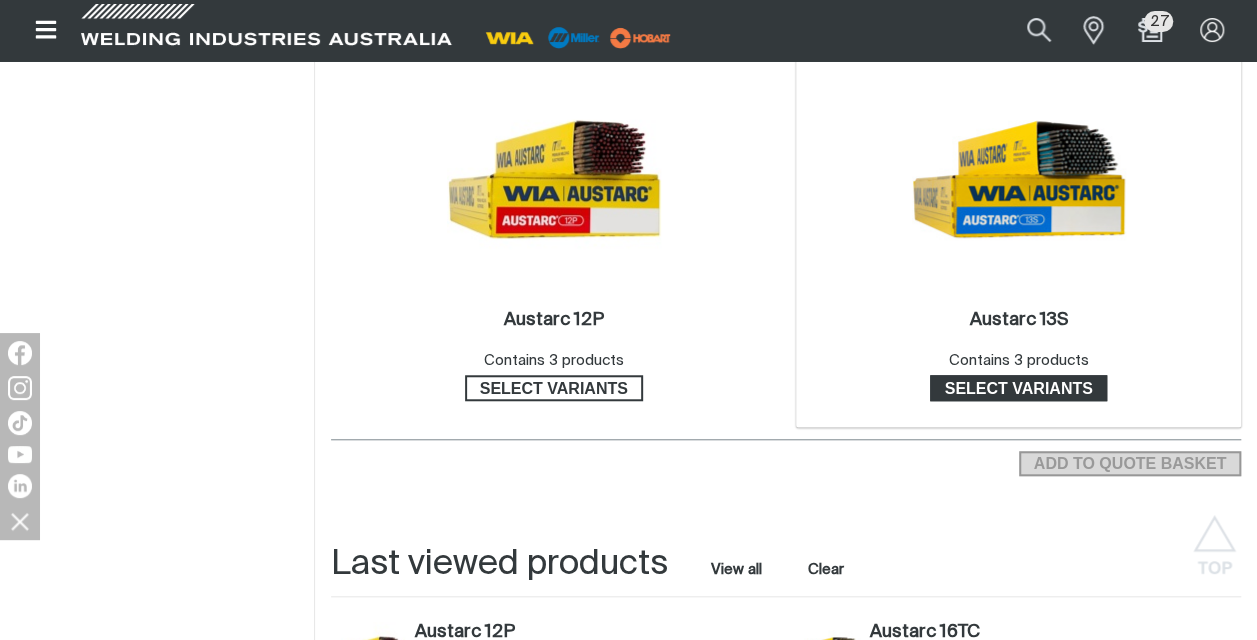 click on "Select variants" at bounding box center [1019, 388] 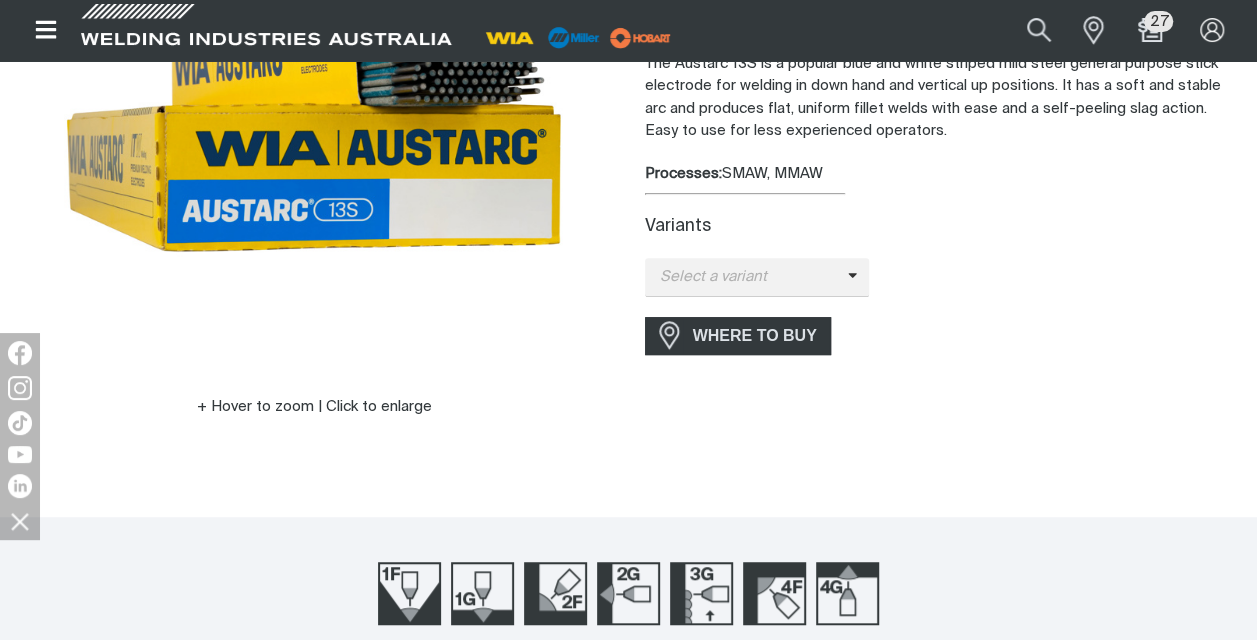 scroll, scrollTop: 370, scrollLeft: 0, axis: vertical 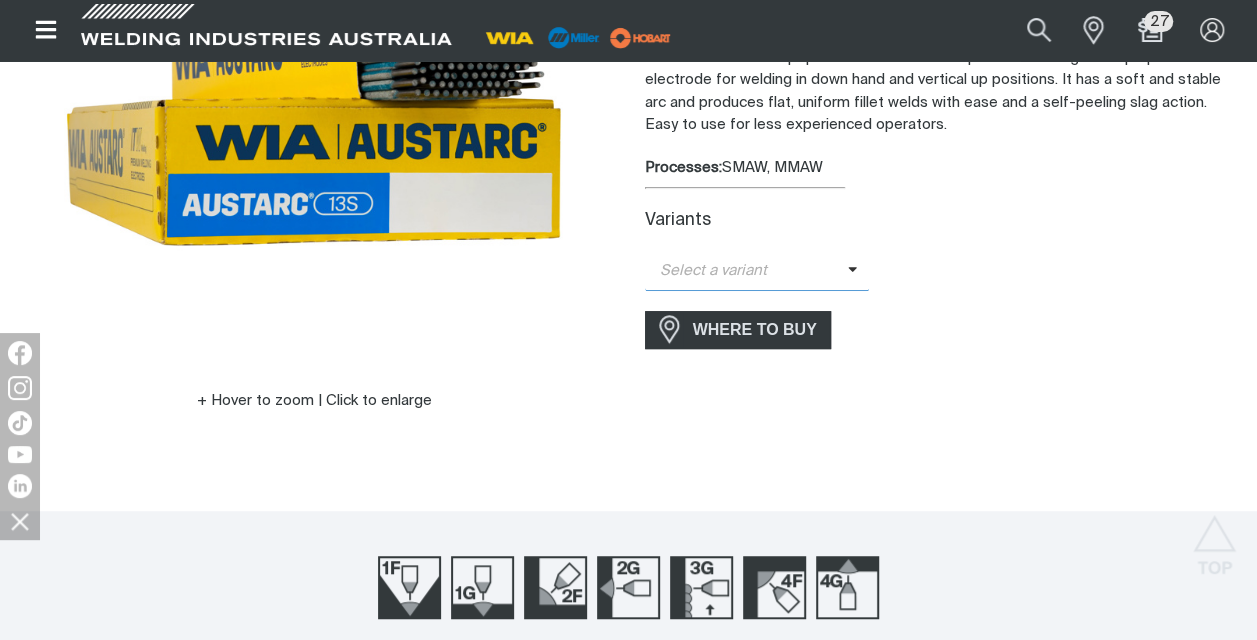 click at bounding box center [859, 271] 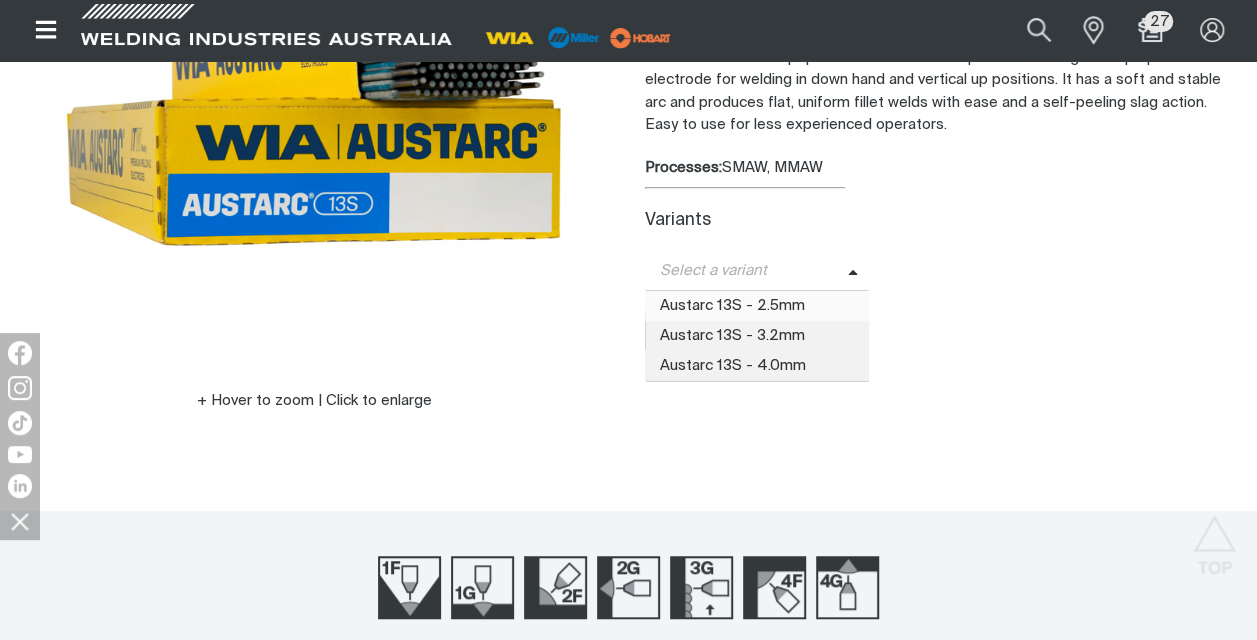 click on "Austarc 13S - 2.5mm" at bounding box center (757, 306) 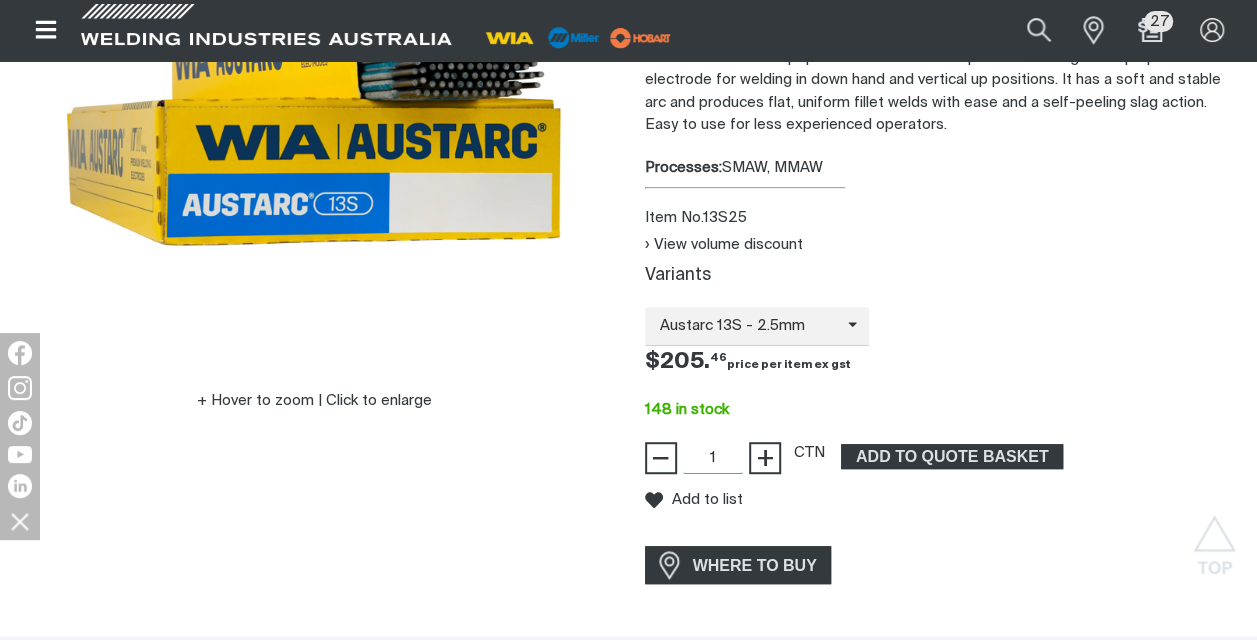 click on "1" at bounding box center (713, 458) 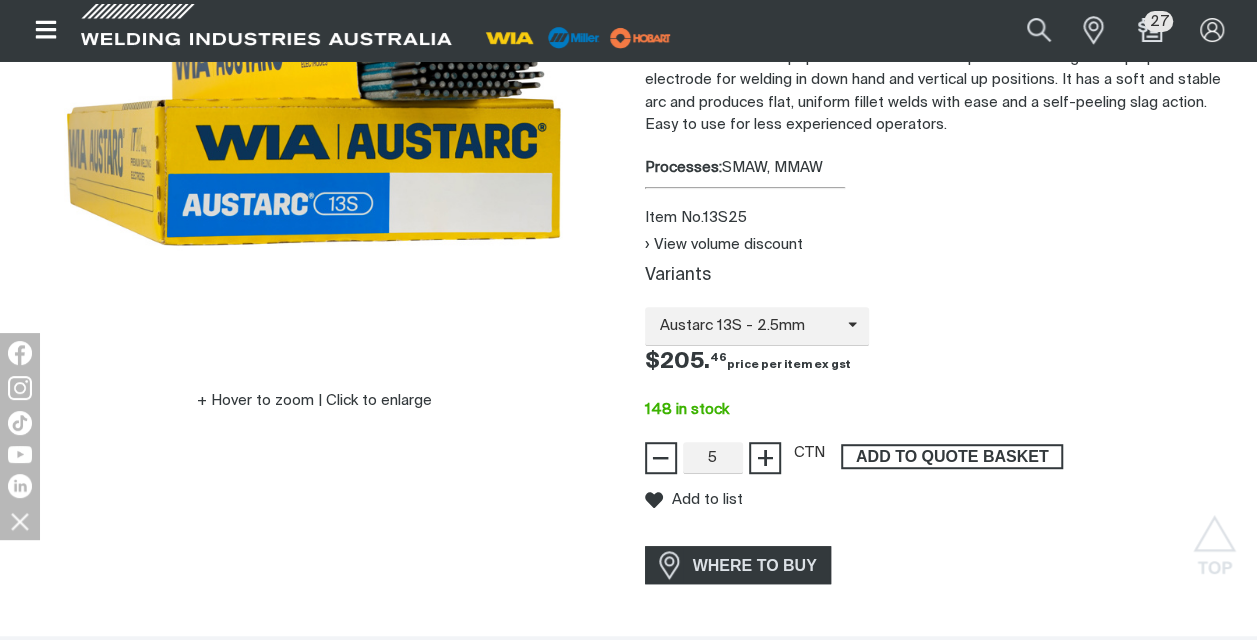 click on "ADD TO QUOTE BASKET" at bounding box center [952, 457] 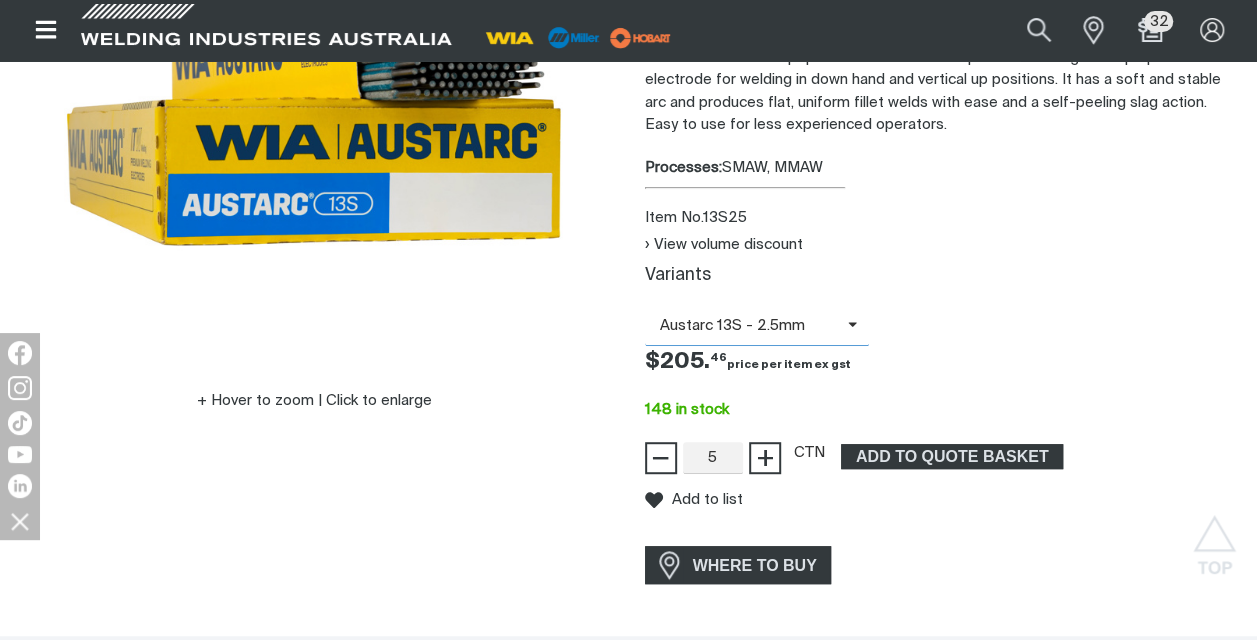 click 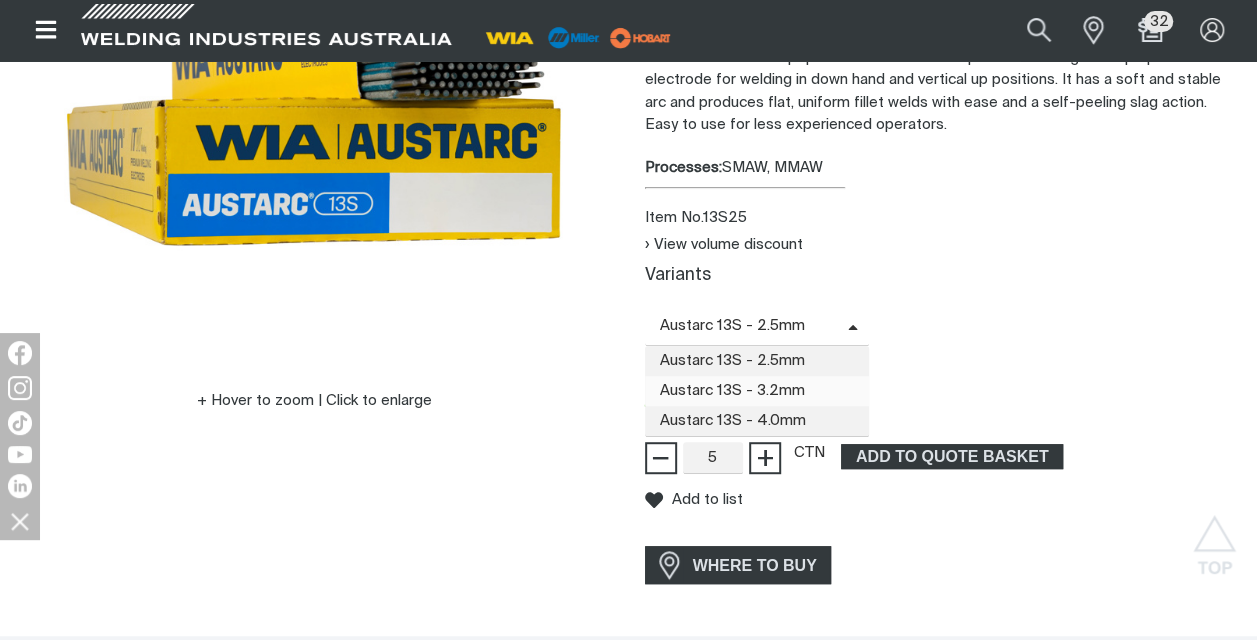 click on "Austarc 13S - 3.2mm" at bounding box center (757, 391) 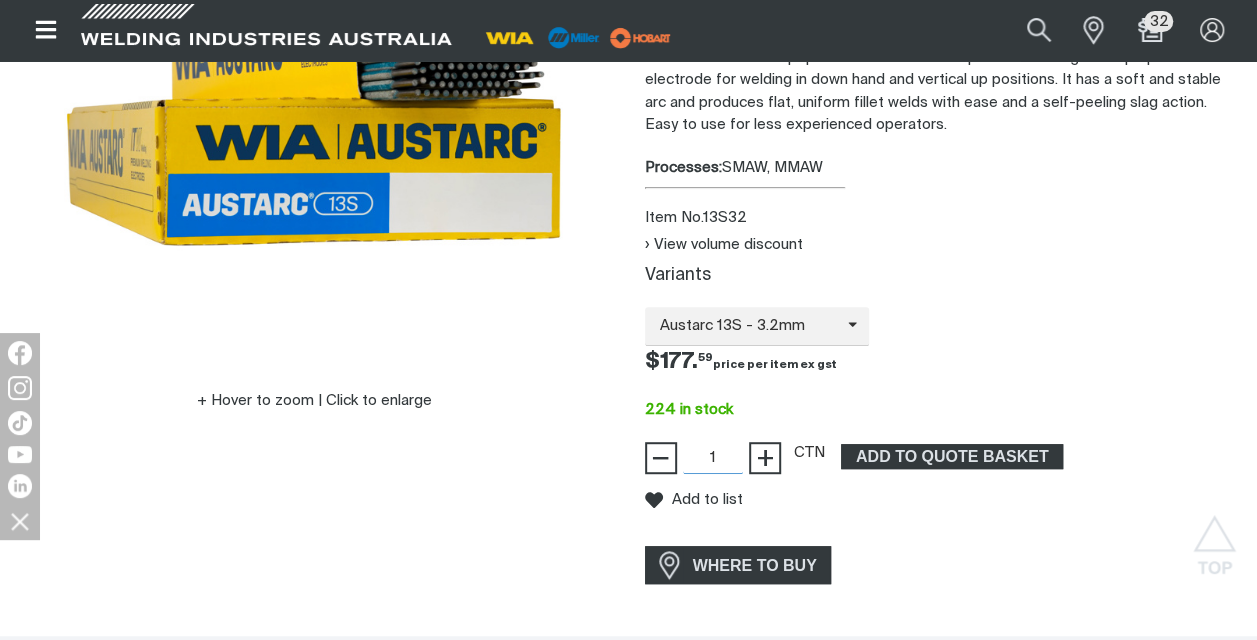 click on "1" at bounding box center [713, 458] 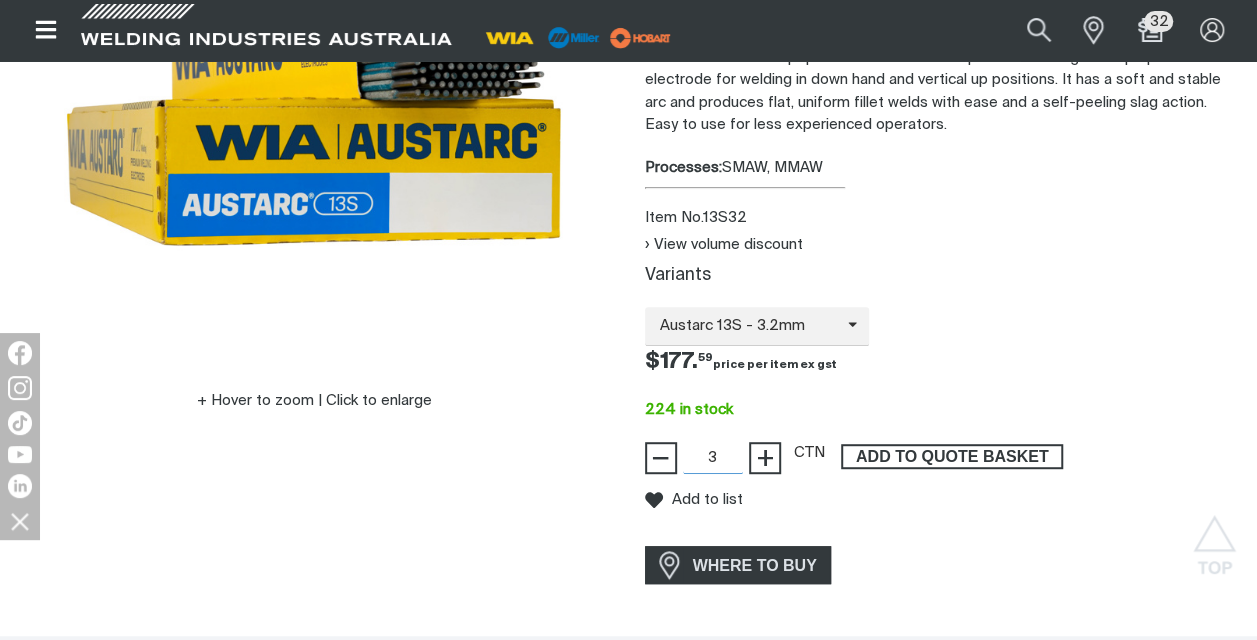 type on "3" 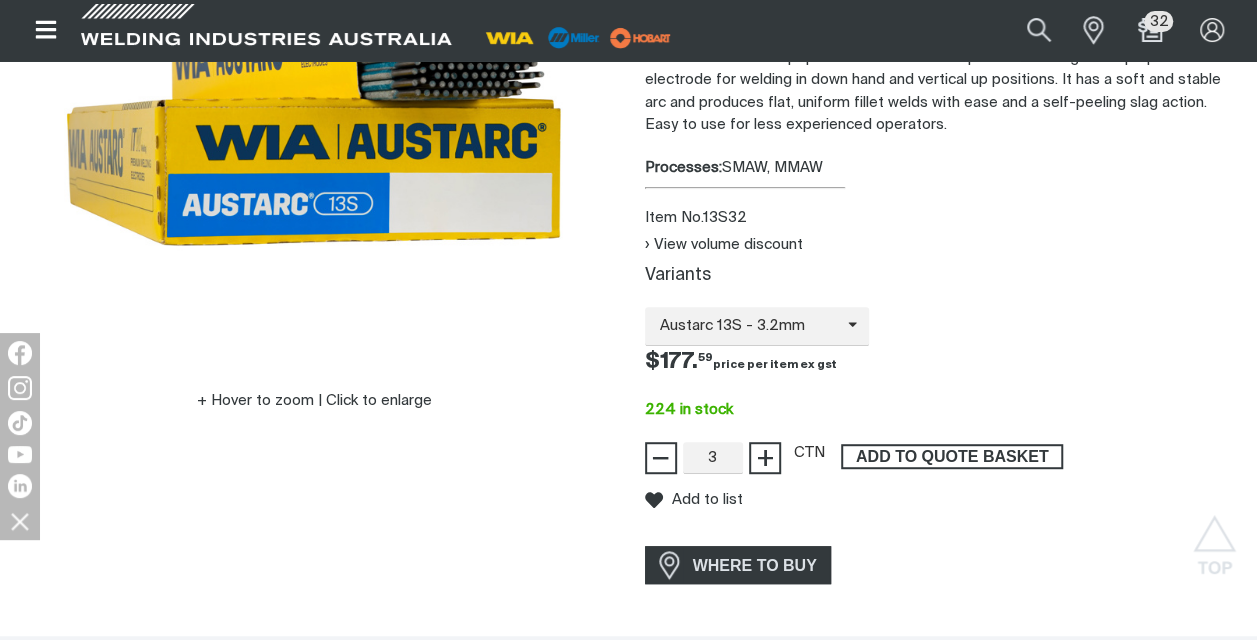 click on "ADD TO QUOTE BASKET" at bounding box center [952, 457] 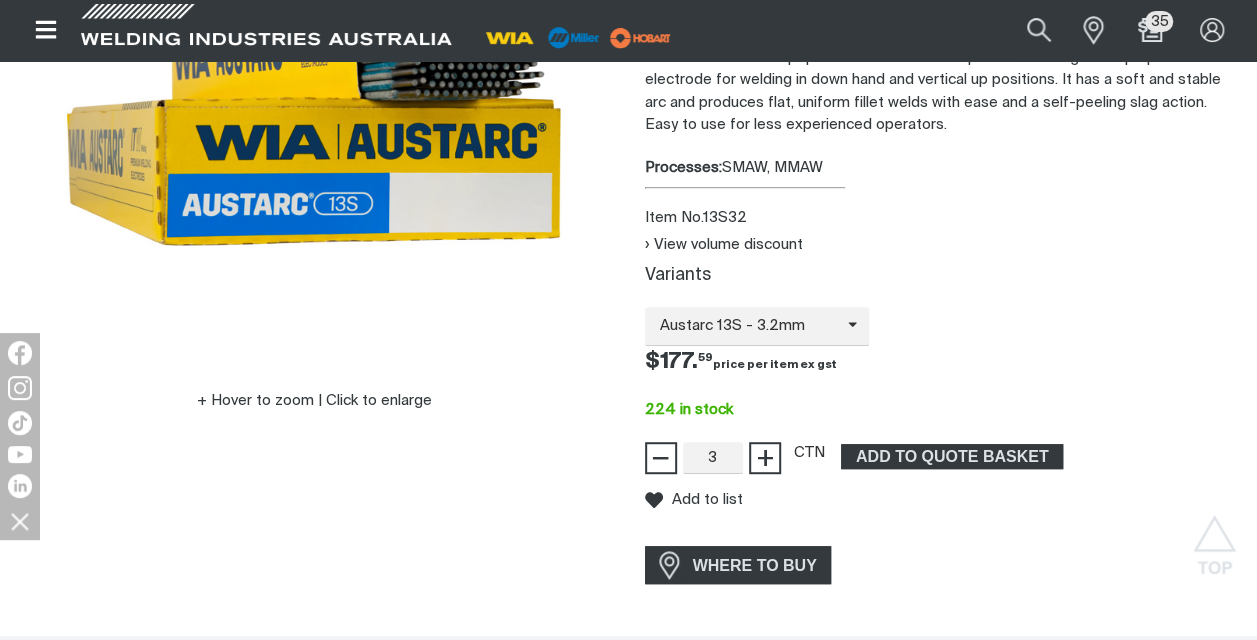 scroll, scrollTop: 0, scrollLeft: 0, axis: both 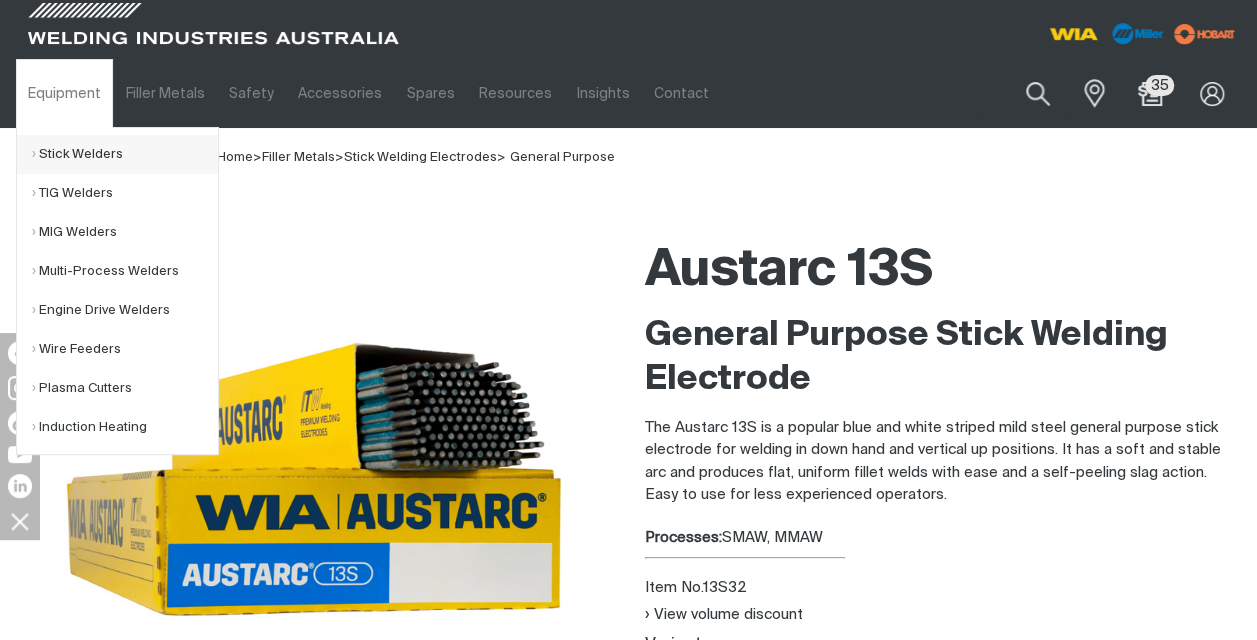 click on "Stick Welders" at bounding box center [125, 154] 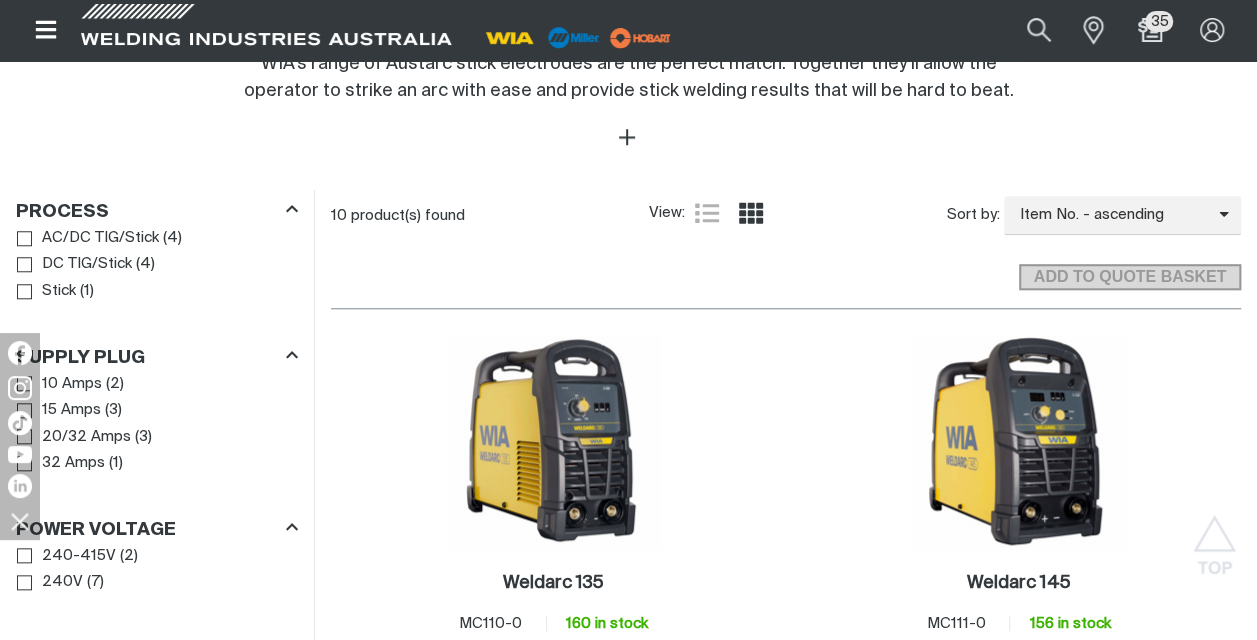 scroll, scrollTop: 1100, scrollLeft: 0, axis: vertical 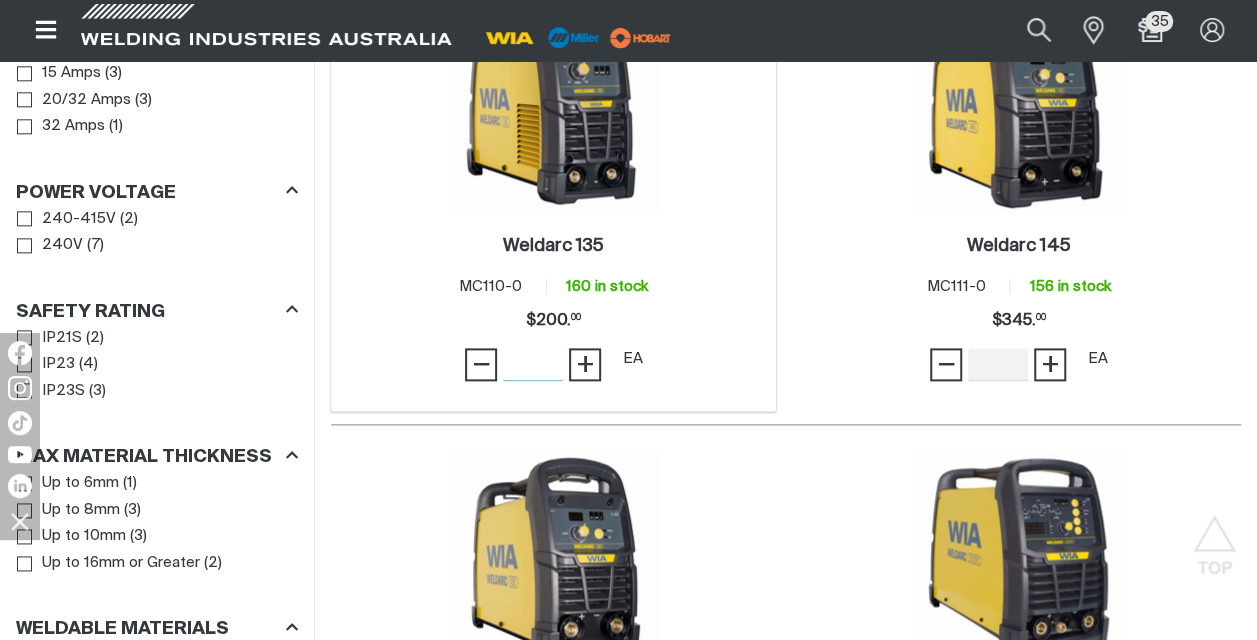 click on "Quantity" at bounding box center (533, 364) 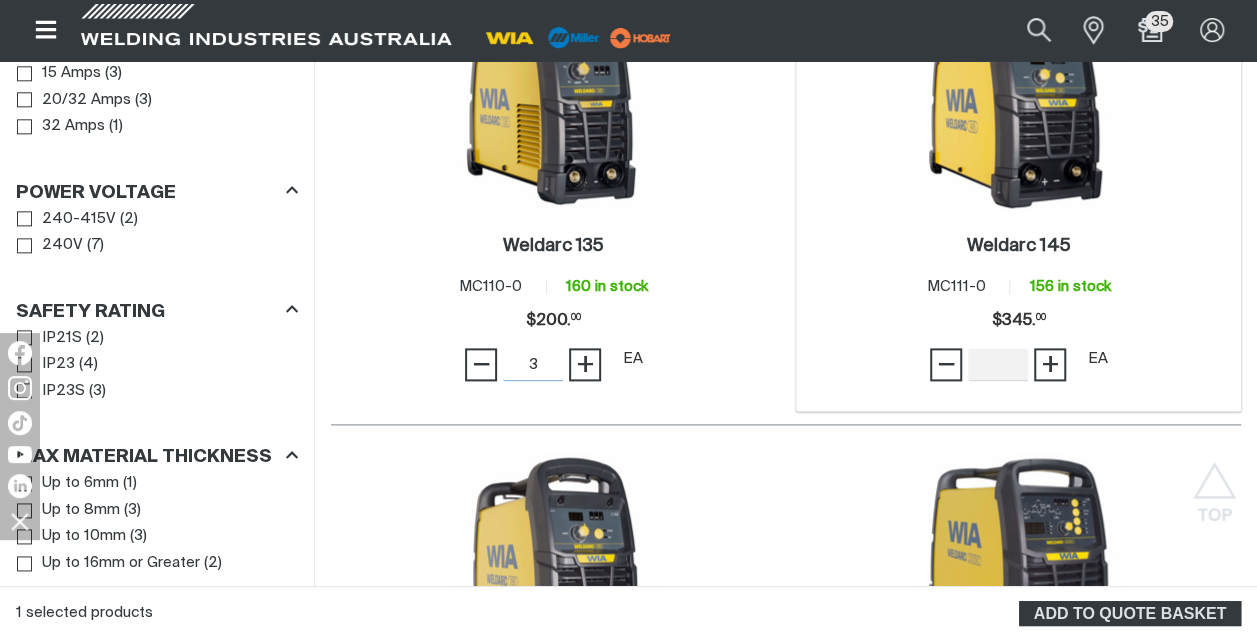 type on "3" 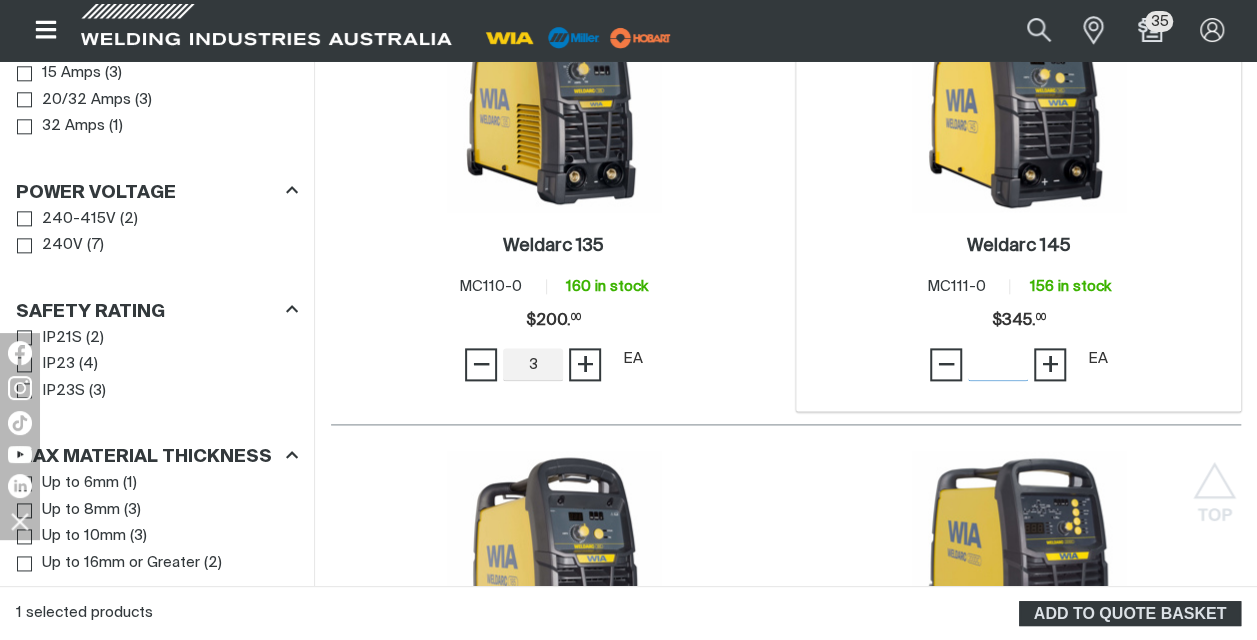 click on "Quantity" at bounding box center (998, 364) 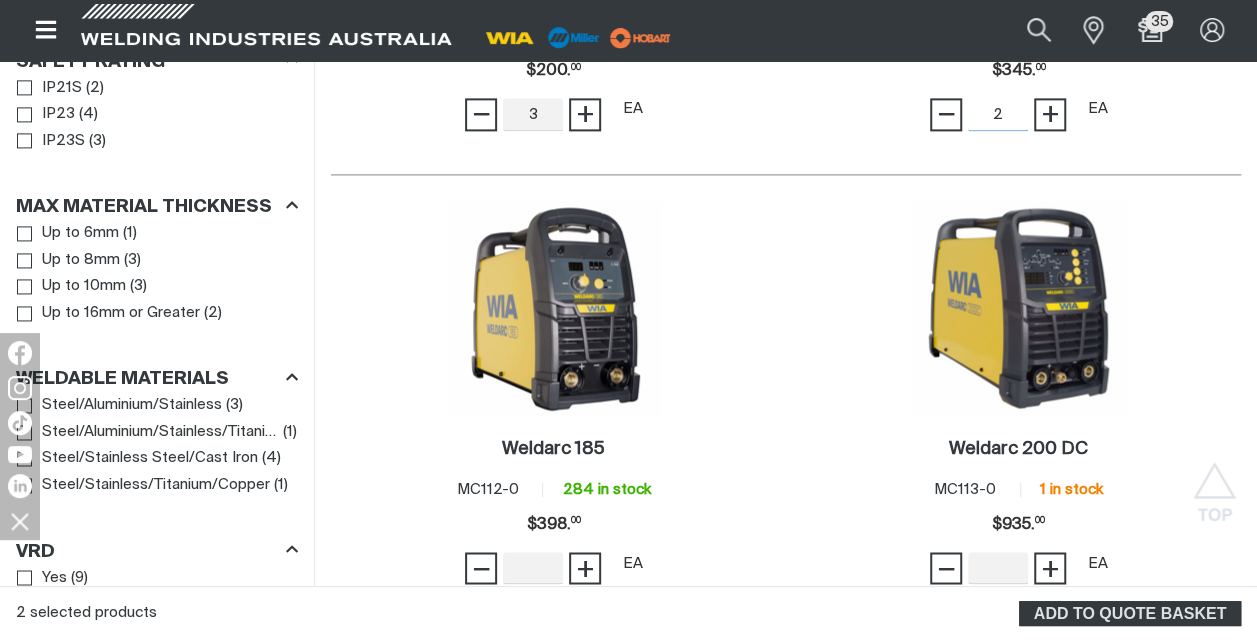 scroll, scrollTop: 1471, scrollLeft: 0, axis: vertical 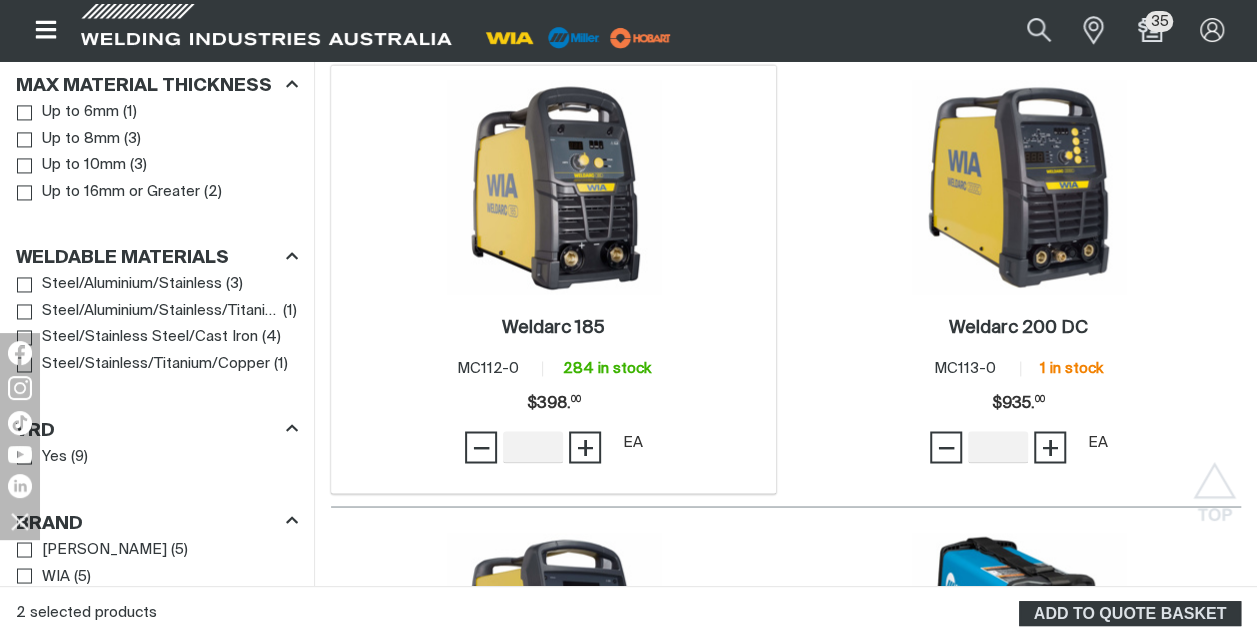 type on "2" 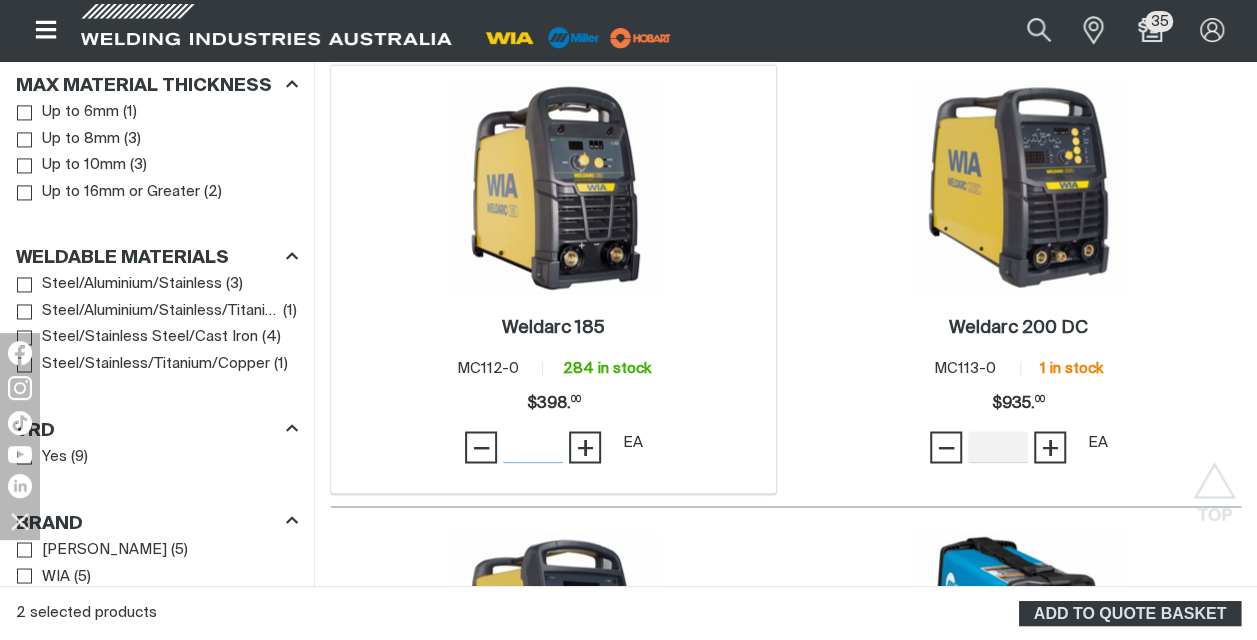 click on "Quantity" at bounding box center (533, 447) 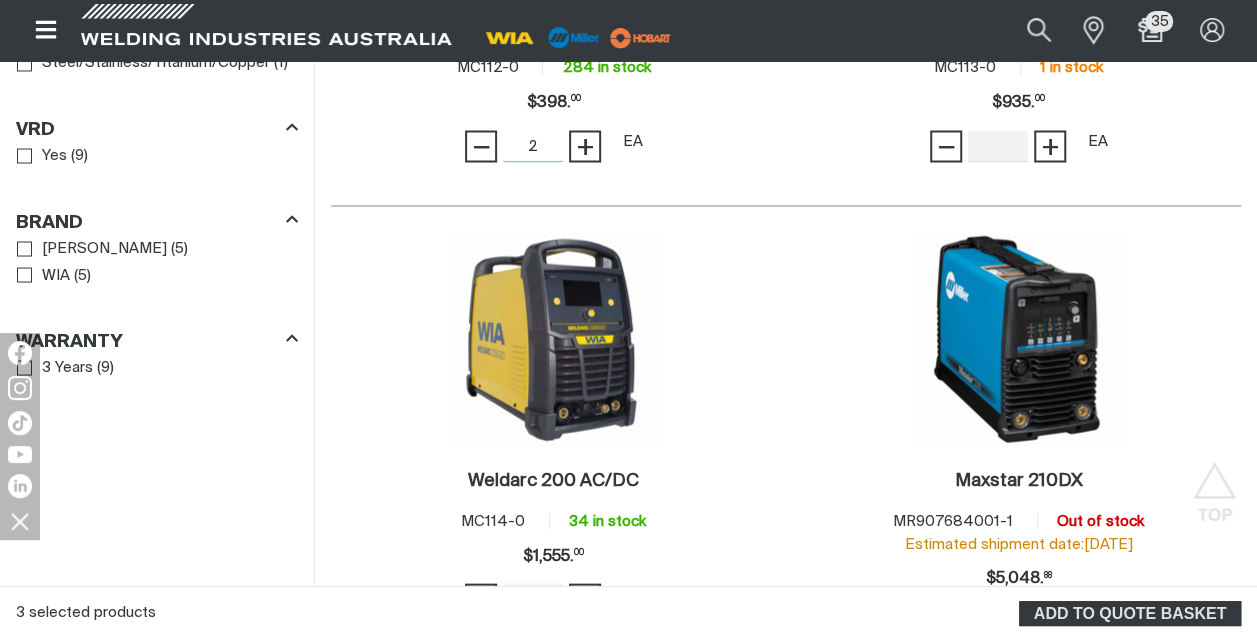 scroll, scrollTop: 1812, scrollLeft: 0, axis: vertical 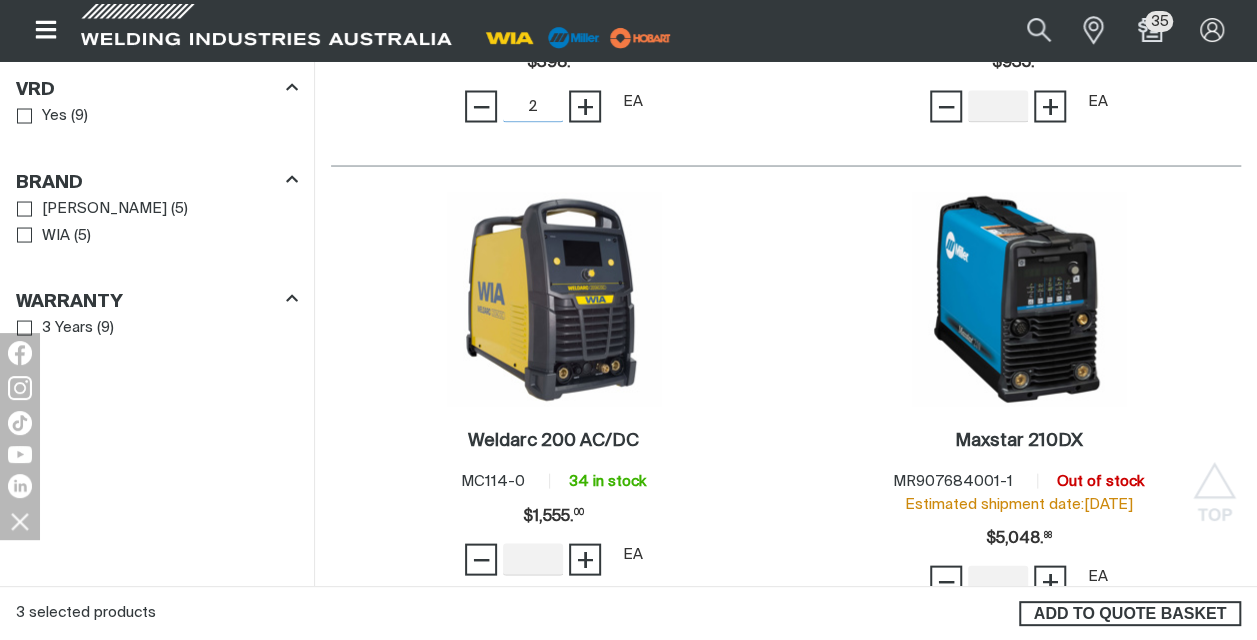 type on "2" 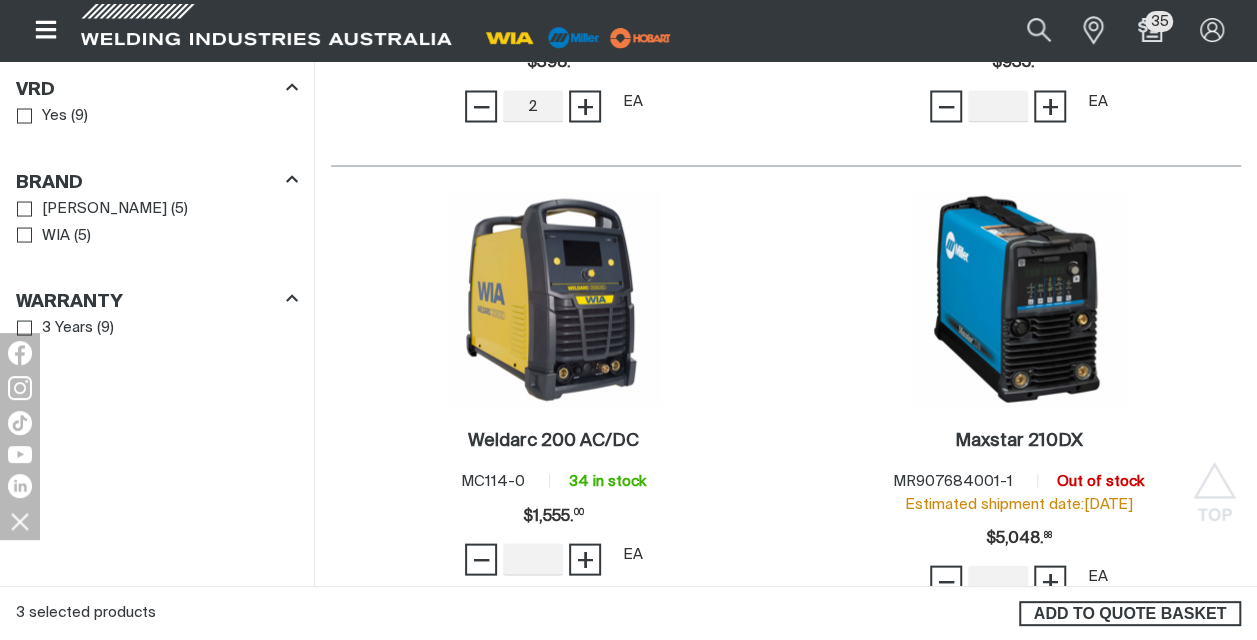 click on "ADD TO QUOTE BASKET" at bounding box center (1130, 614) 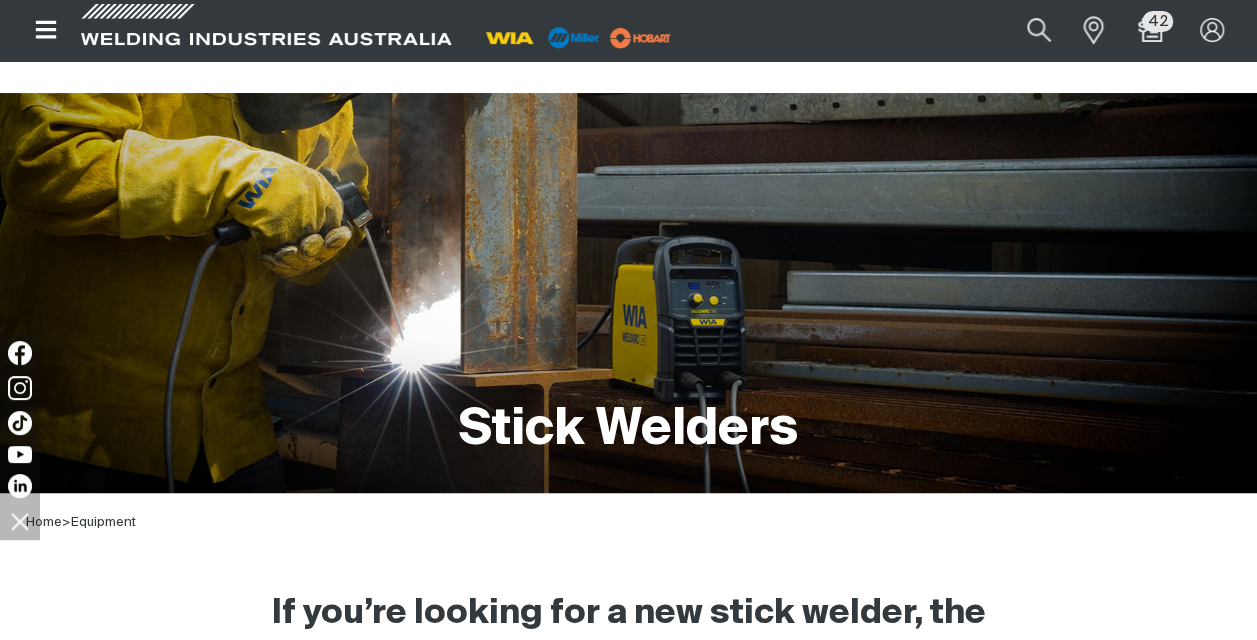scroll, scrollTop: 0, scrollLeft: 0, axis: both 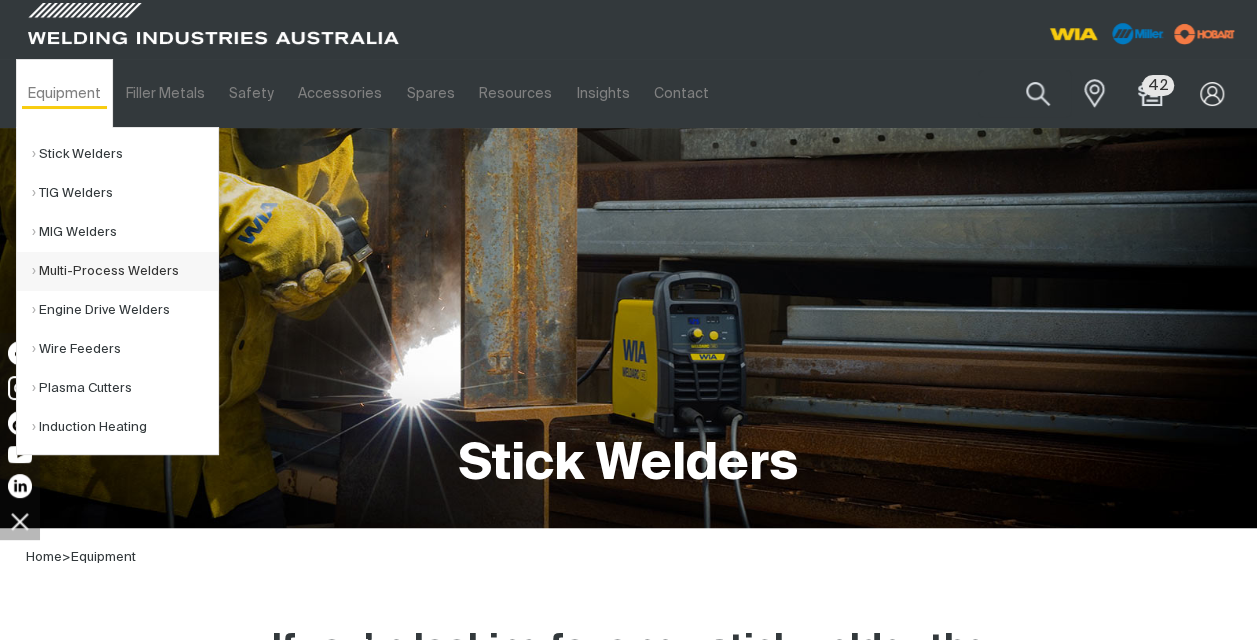 click on "Multi-Process Welders" at bounding box center [125, 271] 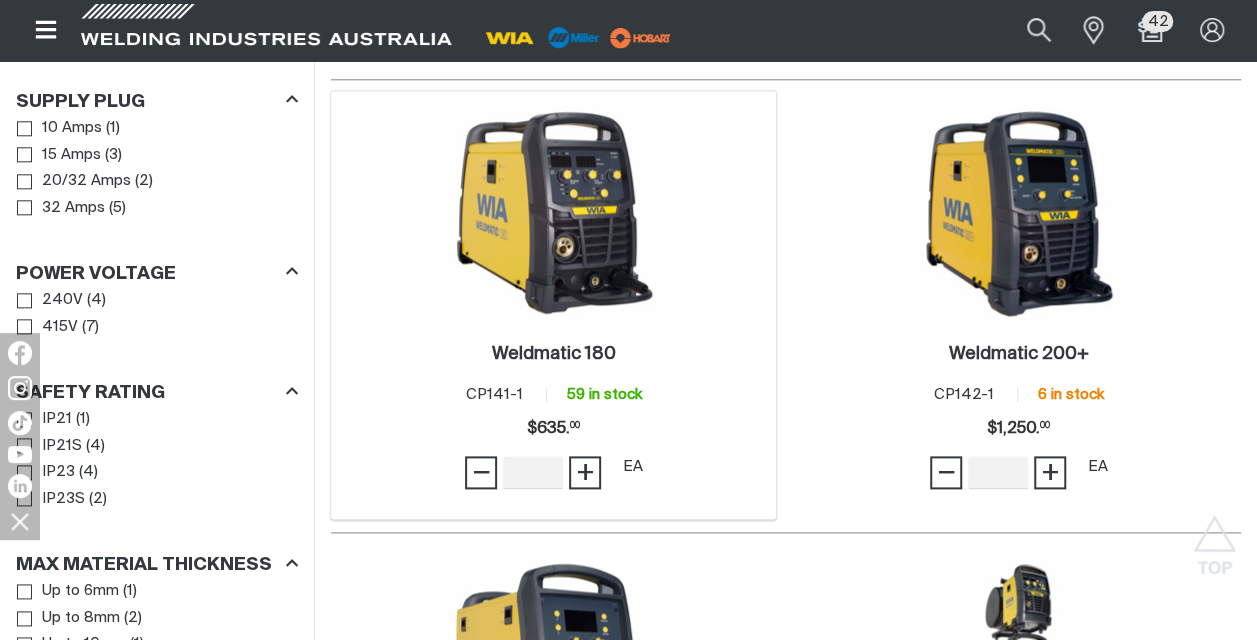 scroll, scrollTop: 1014, scrollLeft: 0, axis: vertical 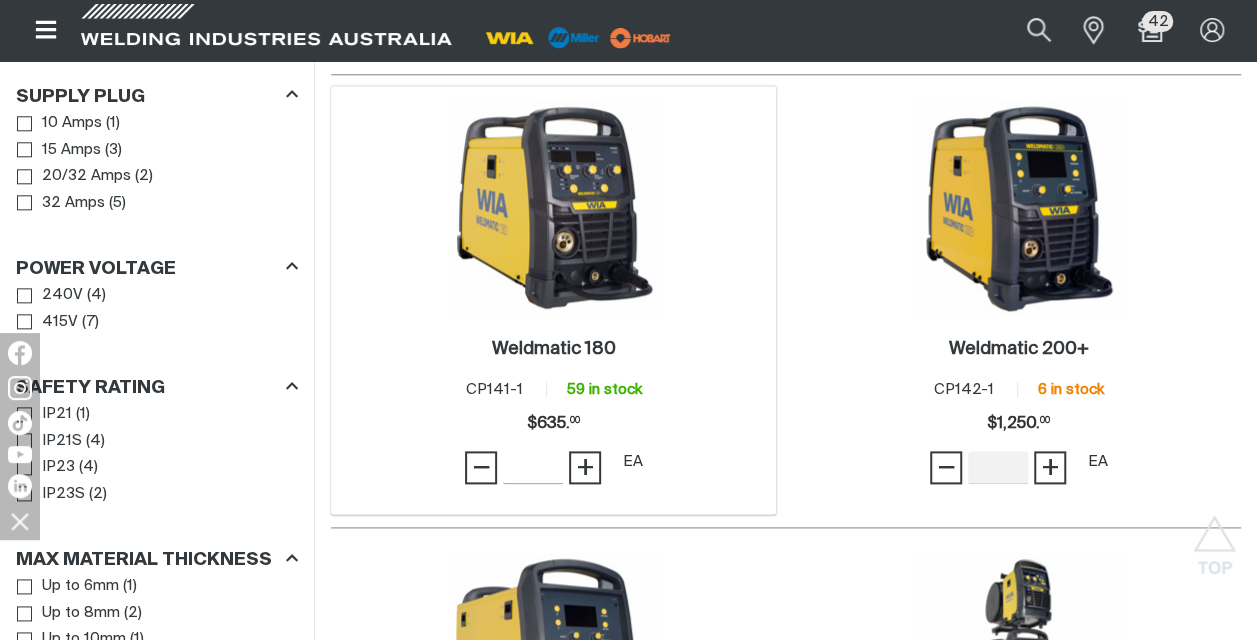 click on "Quantity" at bounding box center [533, 467] 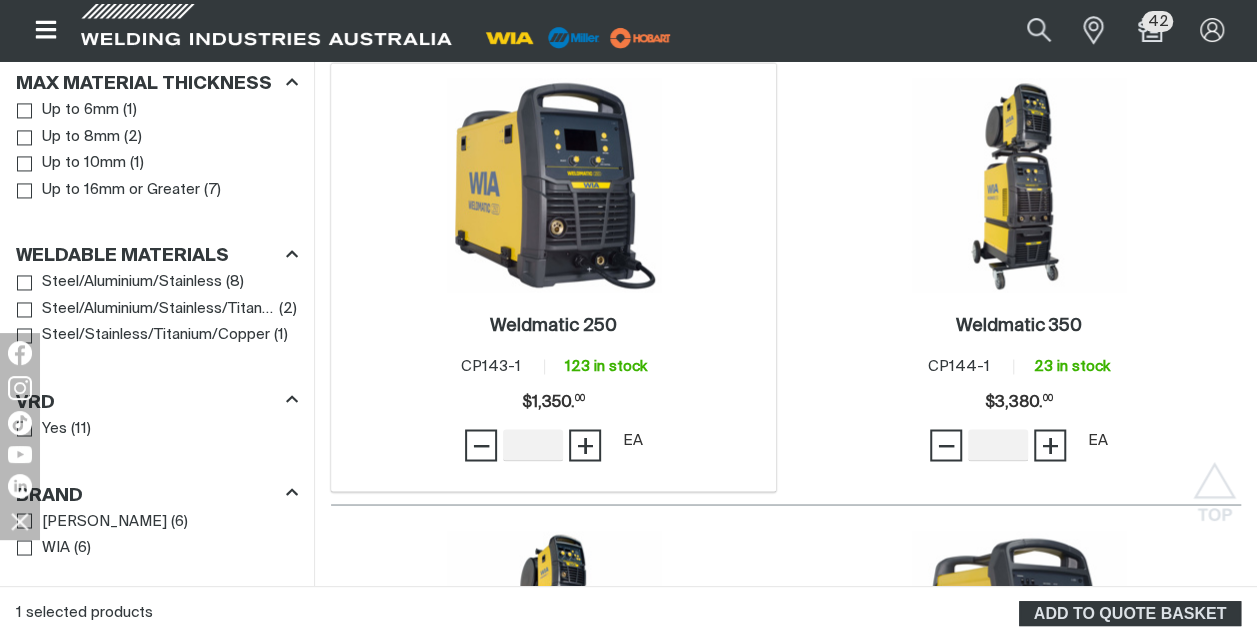 scroll, scrollTop: 1496, scrollLeft: 0, axis: vertical 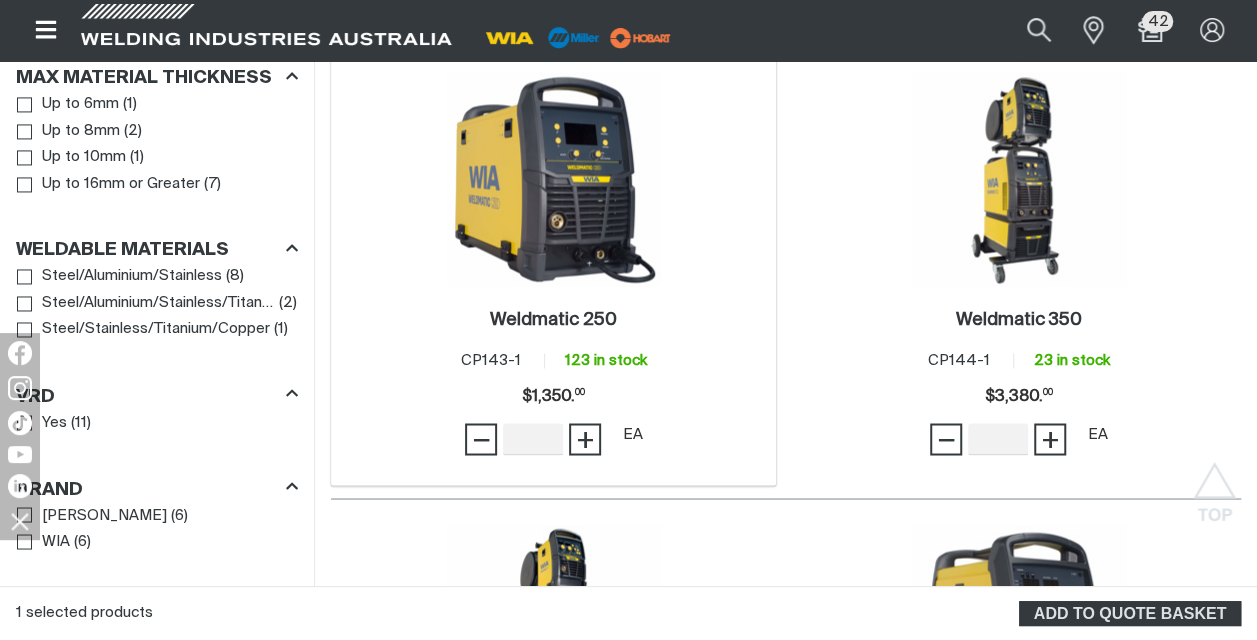type on "4" 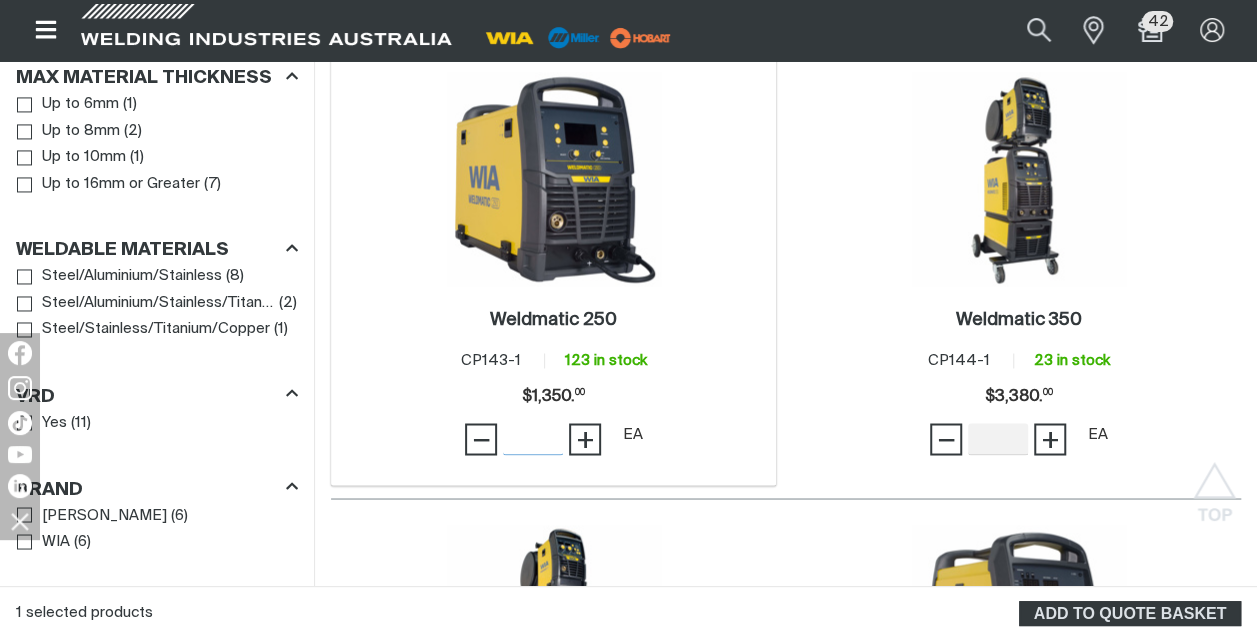 click on "Quantity" at bounding box center [533, 439] 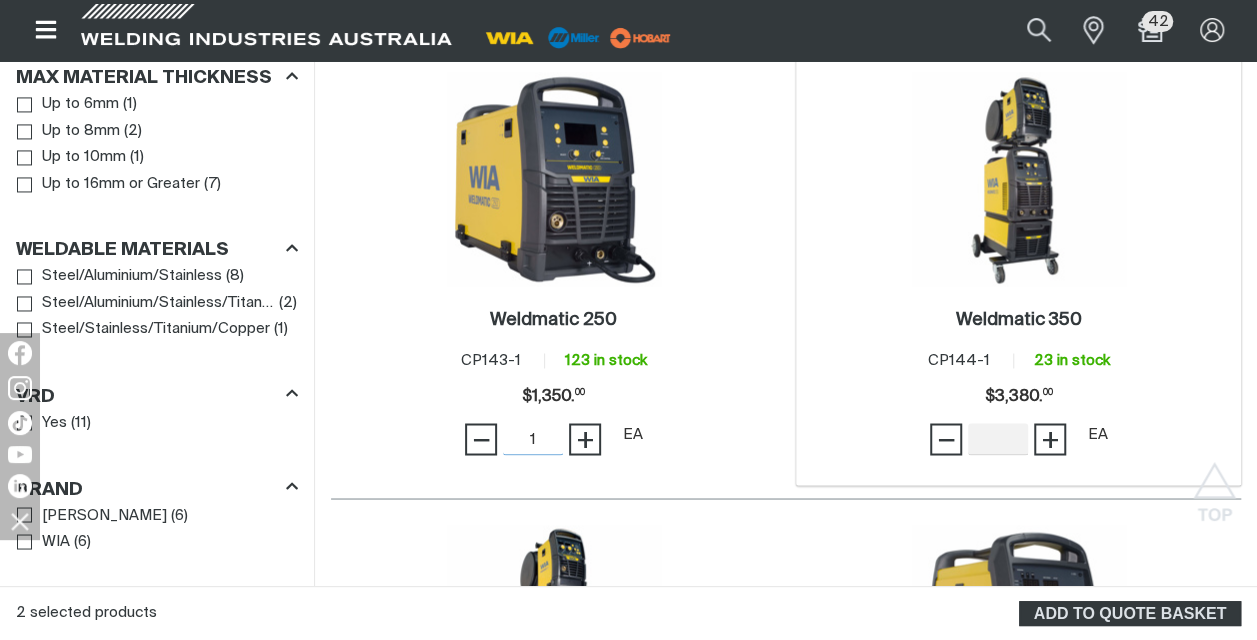 type on "1" 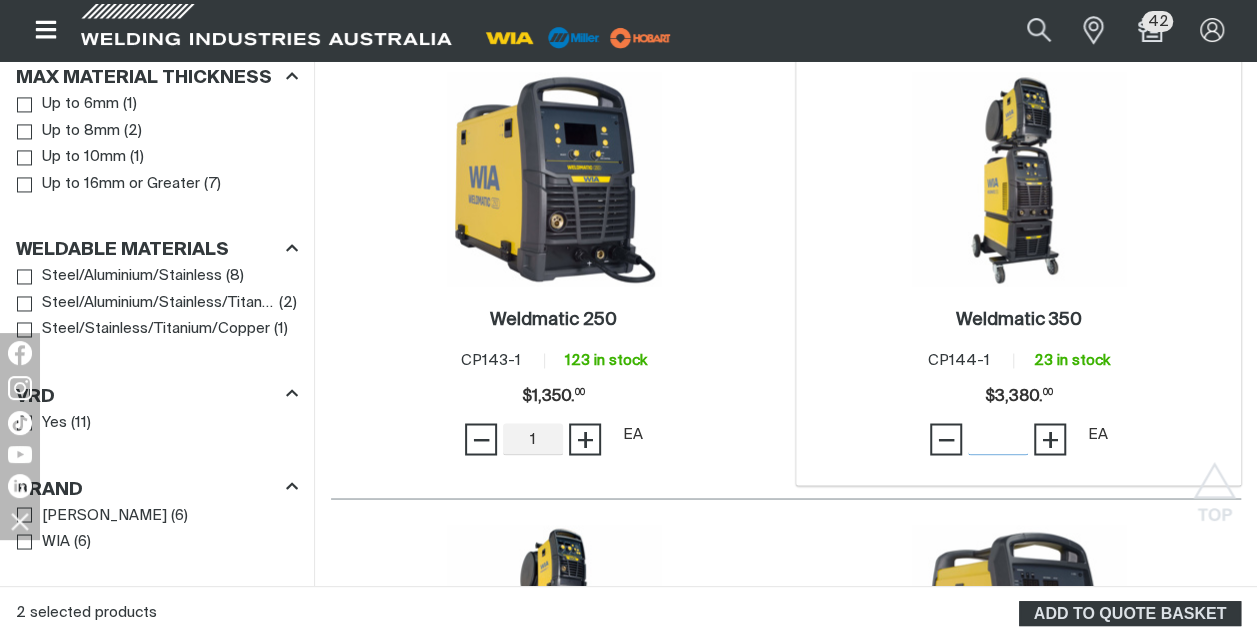 click on "Quantity" at bounding box center [998, 439] 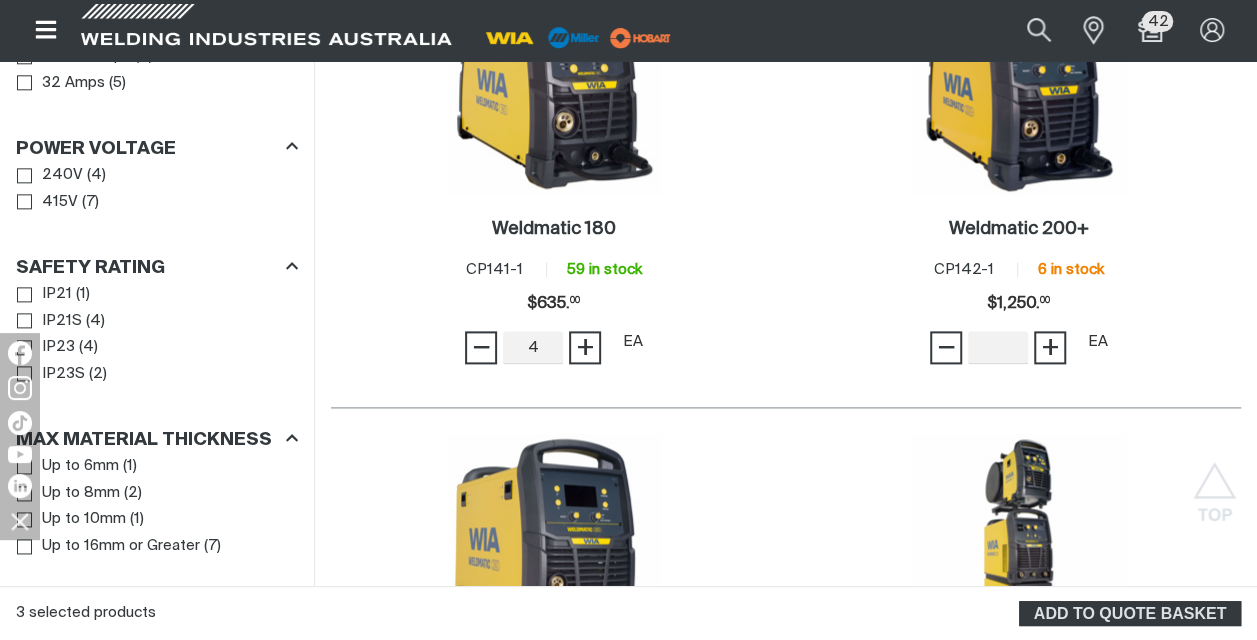 scroll, scrollTop: 1094, scrollLeft: 0, axis: vertical 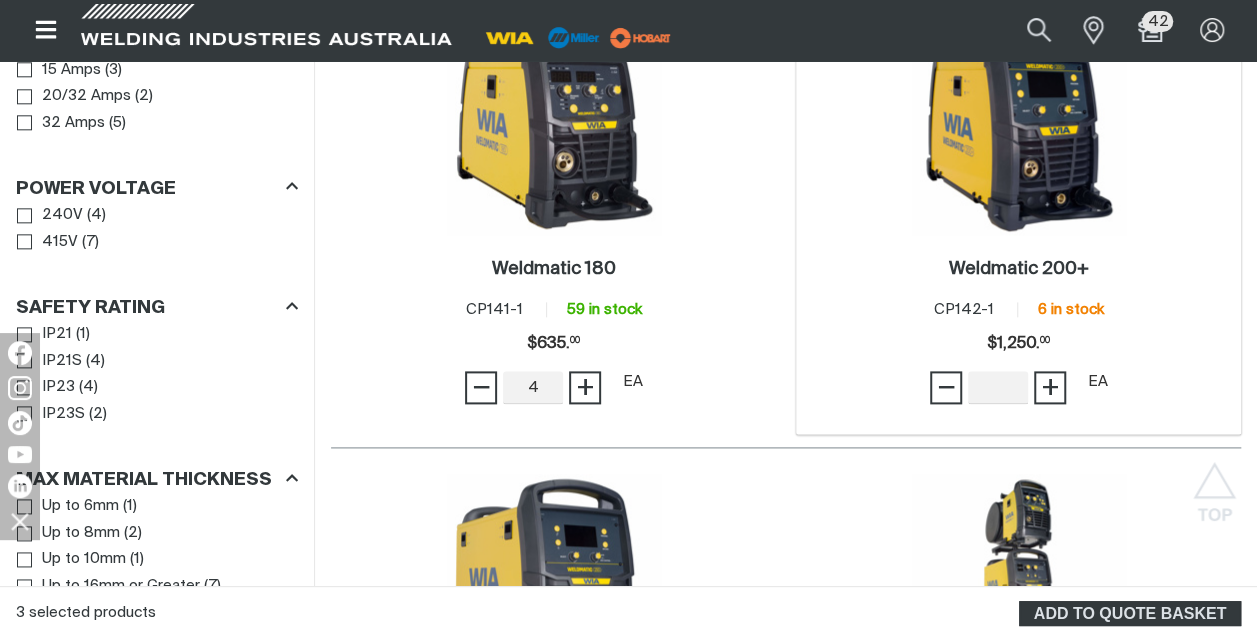 type on "1" 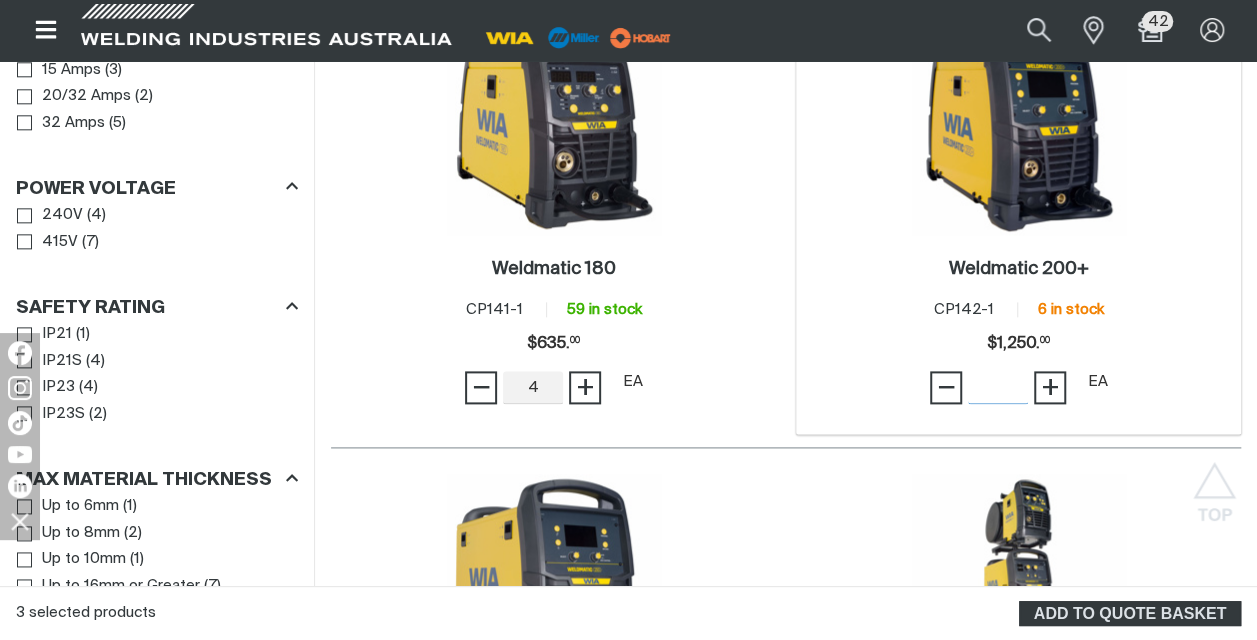 click on "Quantity" at bounding box center [998, 387] 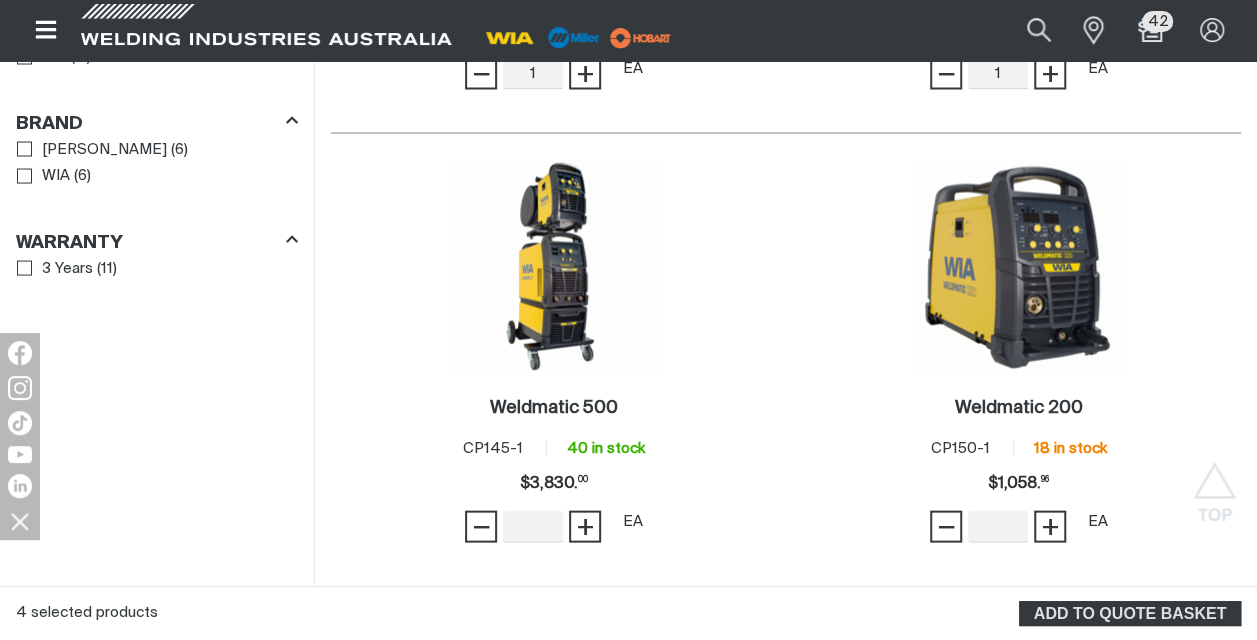 scroll, scrollTop: 1867, scrollLeft: 0, axis: vertical 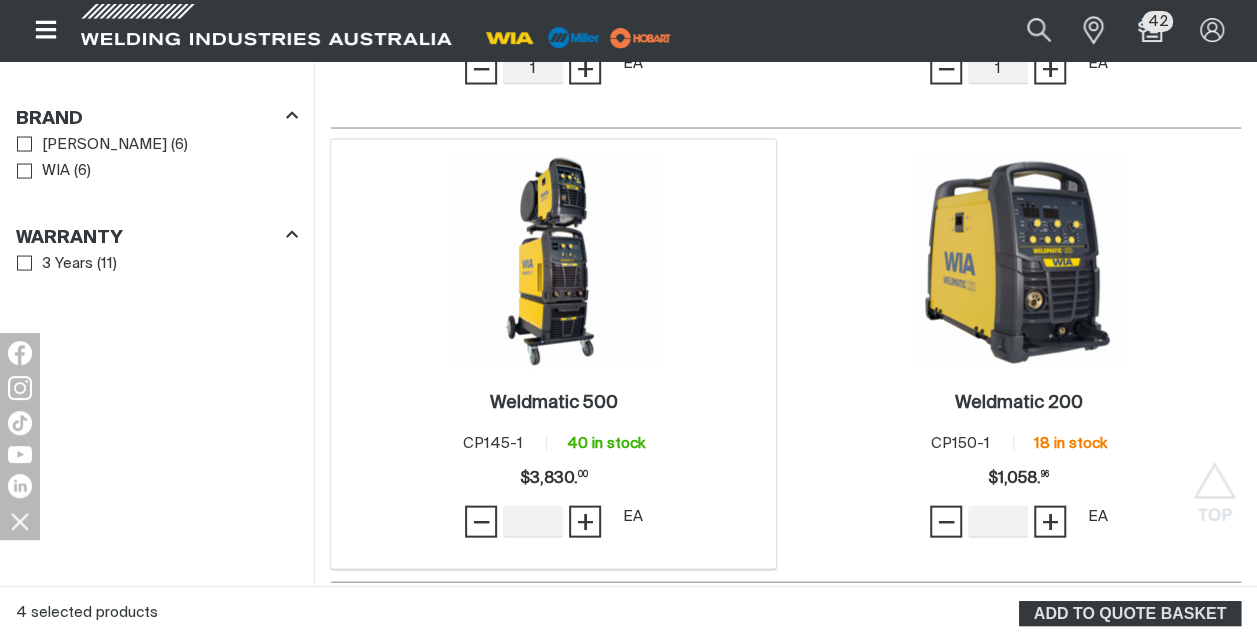 type on "2" 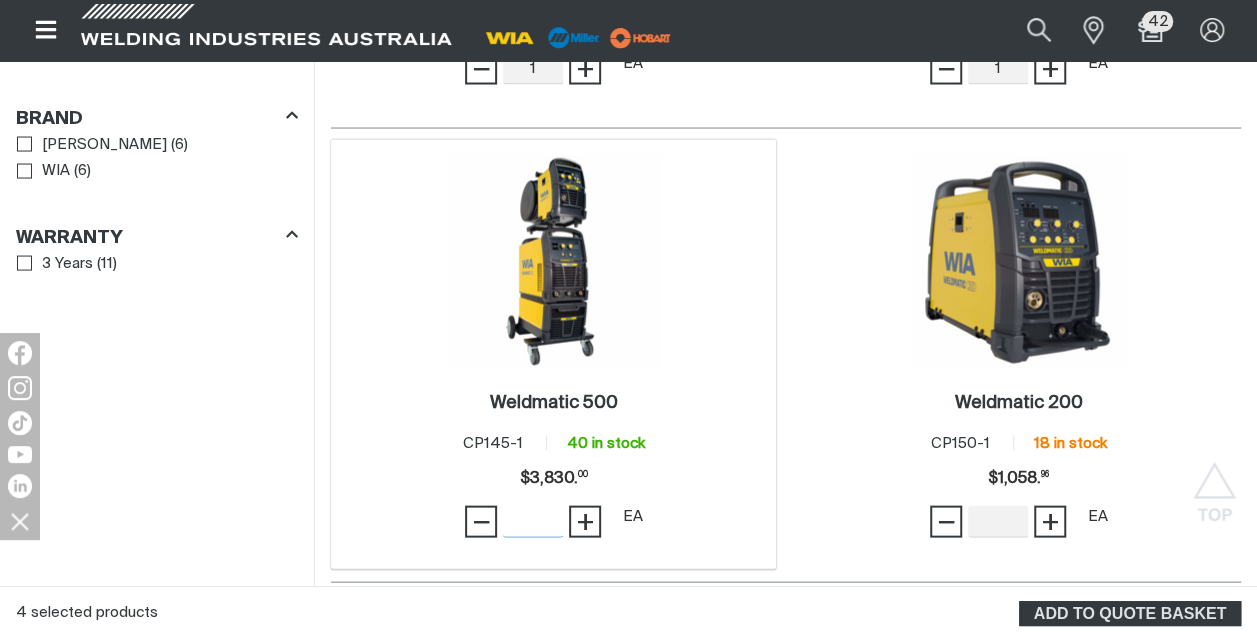 click on "Quantity" at bounding box center (533, 521) 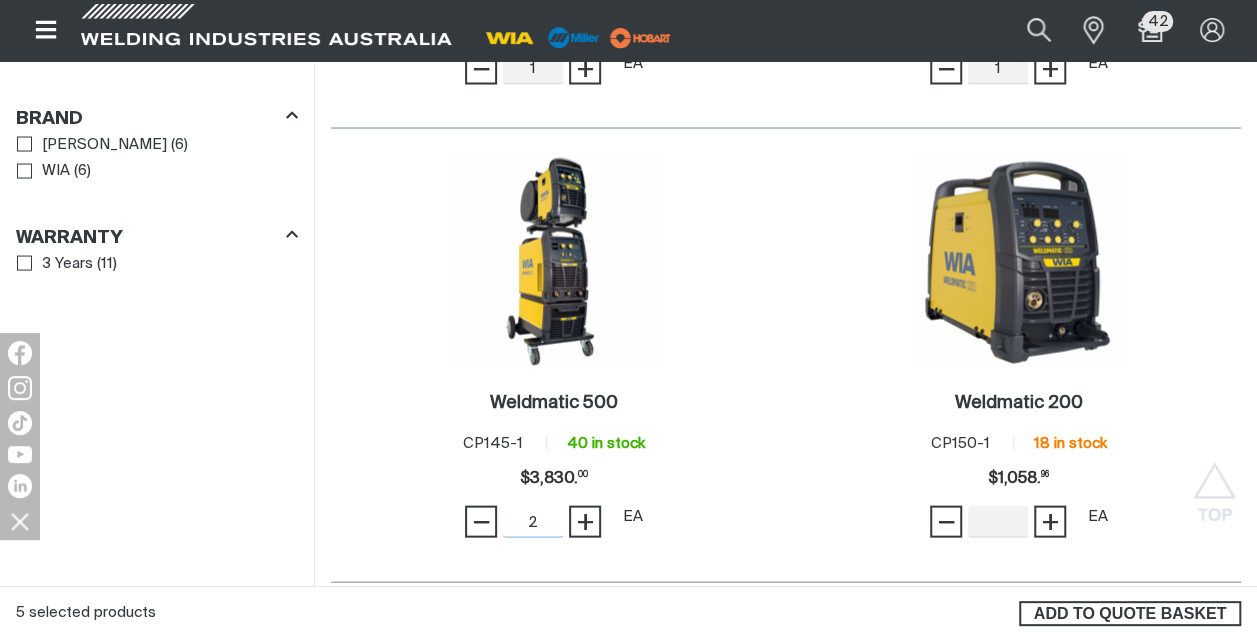 type on "2" 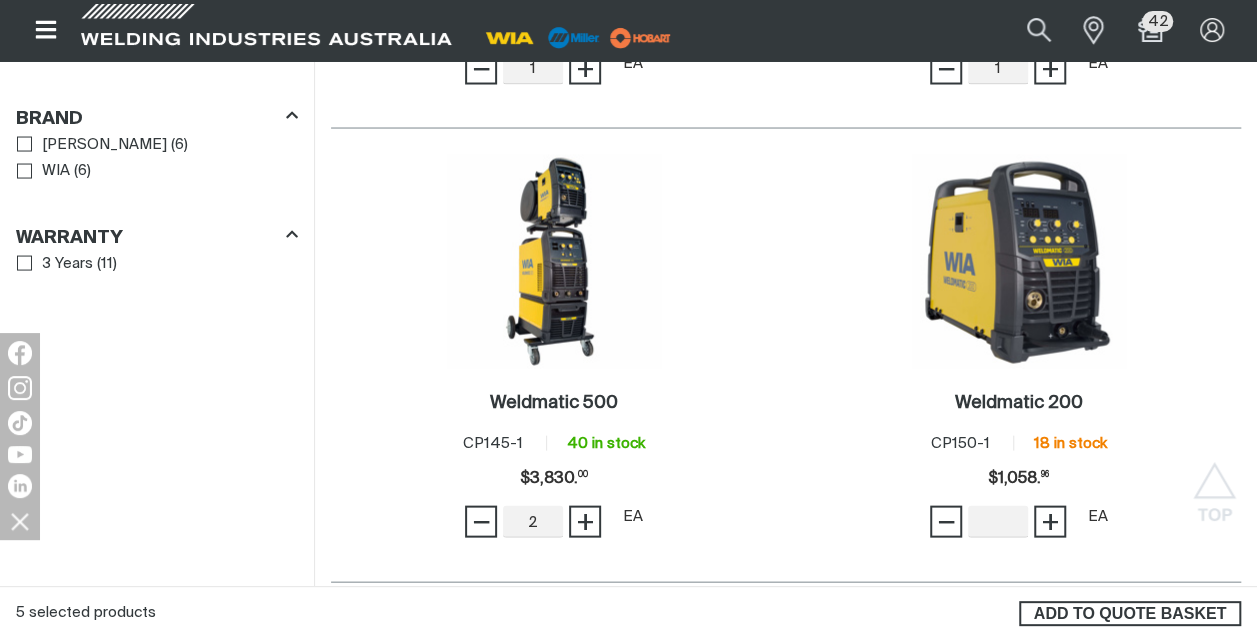 click on "ADD TO QUOTE BASKET" at bounding box center (1130, 614) 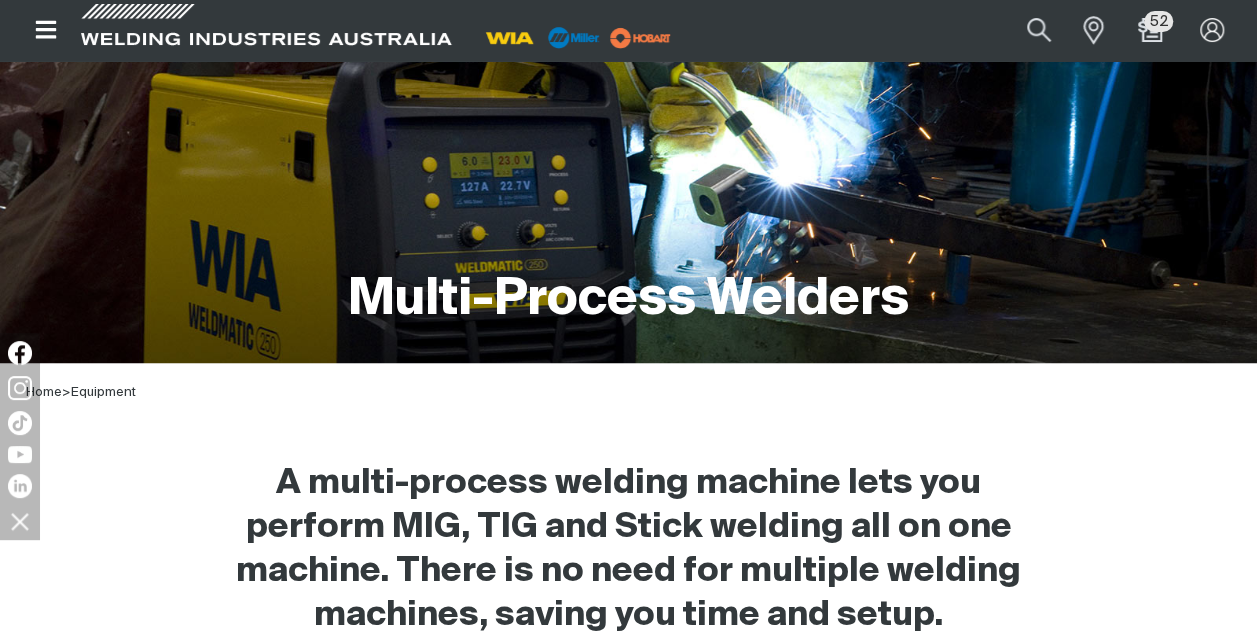scroll, scrollTop: 0, scrollLeft: 0, axis: both 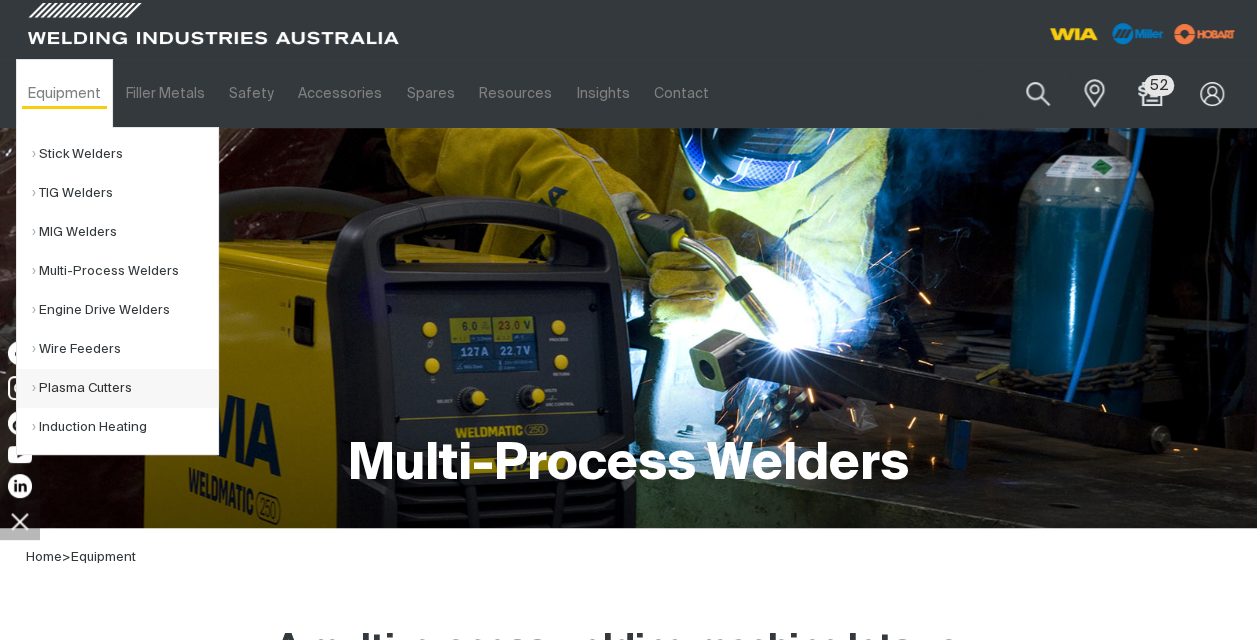 click on "Plasma Cutters" at bounding box center [125, 388] 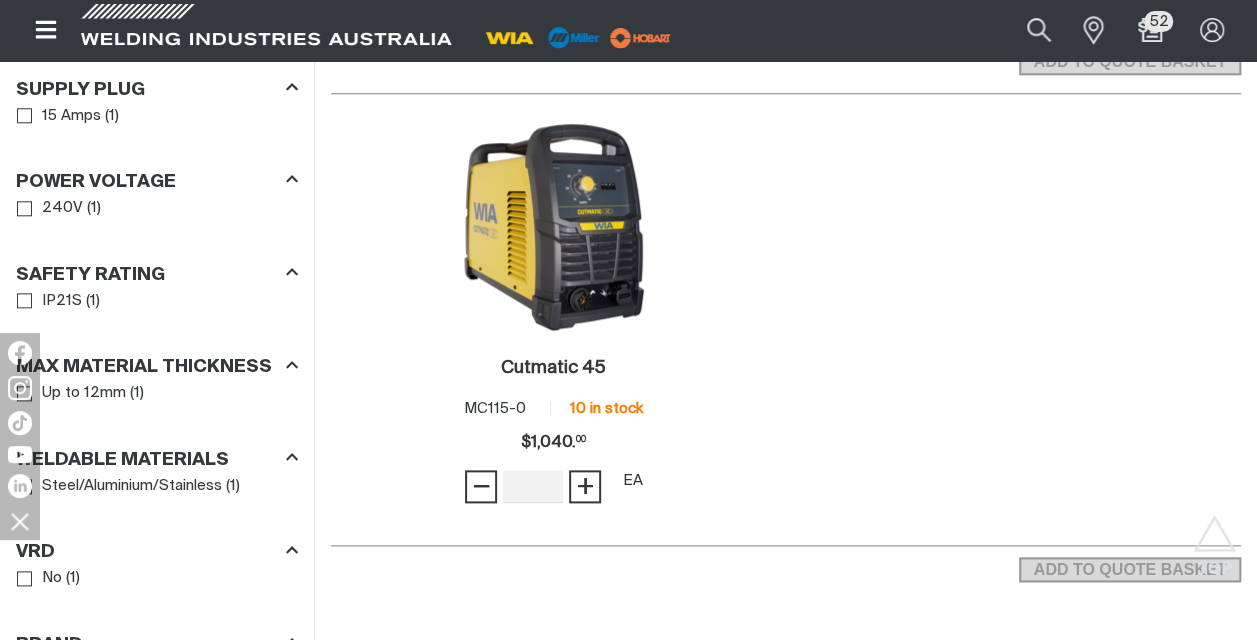 scroll, scrollTop: 983, scrollLeft: 0, axis: vertical 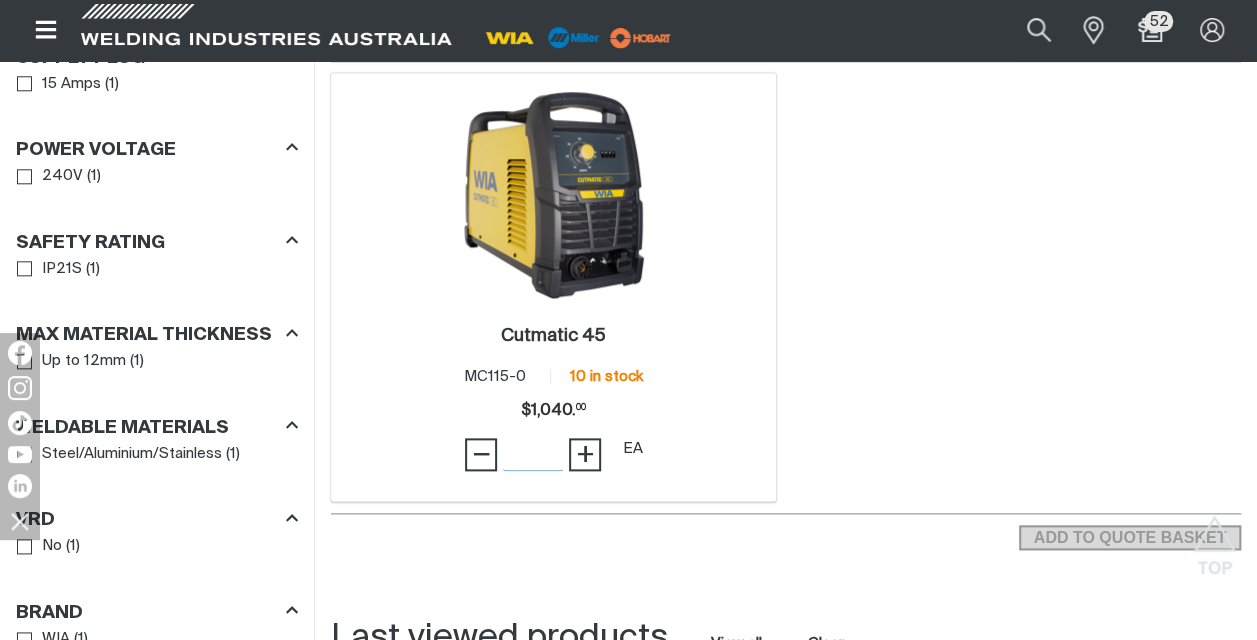 click on "Quantity" at bounding box center (533, 454) 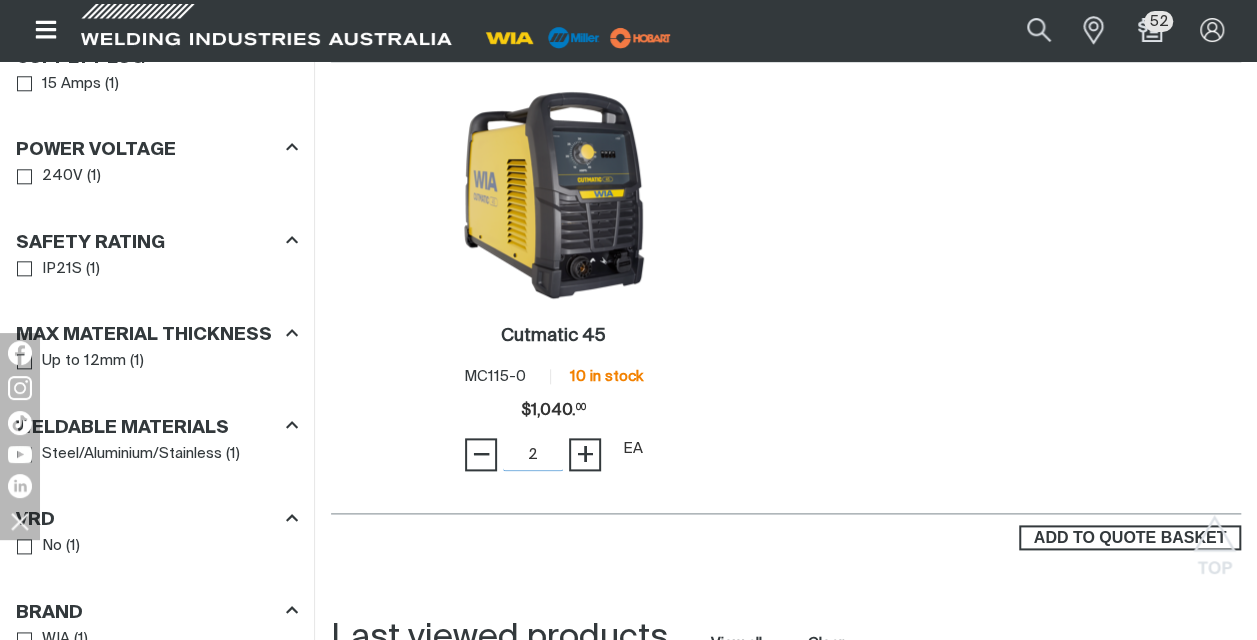 type on "2" 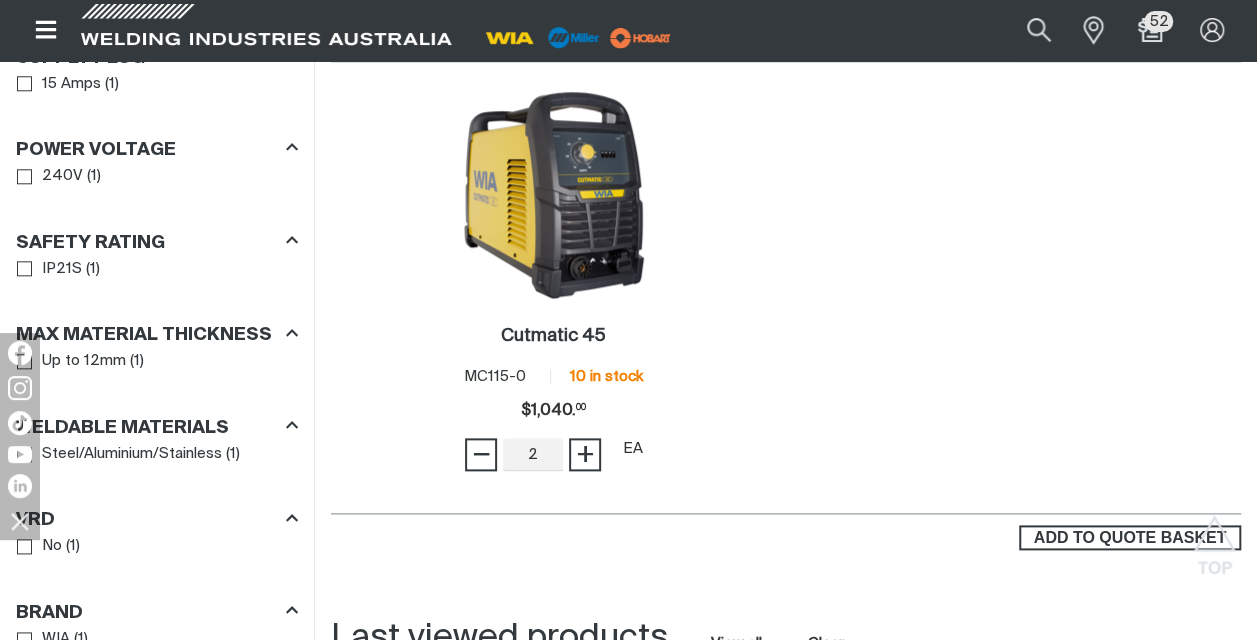 click on "ADD TO QUOTE BASKET" at bounding box center (1130, 538) 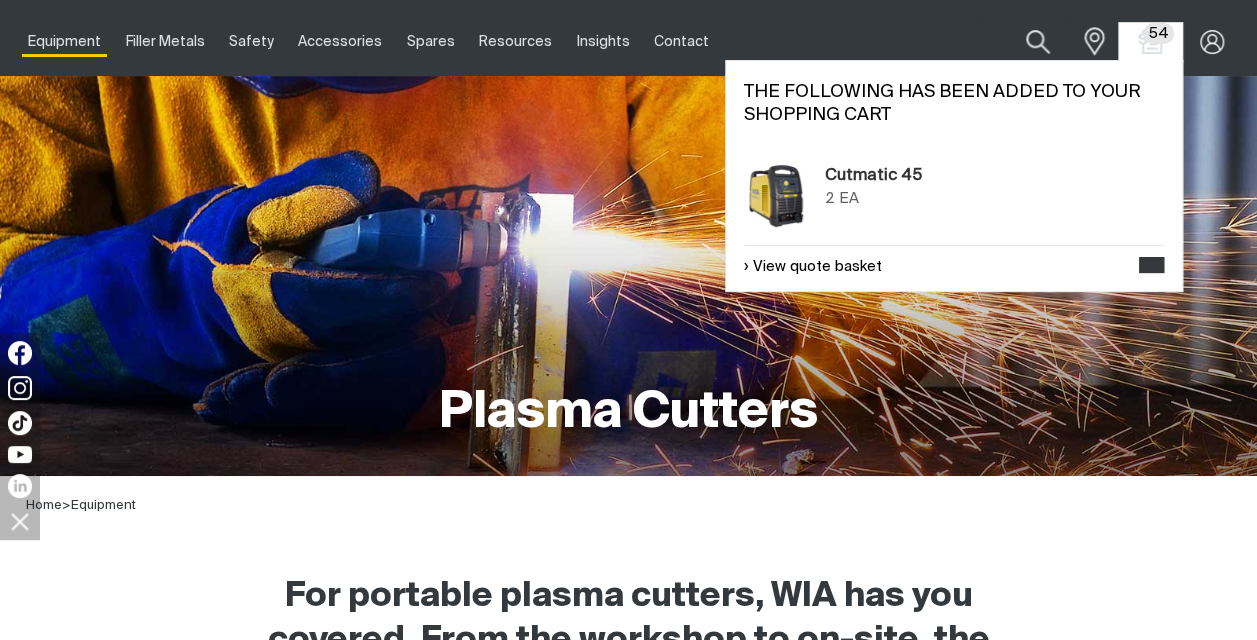 scroll, scrollTop: 0, scrollLeft: 0, axis: both 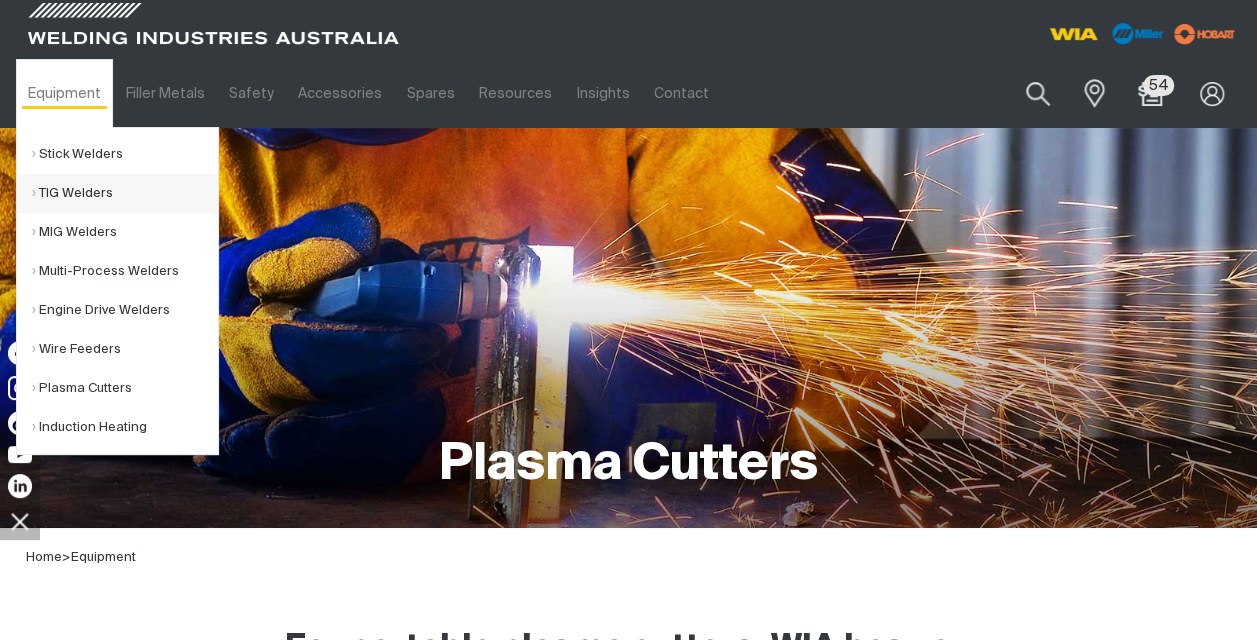click on "TIG Welders" at bounding box center (125, 193) 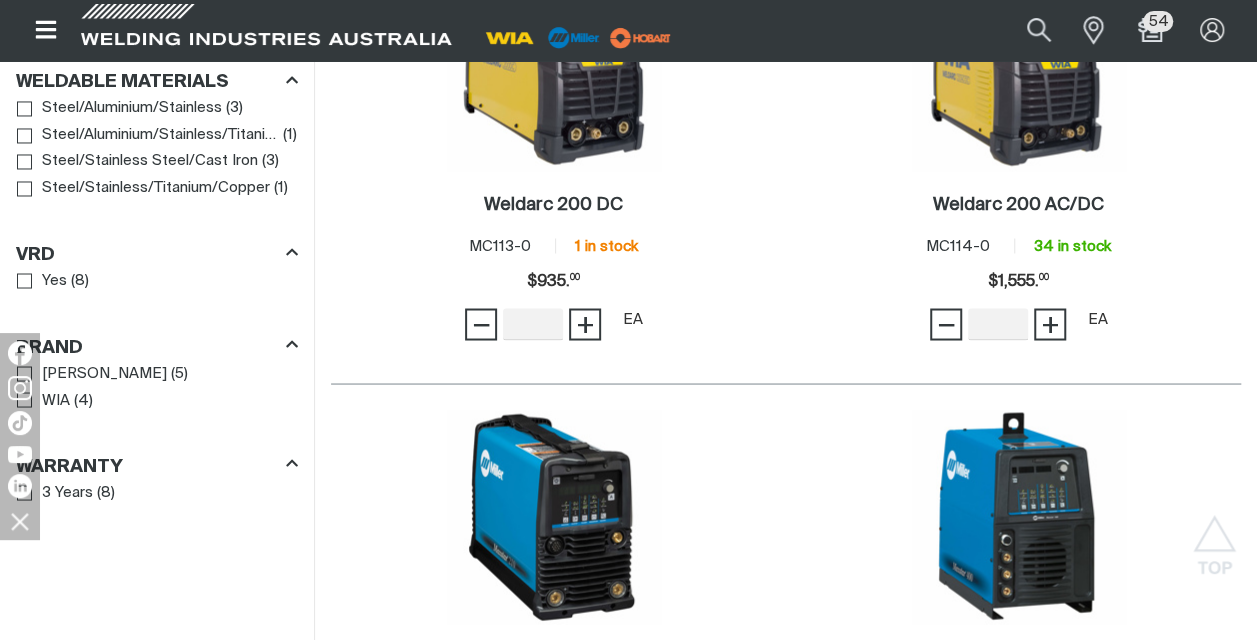 scroll, scrollTop: 1653, scrollLeft: 0, axis: vertical 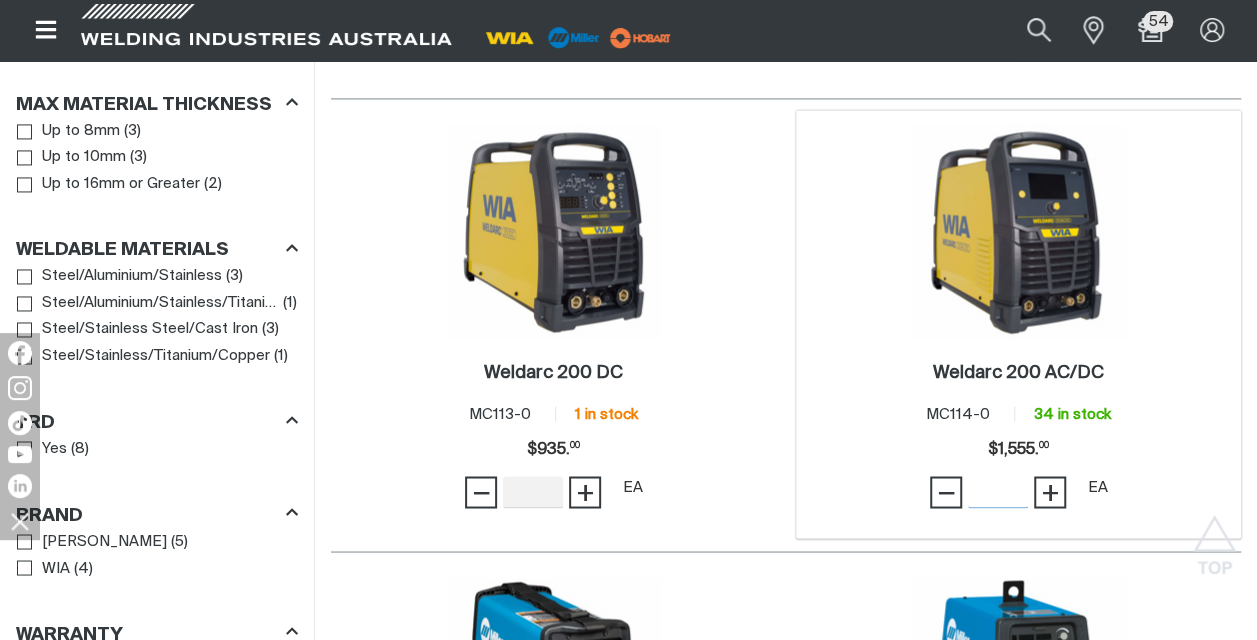 click on "Quantity" at bounding box center (998, 492) 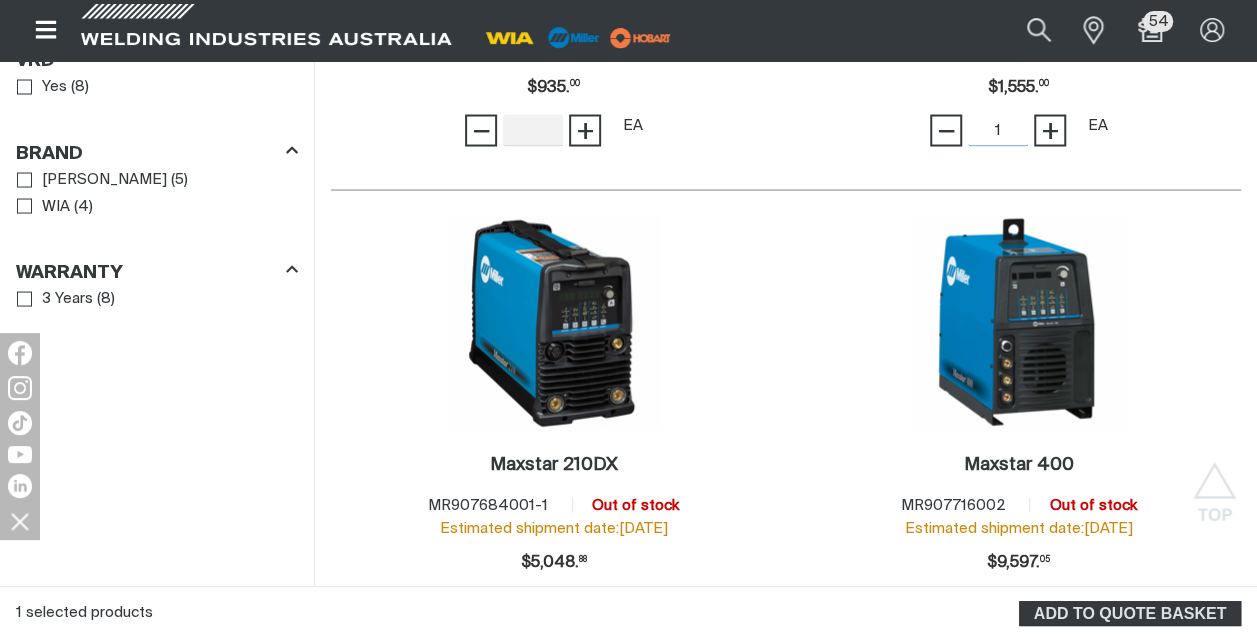 scroll, scrollTop: 1852, scrollLeft: 0, axis: vertical 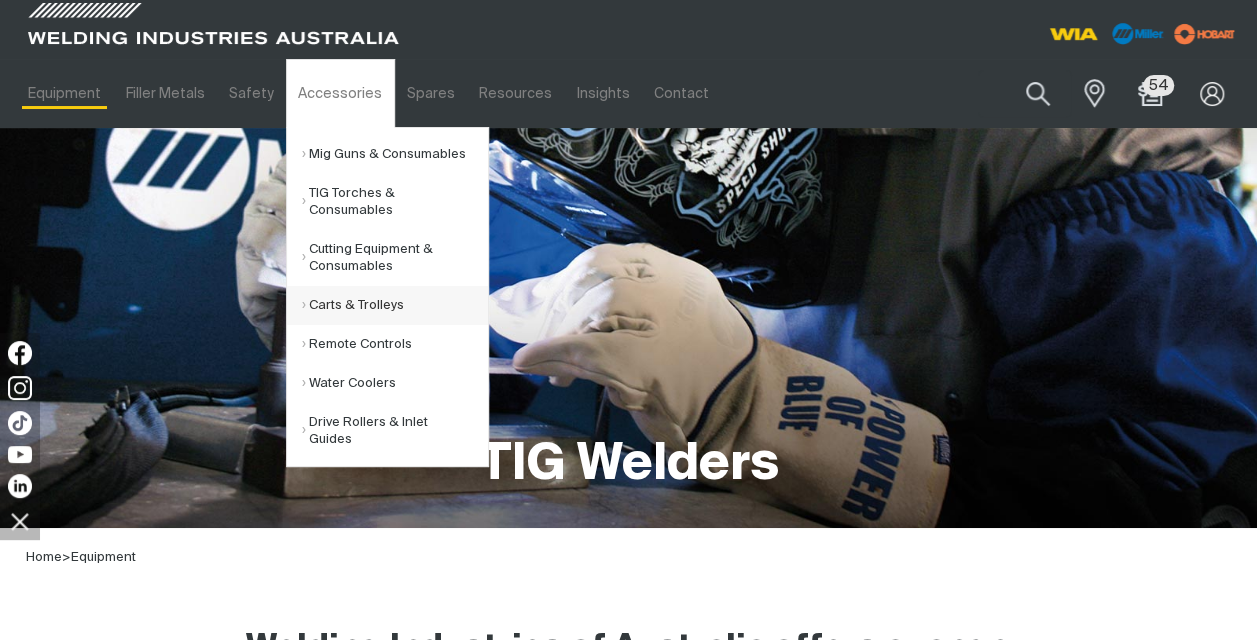 type on "1" 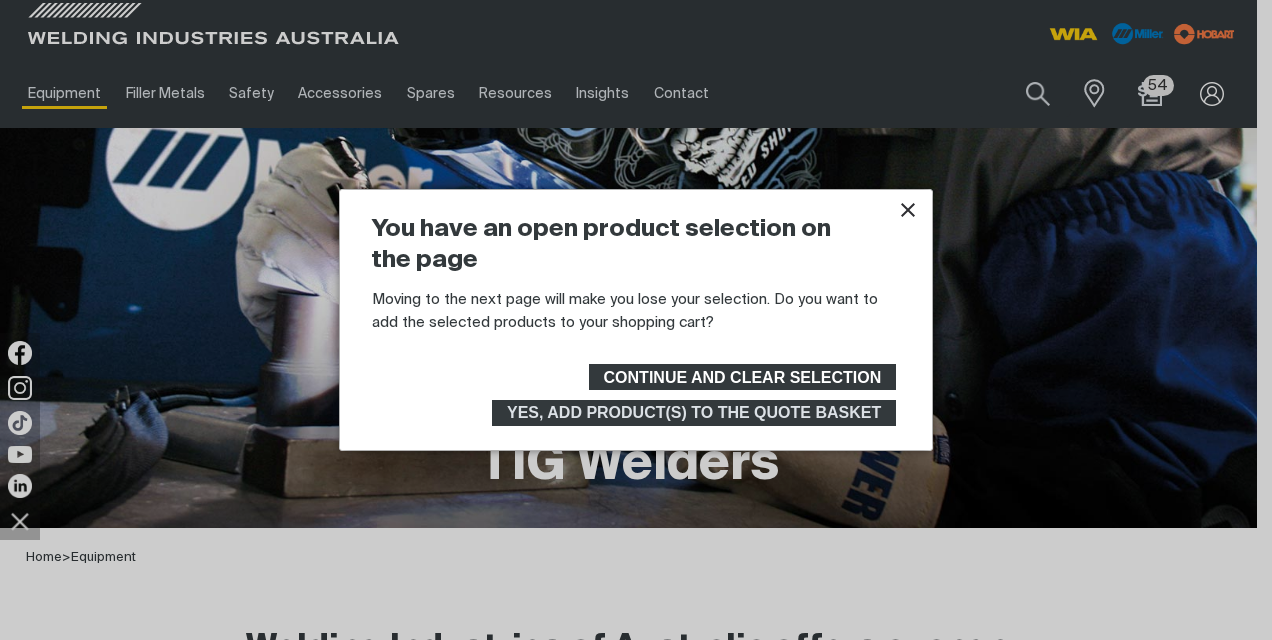 click on "Continue and clear selection" at bounding box center [743, 377] 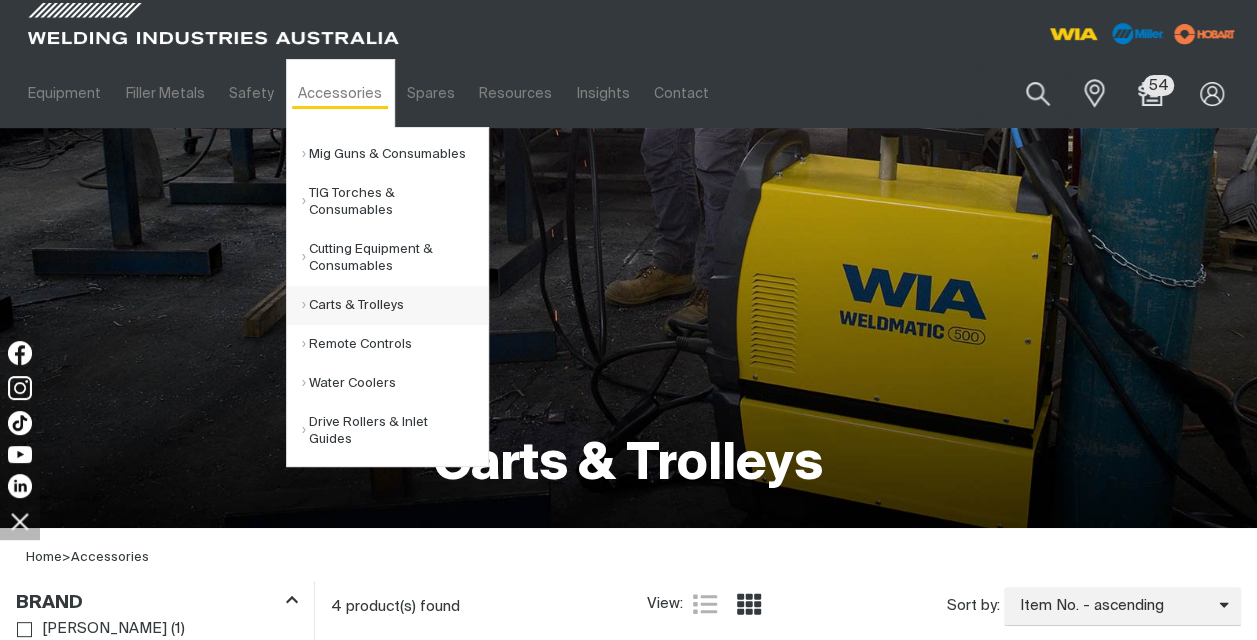 click on "Carts & Trolleys" at bounding box center (395, 305) 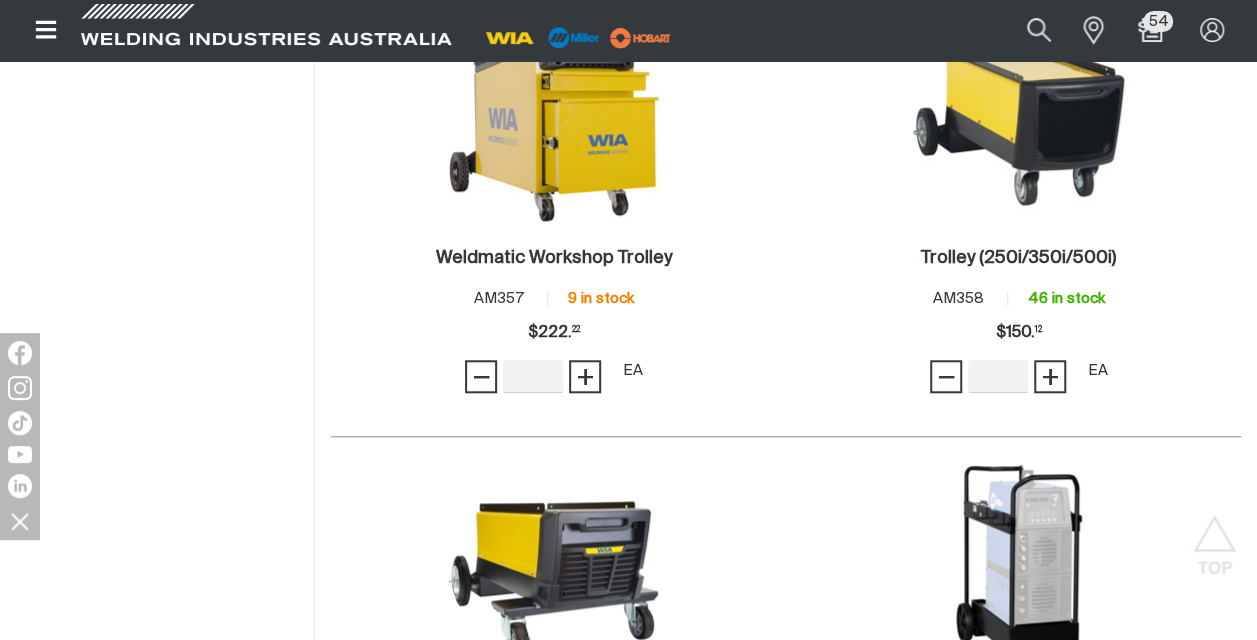 scroll, scrollTop: 725, scrollLeft: 0, axis: vertical 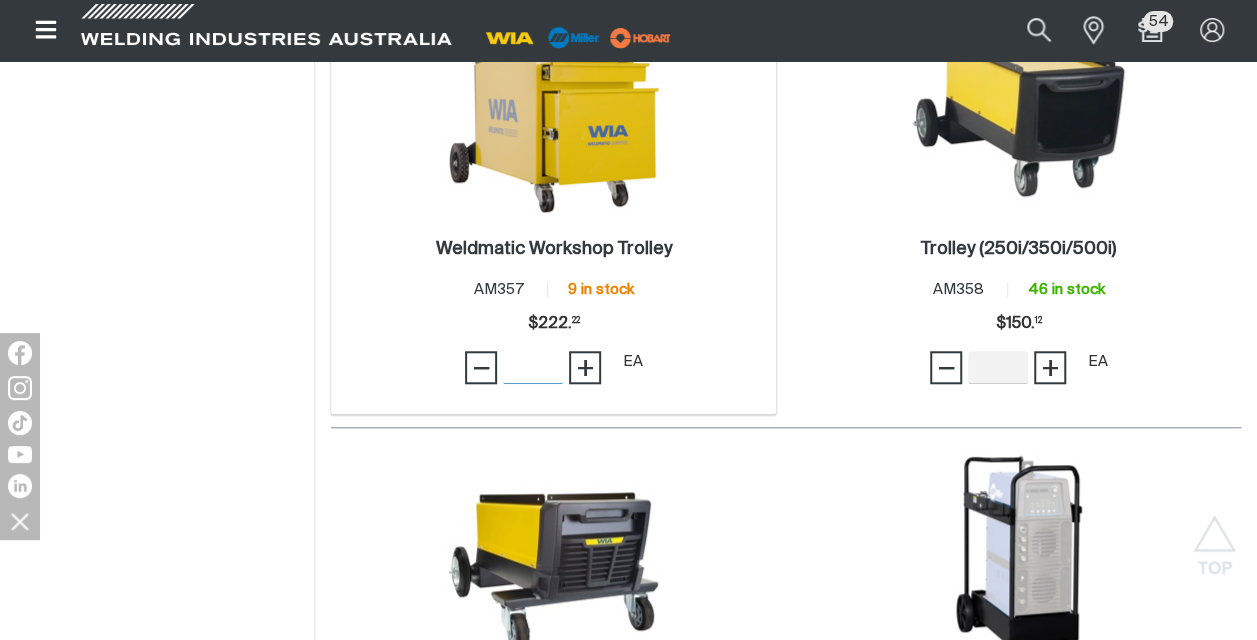 click on "Quantity" at bounding box center (533, 367) 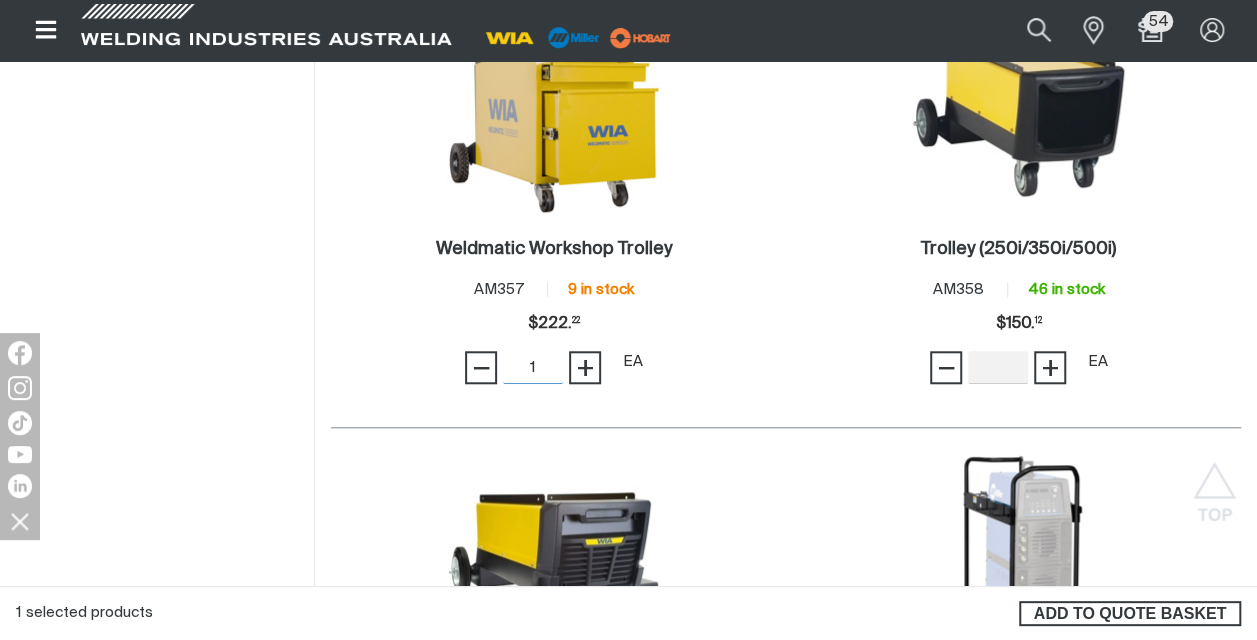 type on "1" 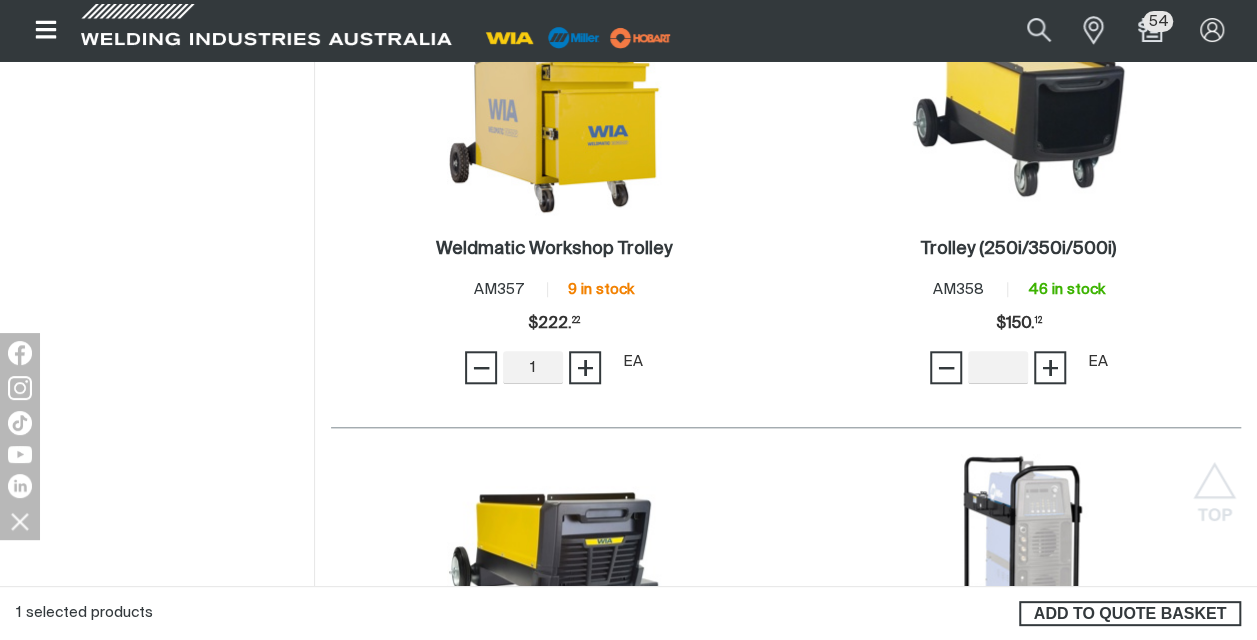 click on "ADD TO QUOTE BASKET" at bounding box center [1130, 614] 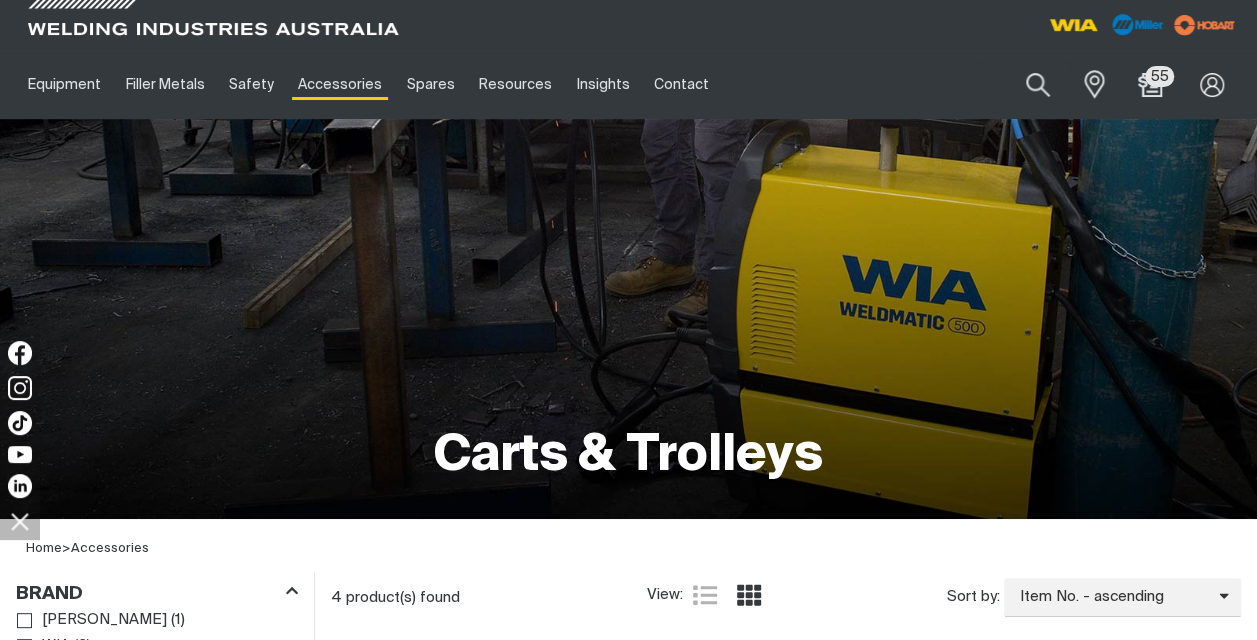 scroll, scrollTop: 0, scrollLeft: 0, axis: both 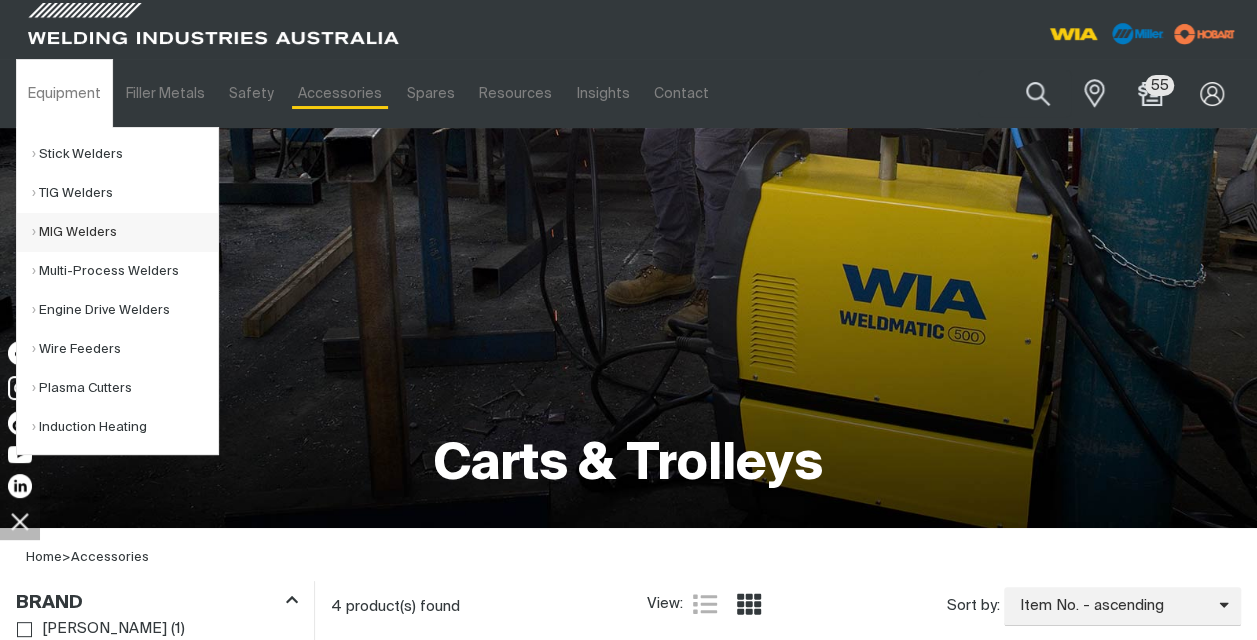 click on "MIG Welders" at bounding box center (125, 232) 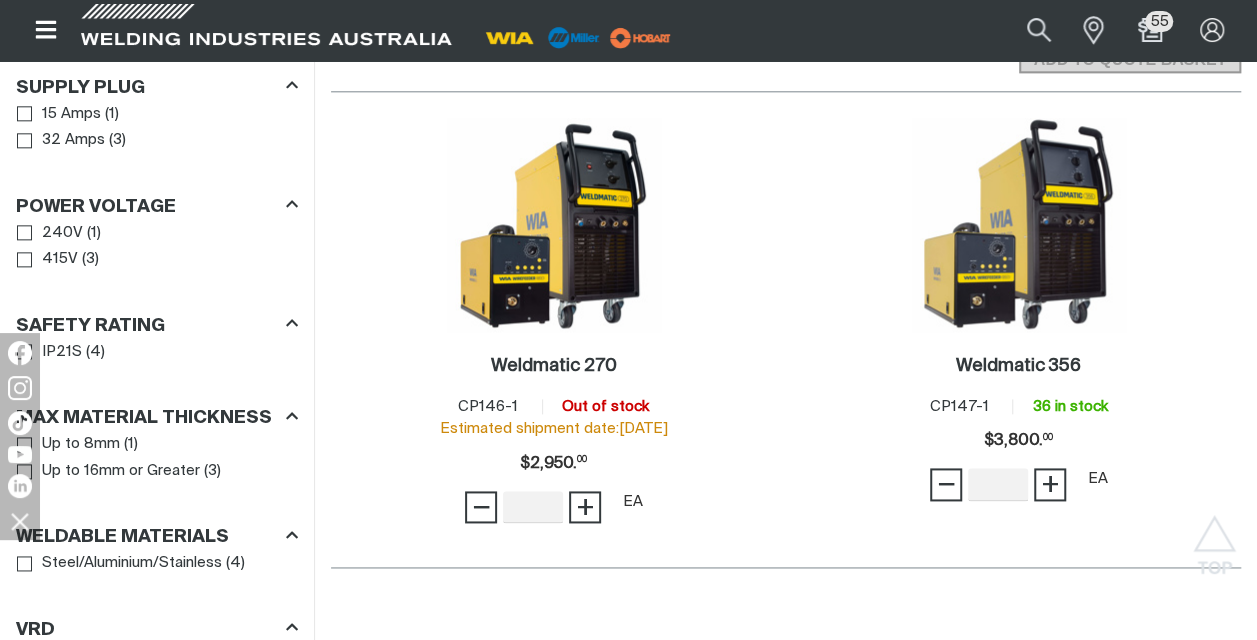 scroll, scrollTop: 1233, scrollLeft: 0, axis: vertical 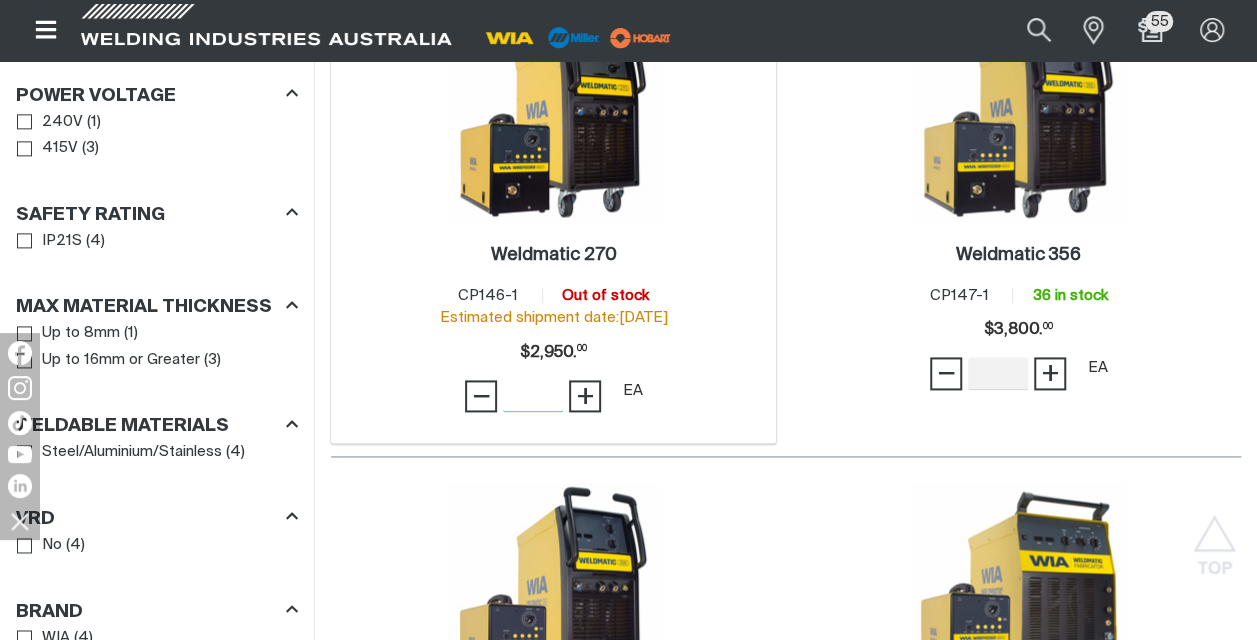 click on "Quantity" at bounding box center [533, 396] 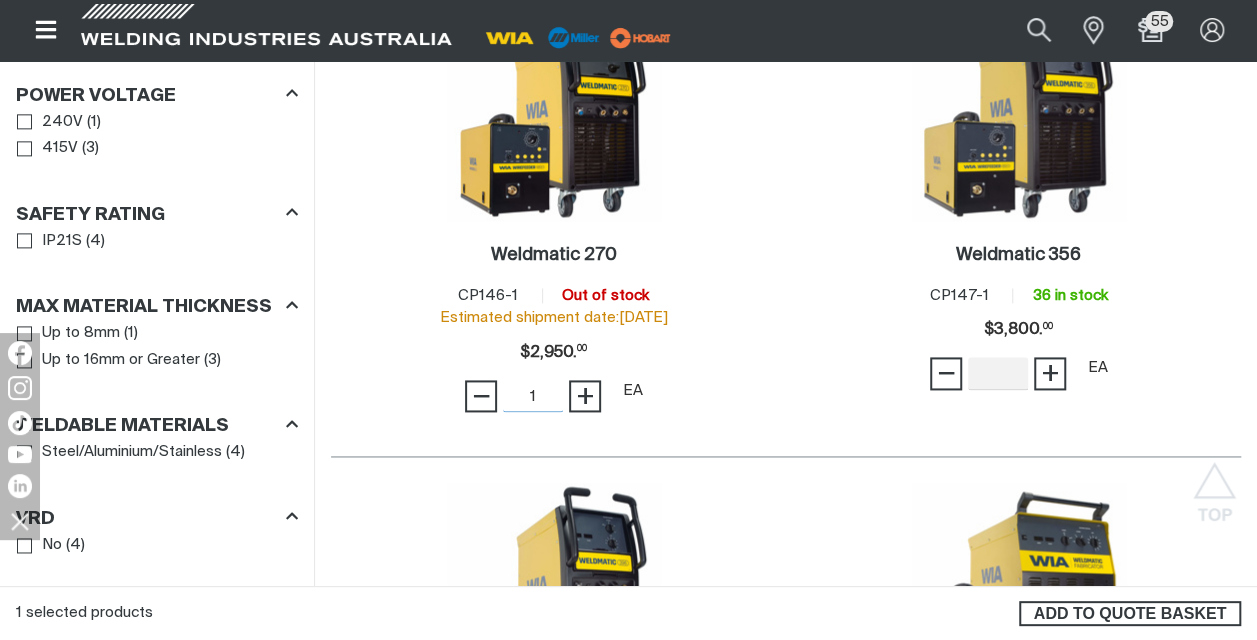 type on "1" 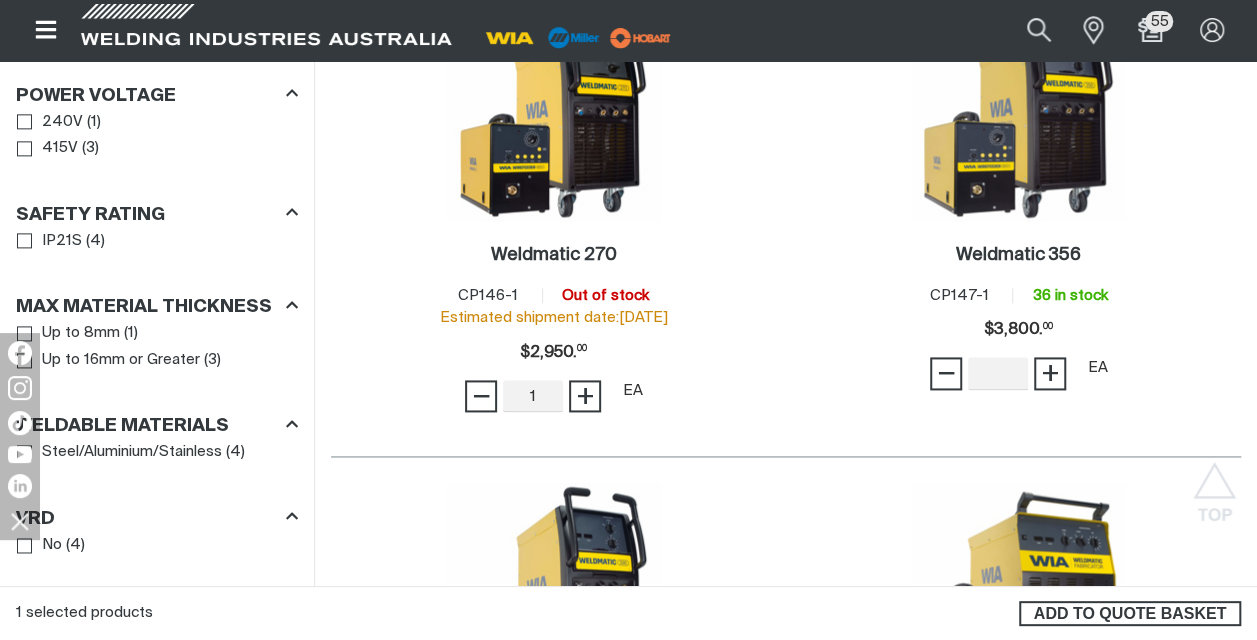 click on "ADD TO QUOTE BASKET" at bounding box center (1130, 614) 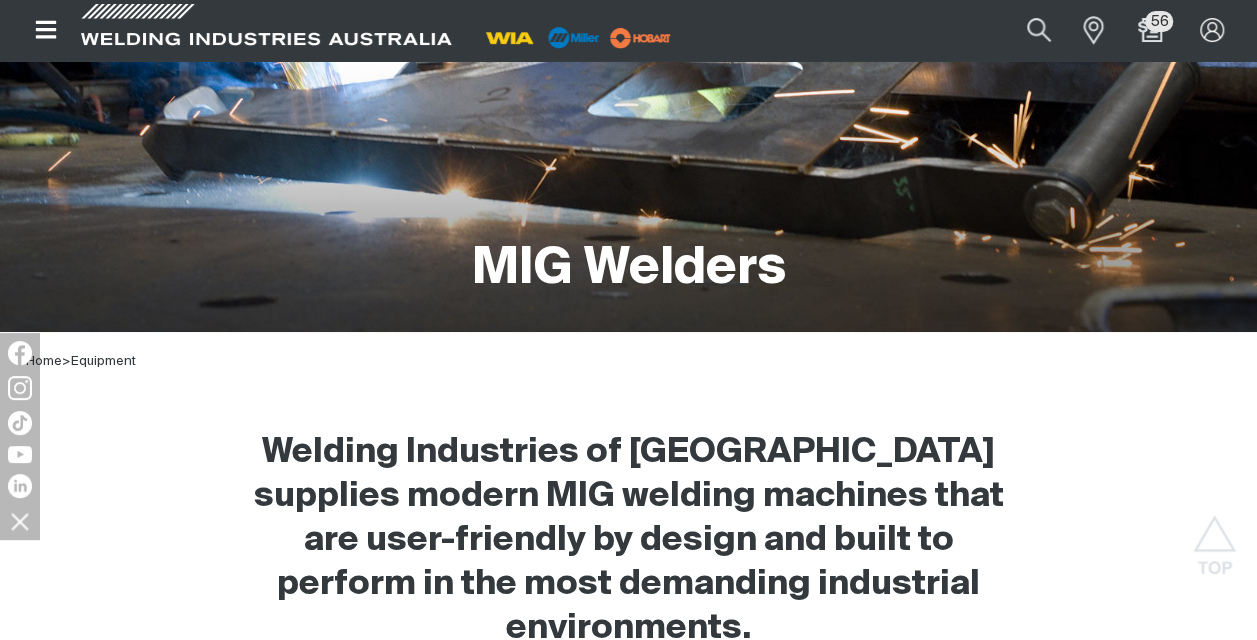 scroll, scrollTop: 0, scrollLeft: 0, axis: both 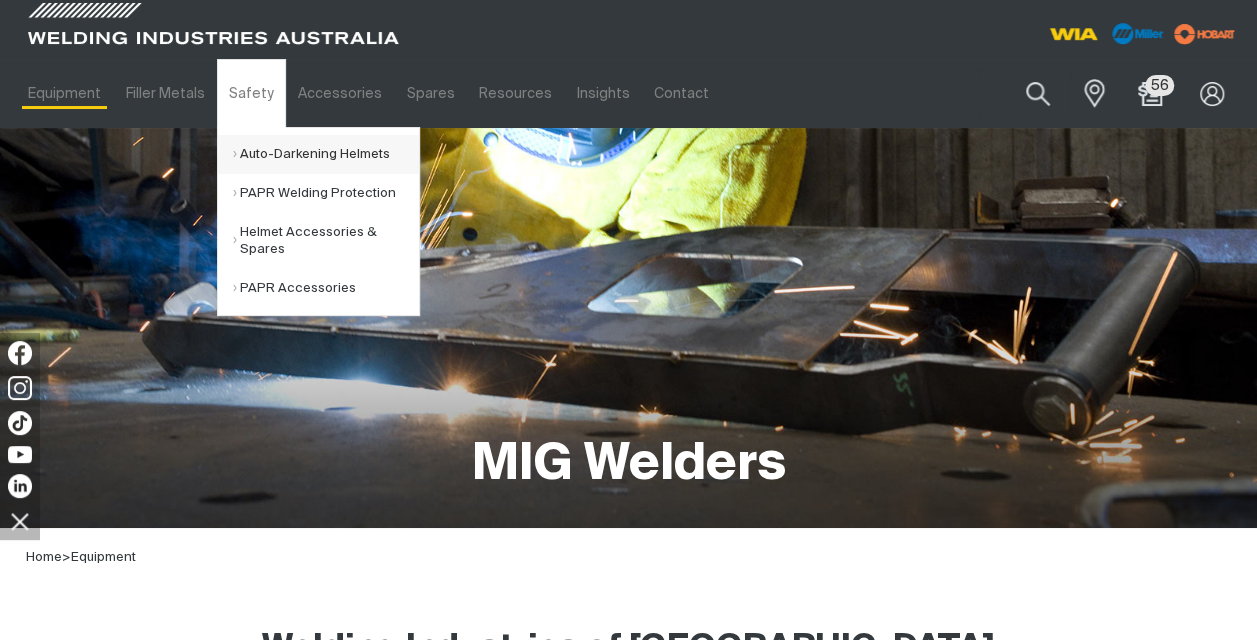 click on "Auto-Darkening Helmets" at bounding box center [326, 154] 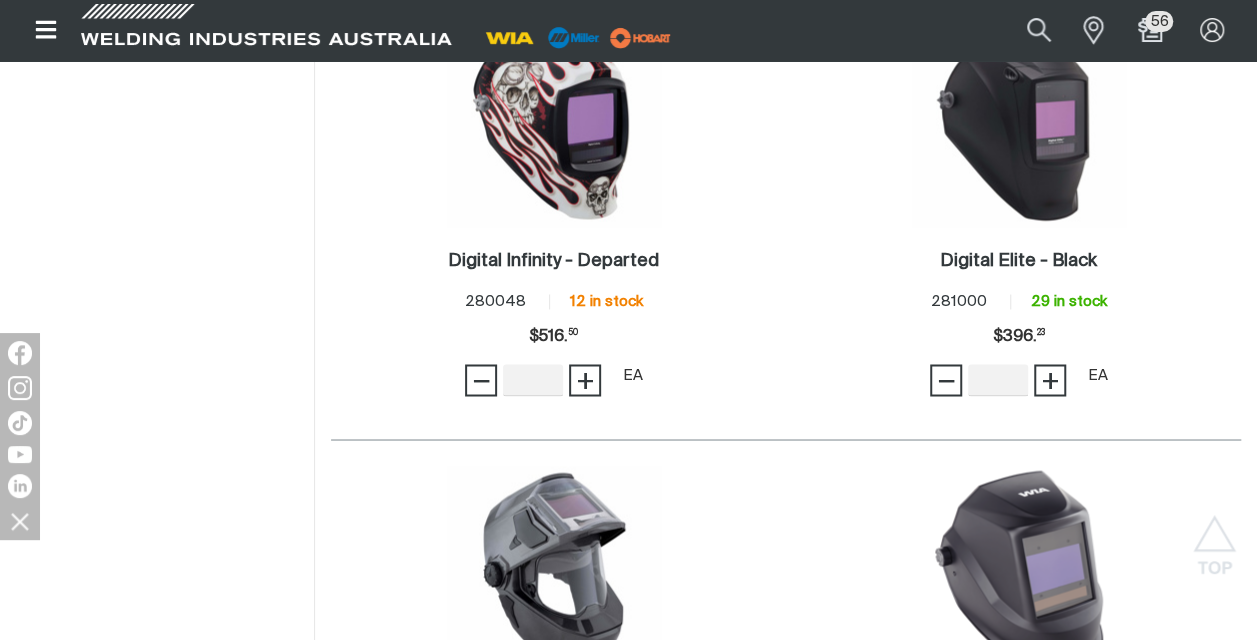 scroll, scrollTop: 1530, scrollLeft: 0, axis: vertical 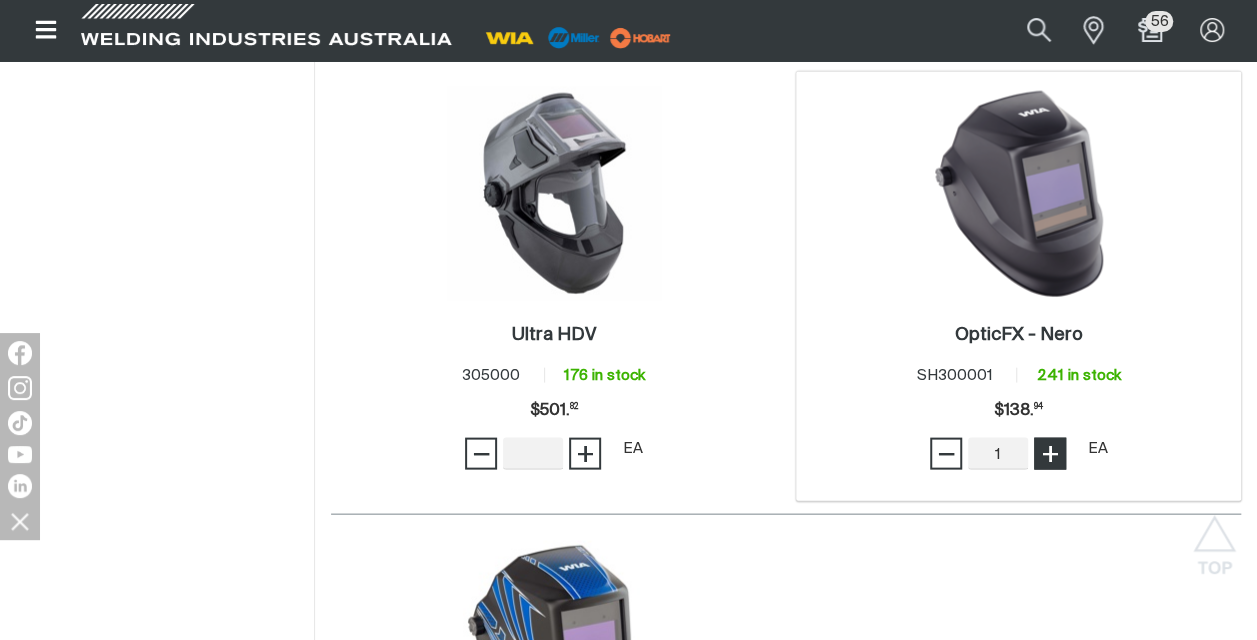 click on "+" at bounding box center (1050, 454) 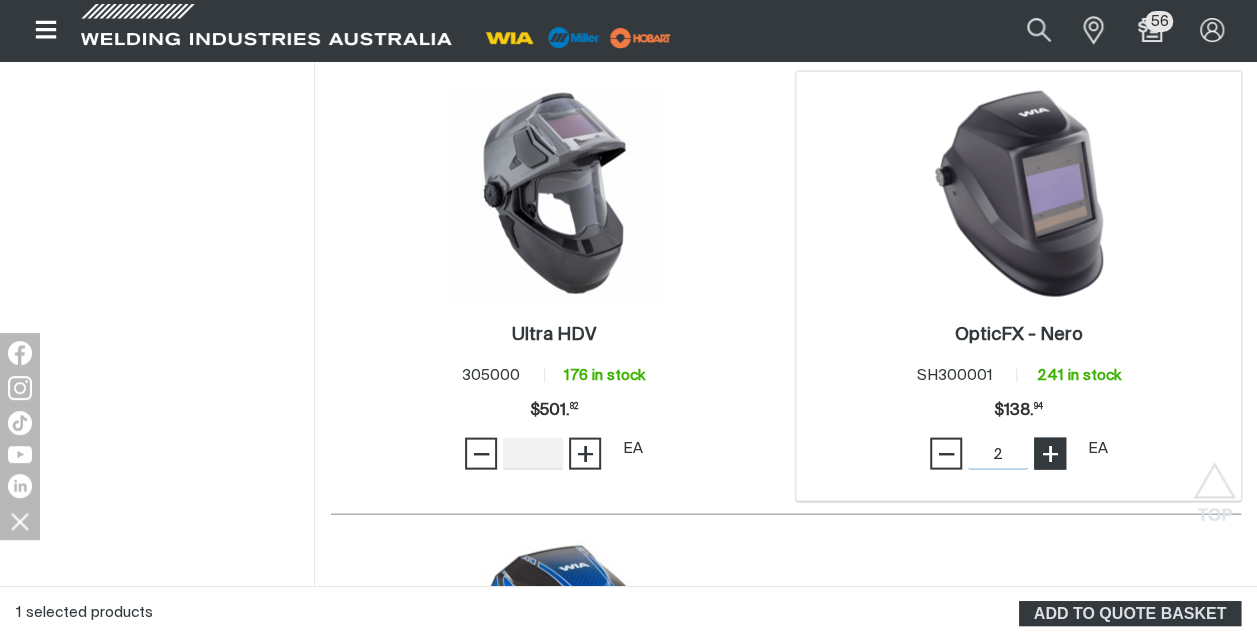 click on "+" at bounding box center (1050, 454) 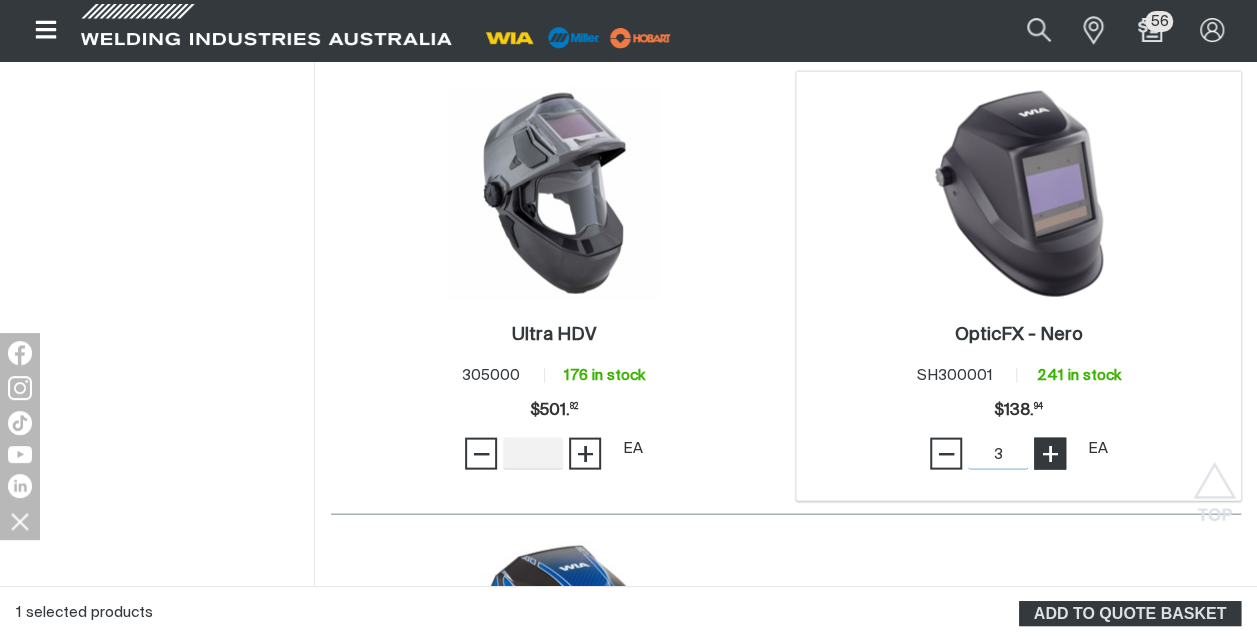 click on "+" at bounding box center [1050, 454] 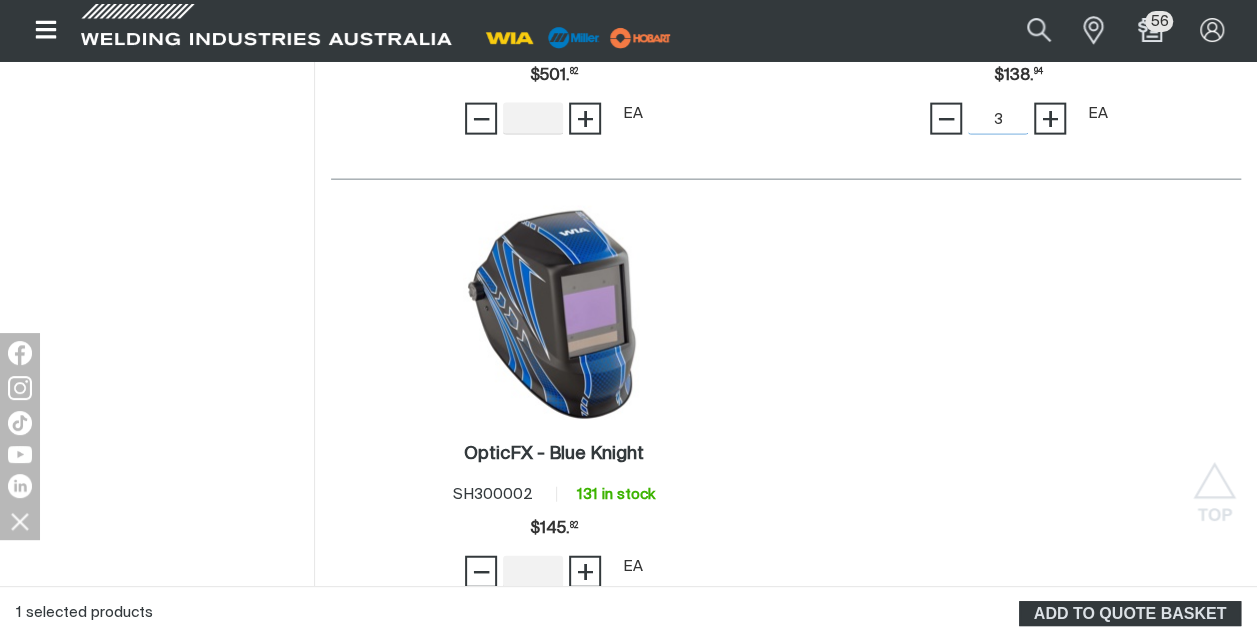 scroll, scrollTop: 2262, scrollLeft: 0, axis: vertical 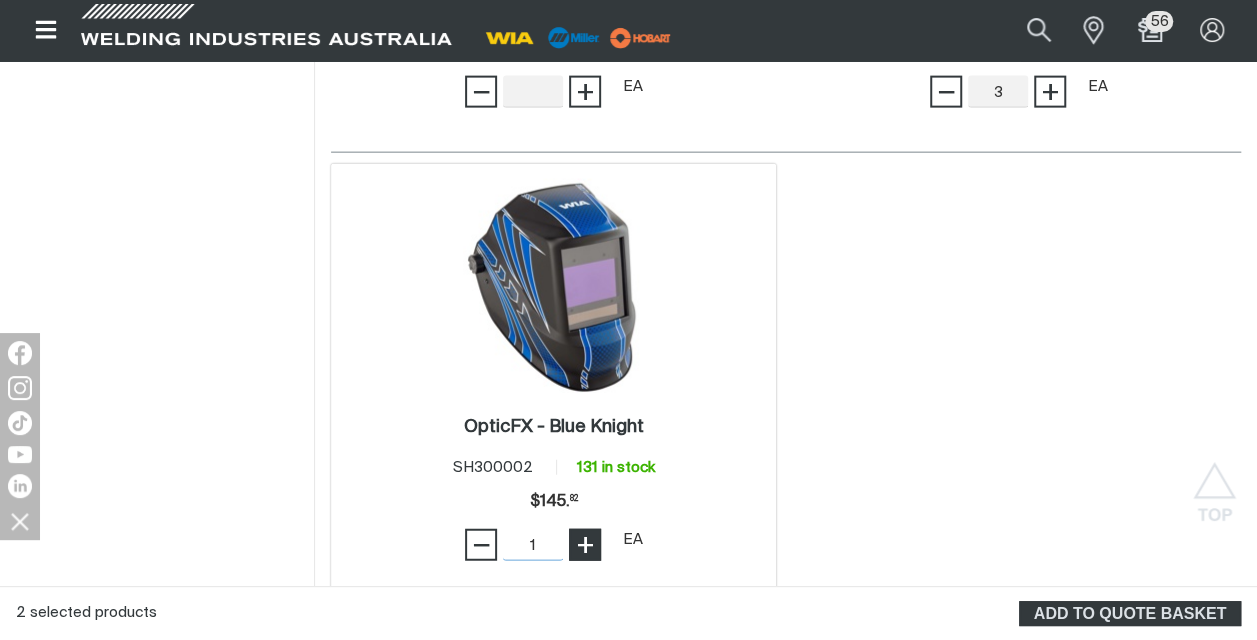 click on "+" at bounding box center (585, 545) 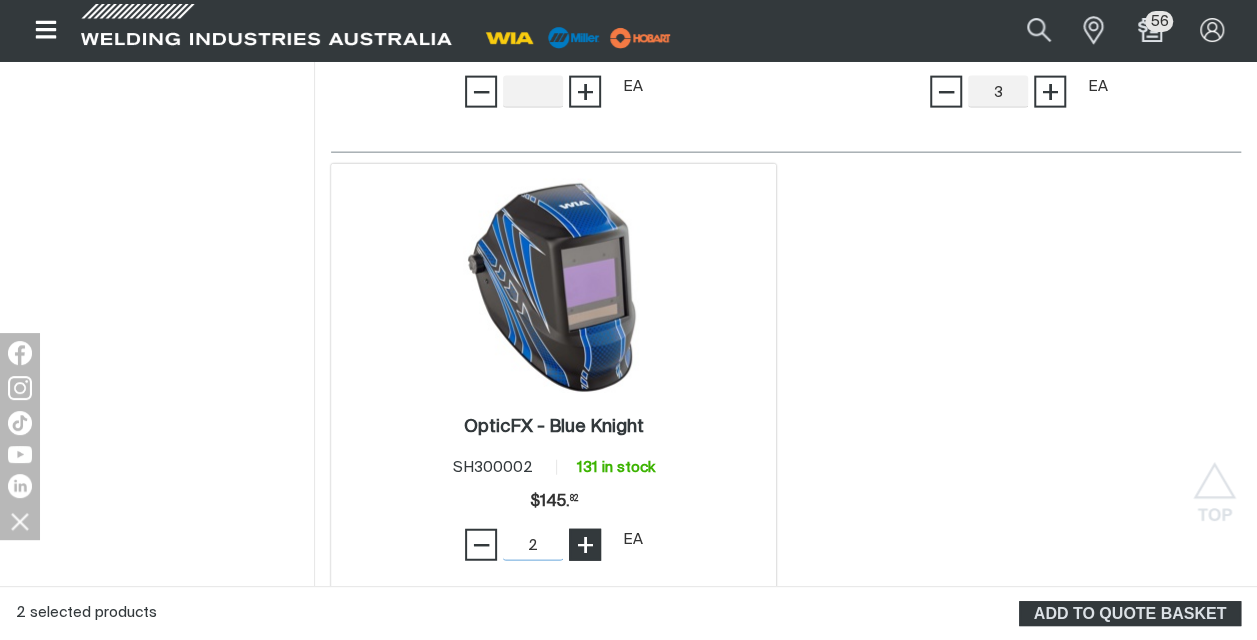 click on "+" at bounding box center [585, 545] 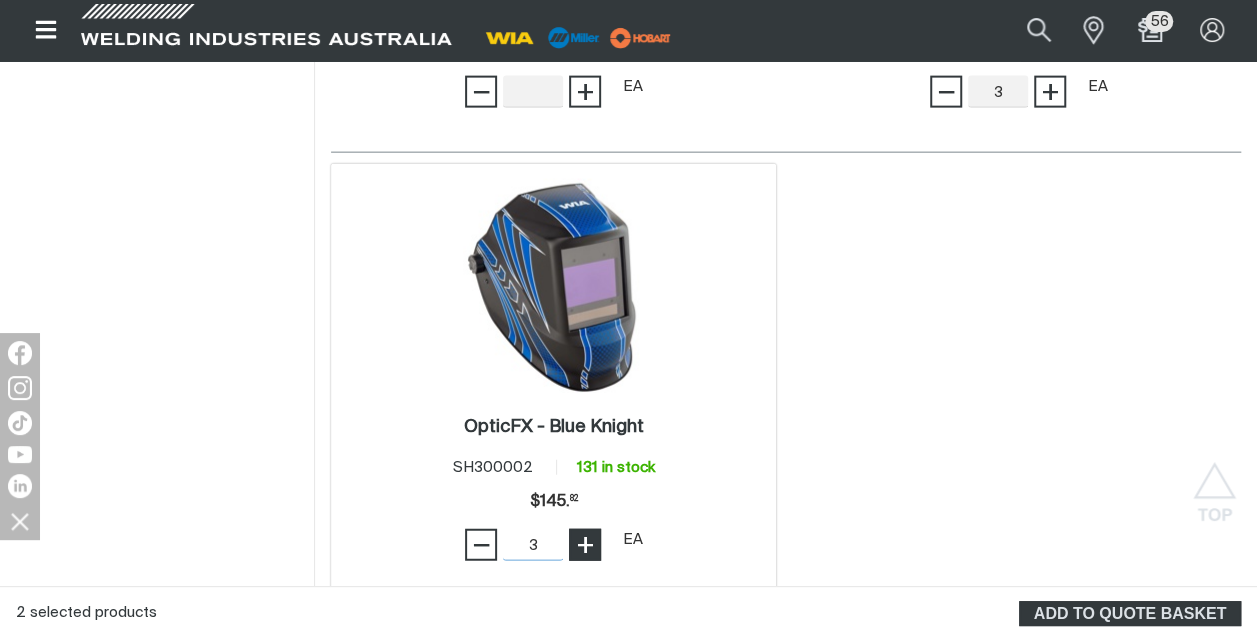 click on "+" at bounding box center [585, 545] 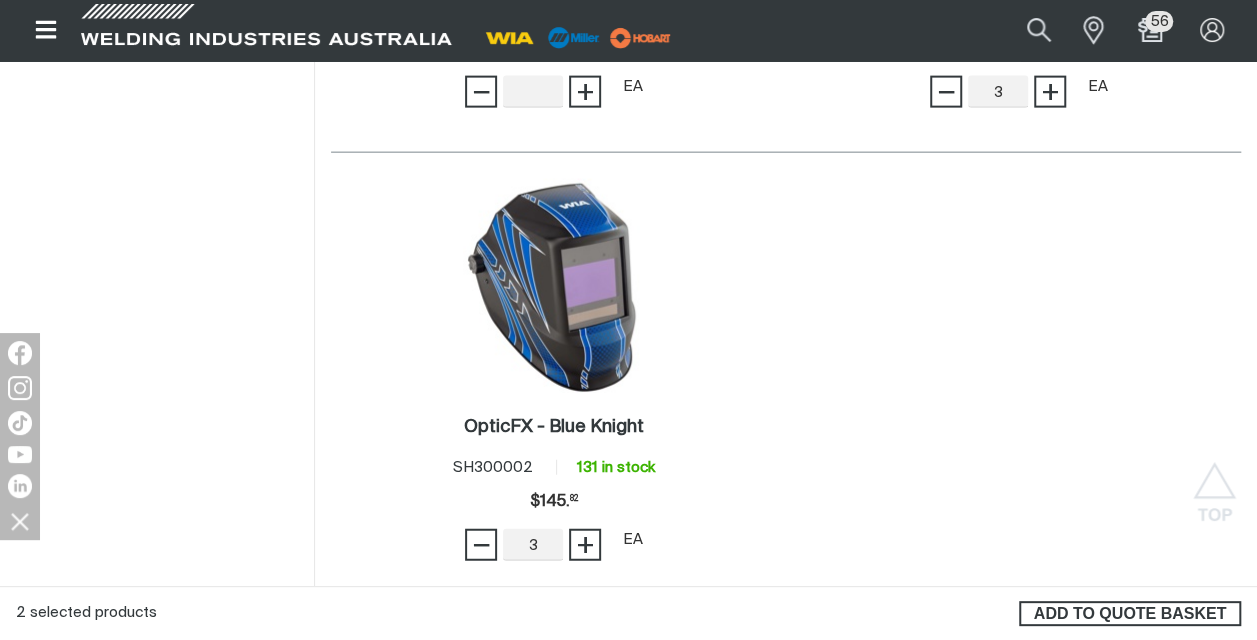 click on "ADD TO QUOTE BASKET" at bounding box center (1130, 614) 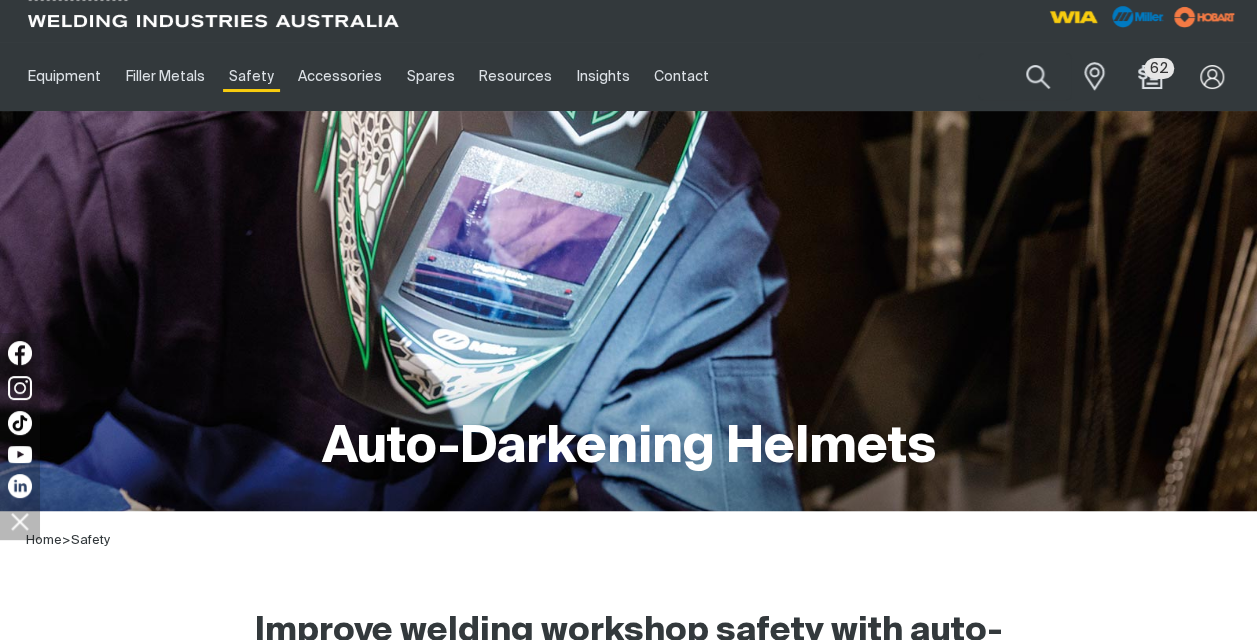 scroll, scrollTop: 0, scrollLeft: 0, axis: both 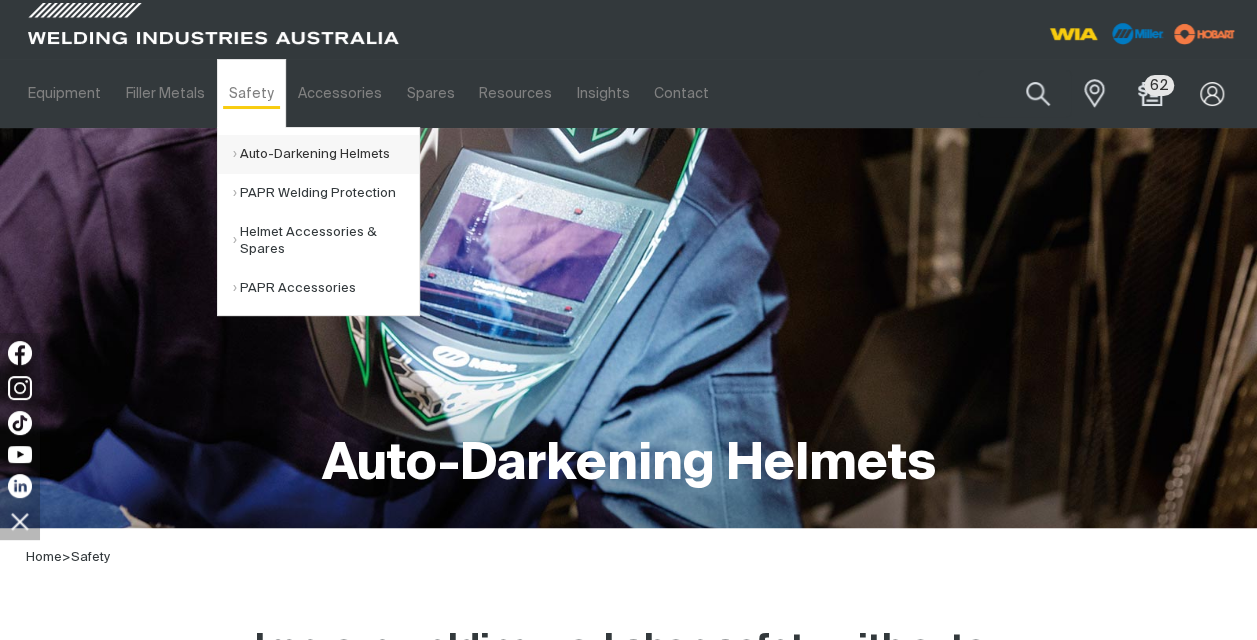 click on "Auto-Darkening Helmets" at bounding box center (326, 154) 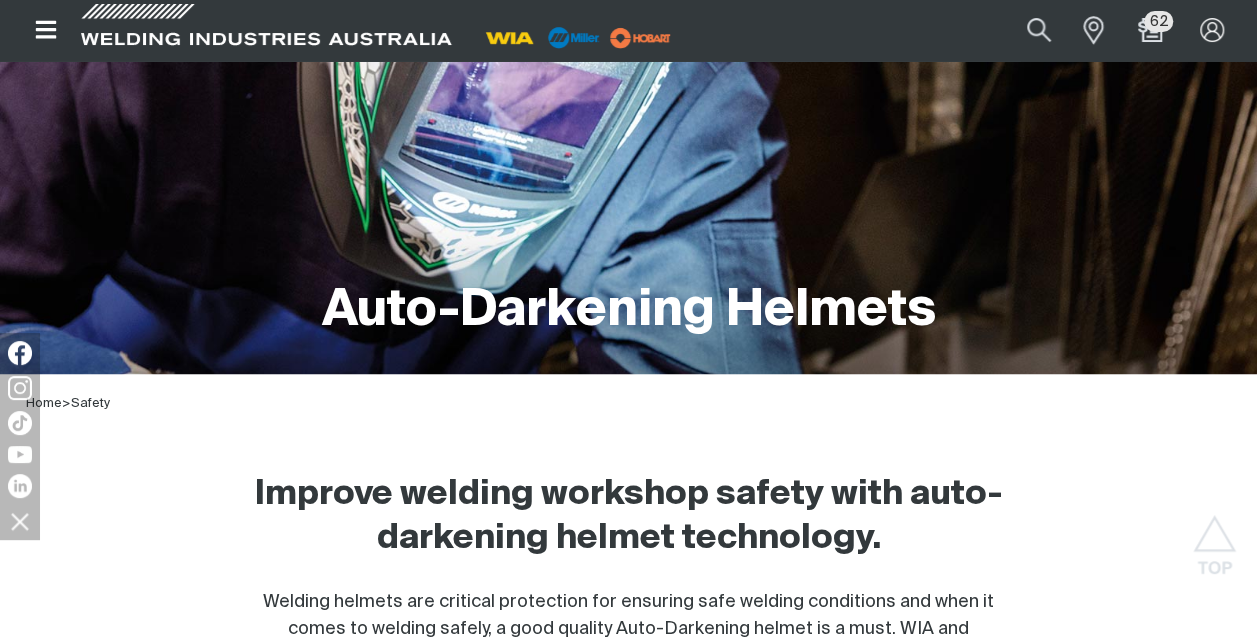 scroll, scrollTop: 0, scrollLeft: 0, axis: both 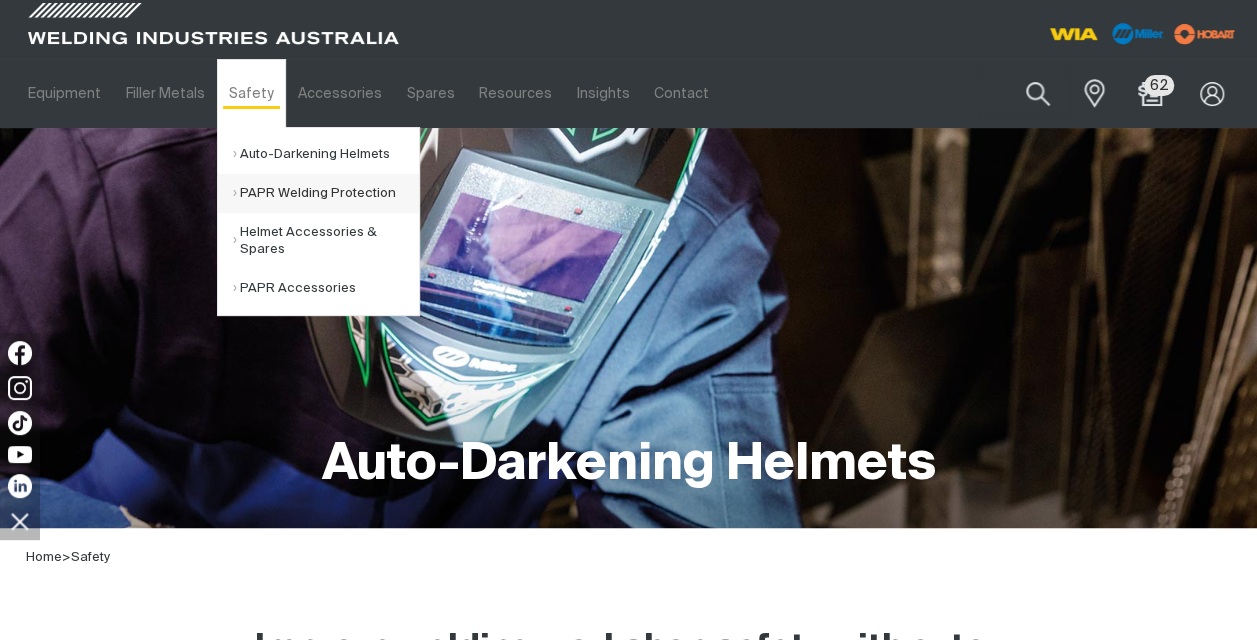 click on "PAPR Welding Protection" at bounding box center [326, 193] 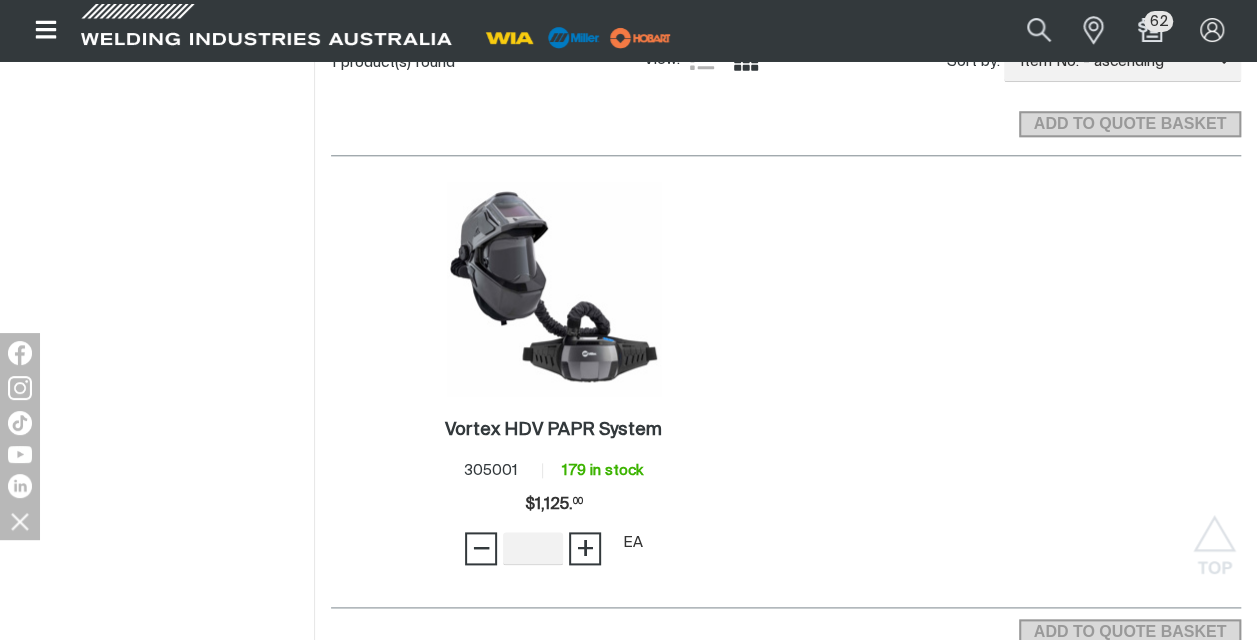scroll, scrollTop: 960, scrollLeft: 0, axis: vertical 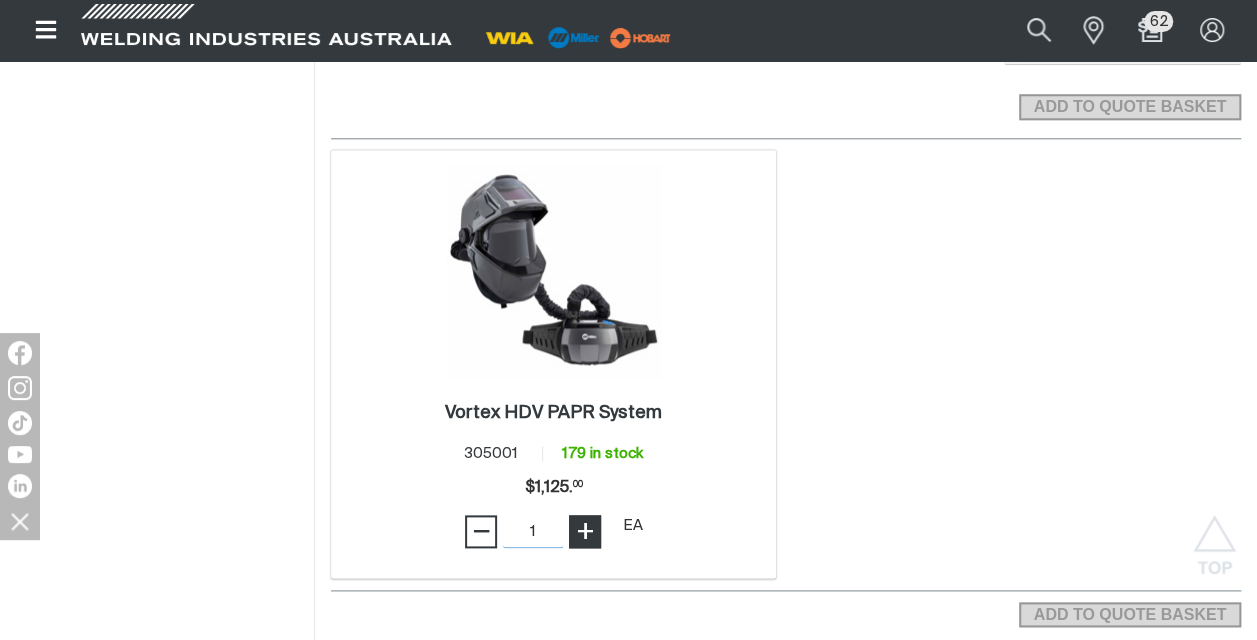 click on "+" at bounding box center [585, 531] 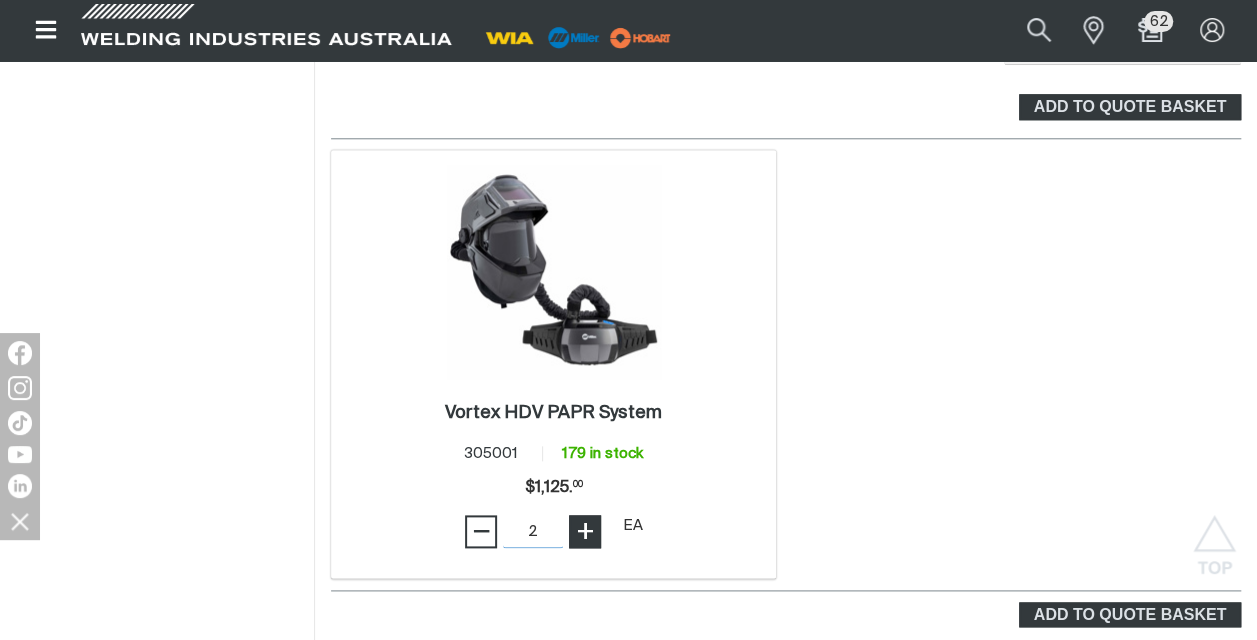 click on "+" at bounding box center [585, 531] 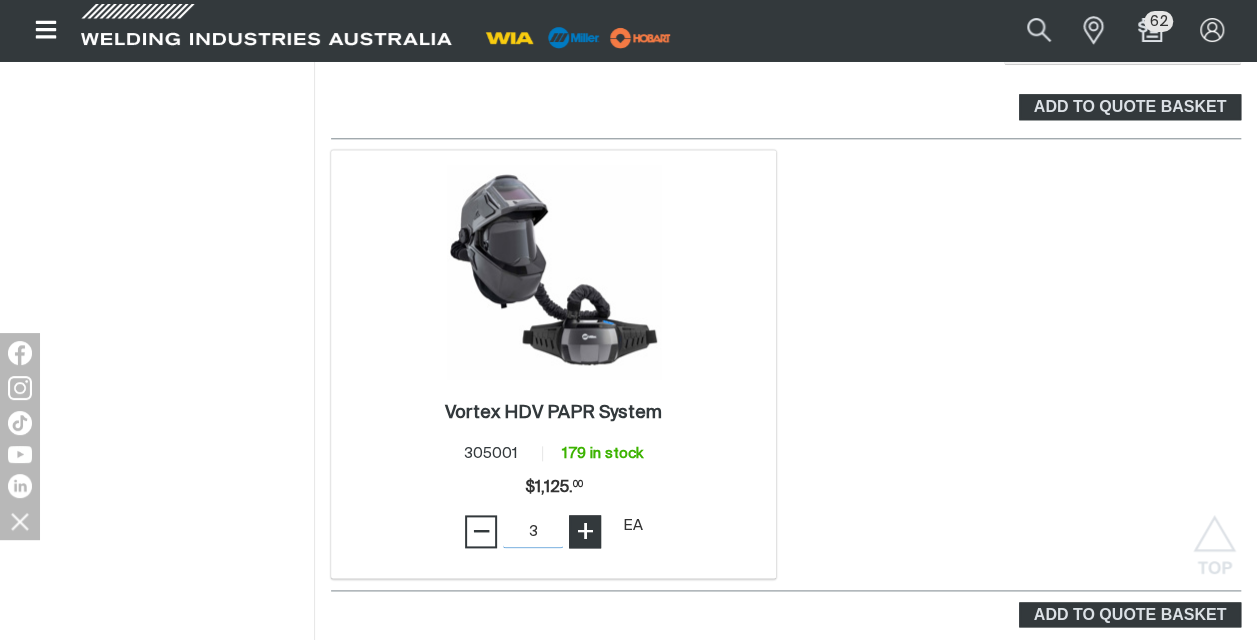 click on "+" at bounding box center (585, 531) 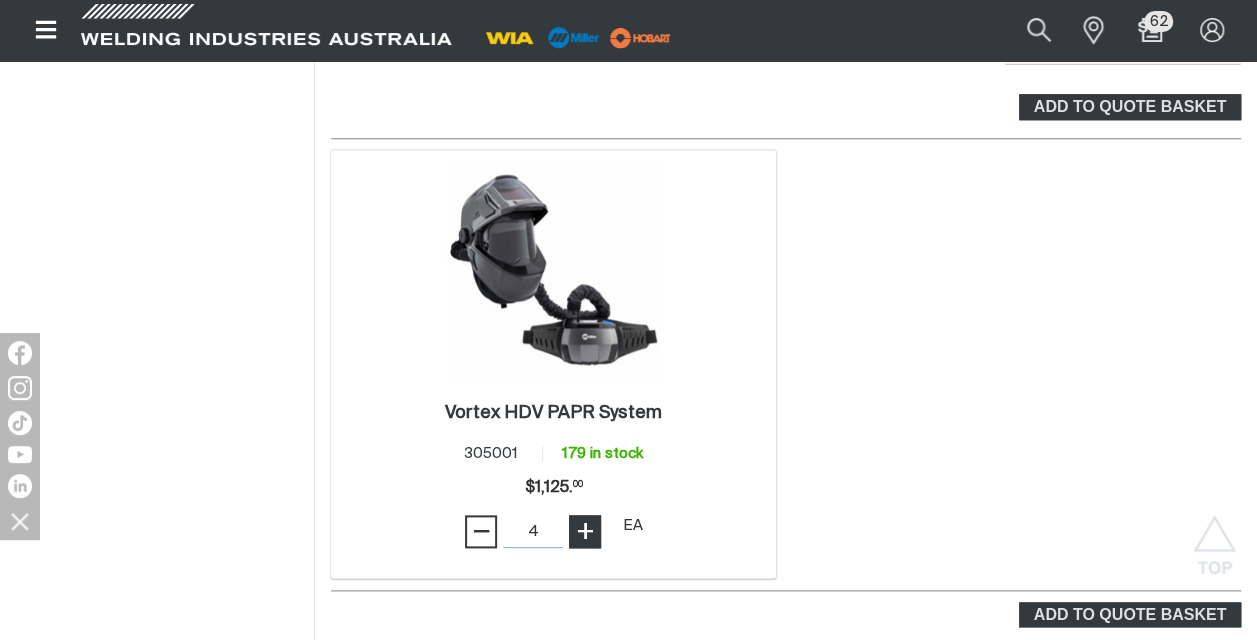 click on "+" at bounding box center (585, 531) 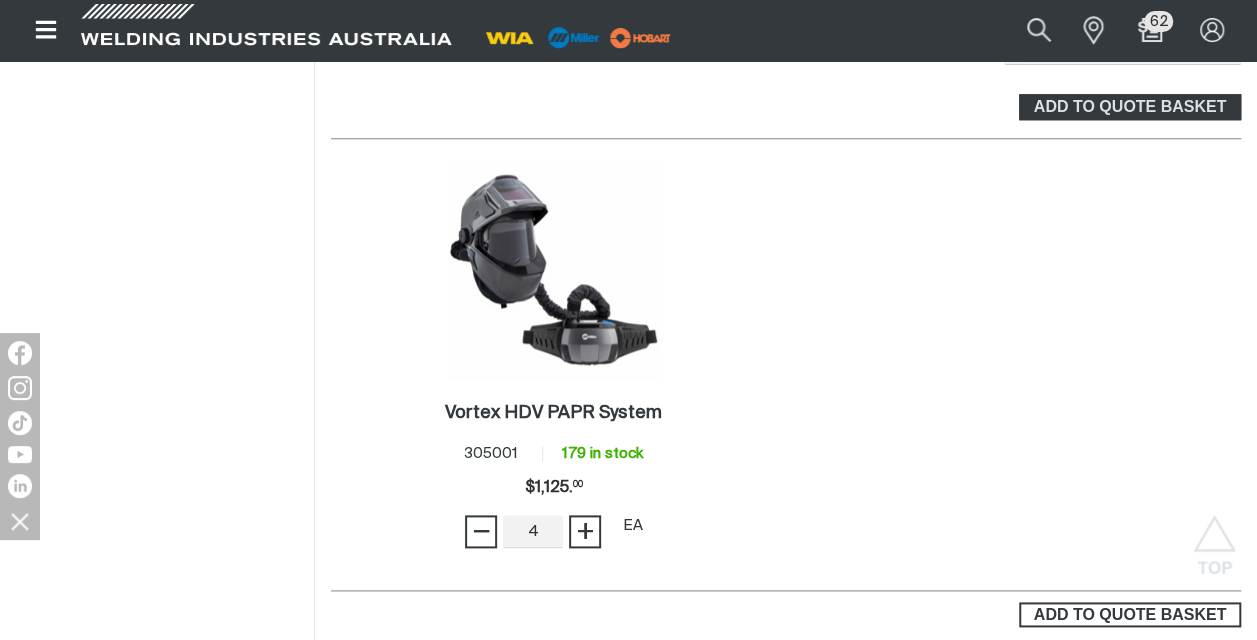 click on "ADD TO QUOTE BASKET" at bounding box center [1130, 615] 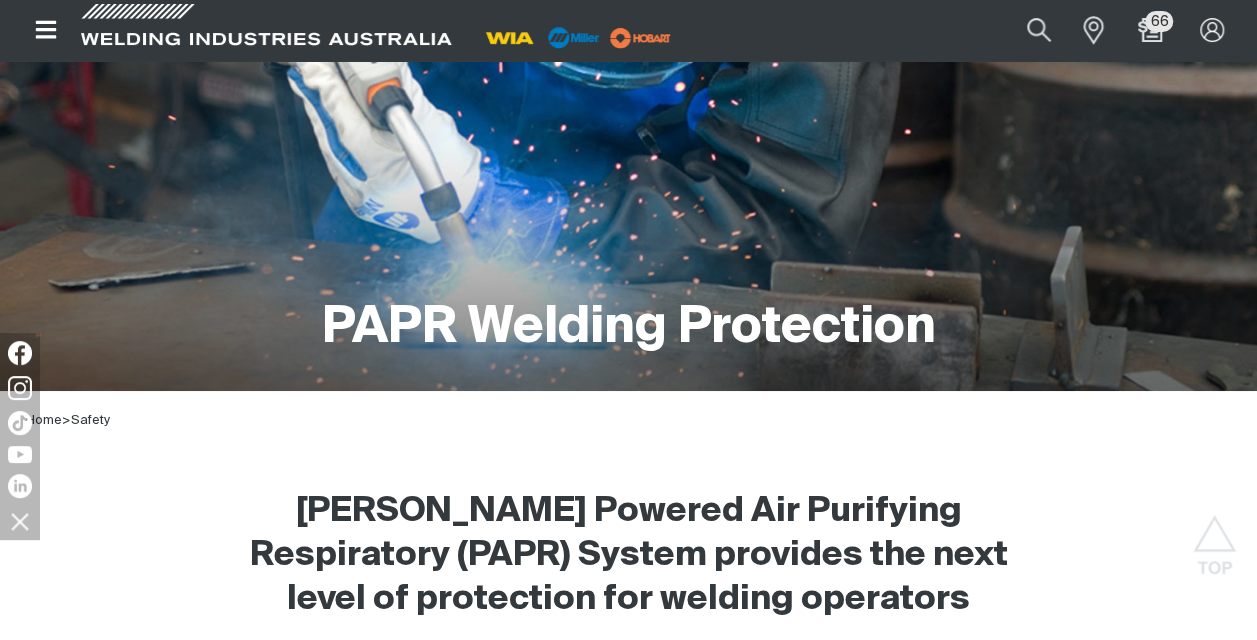 scroll, scrollTop: 0, scrollLeft: 0, axis: both 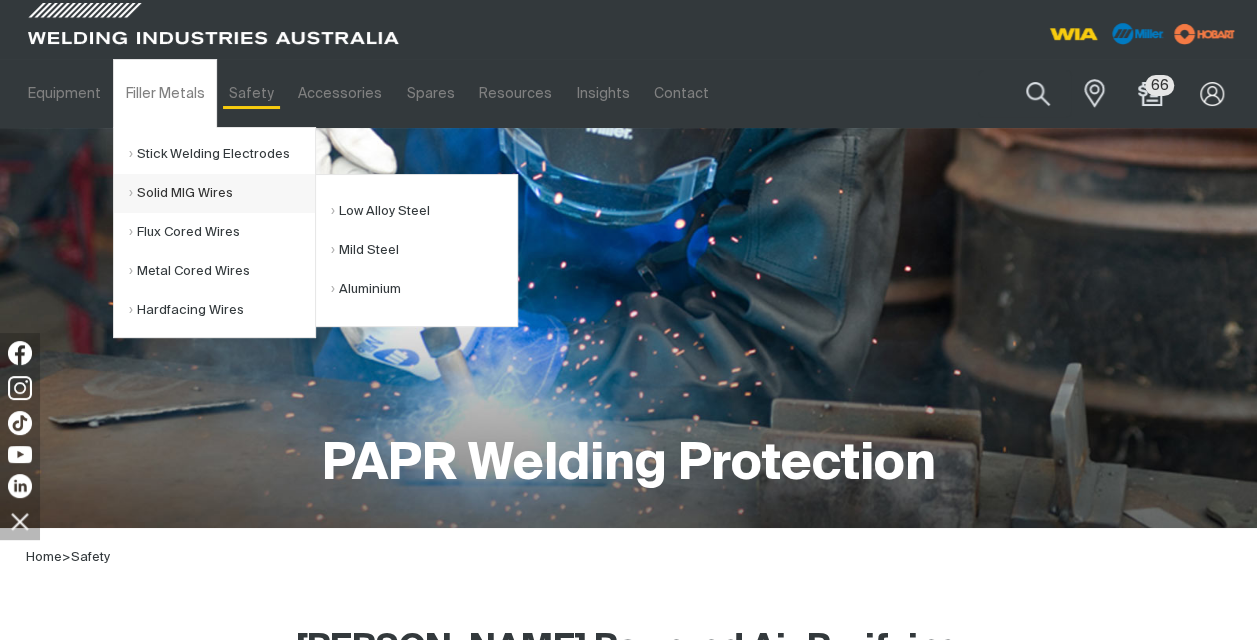 click on "Solid MIG Wires" at bounding box center [222, 193] 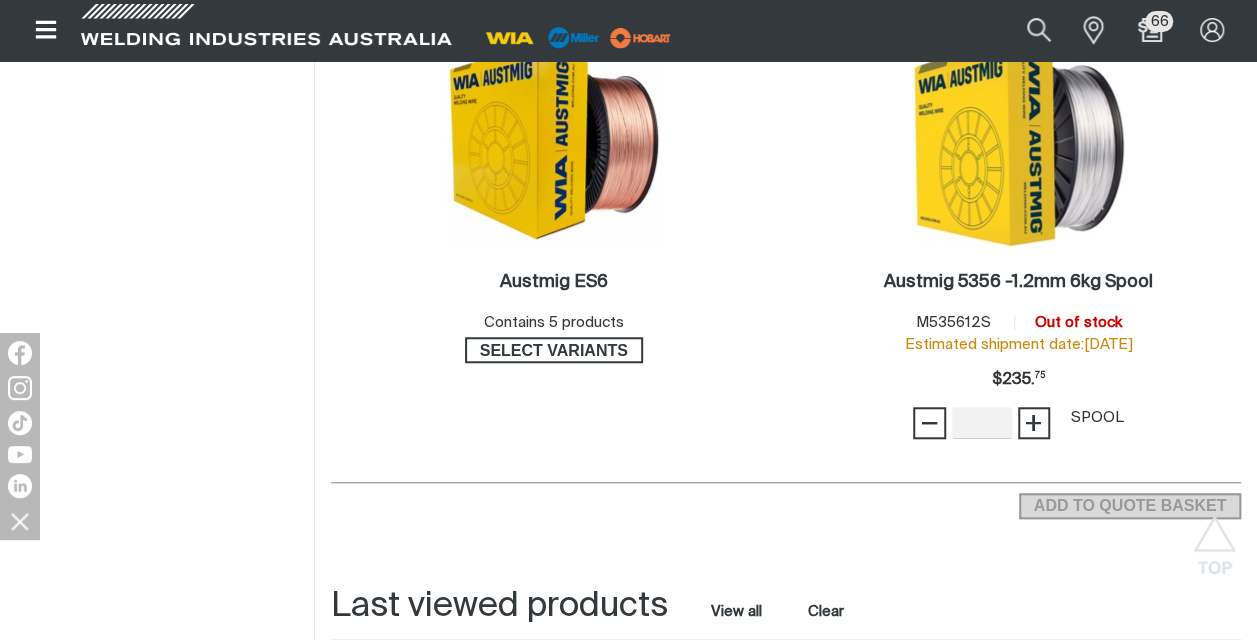 scroll, scrollTop: 768, scrollLeft: 0, axis: vertical 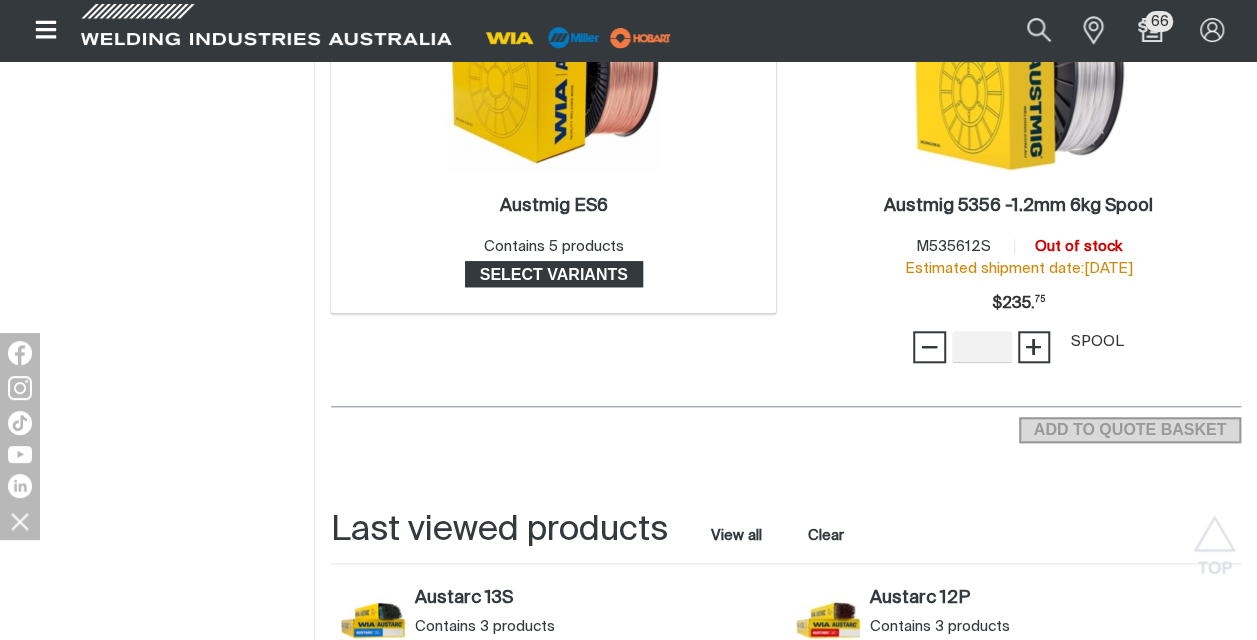 click on "Select variants" at bounding box center [554, 274] 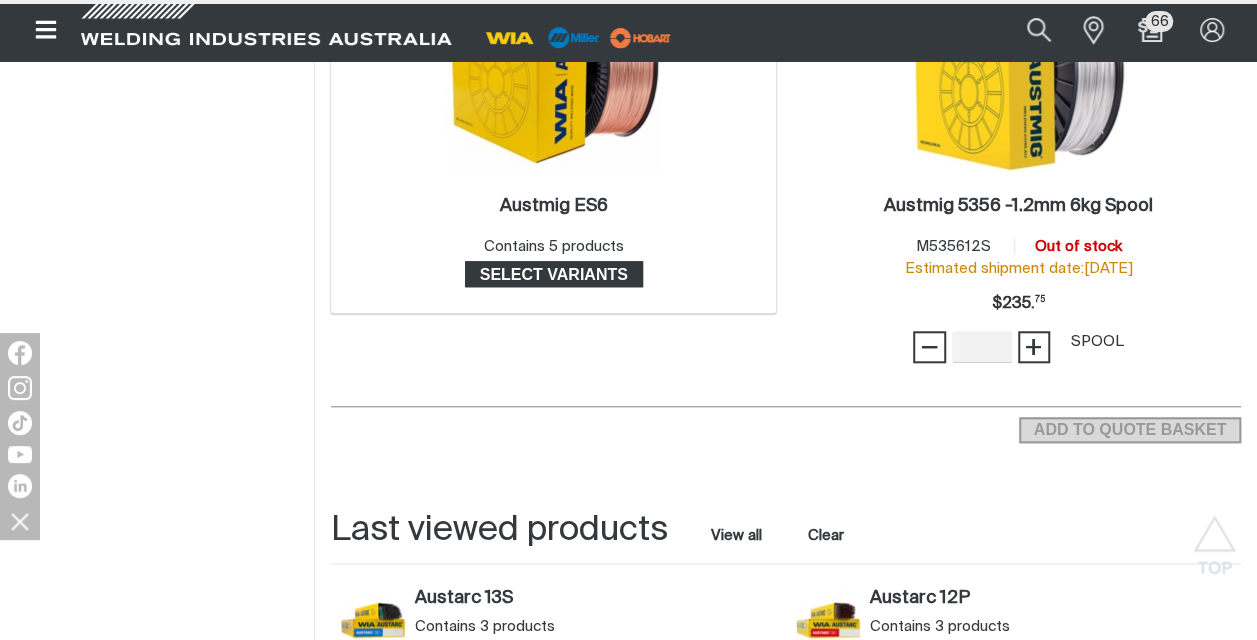 scroll, scrollTop: 0, scrollLeft: 0, axis: both 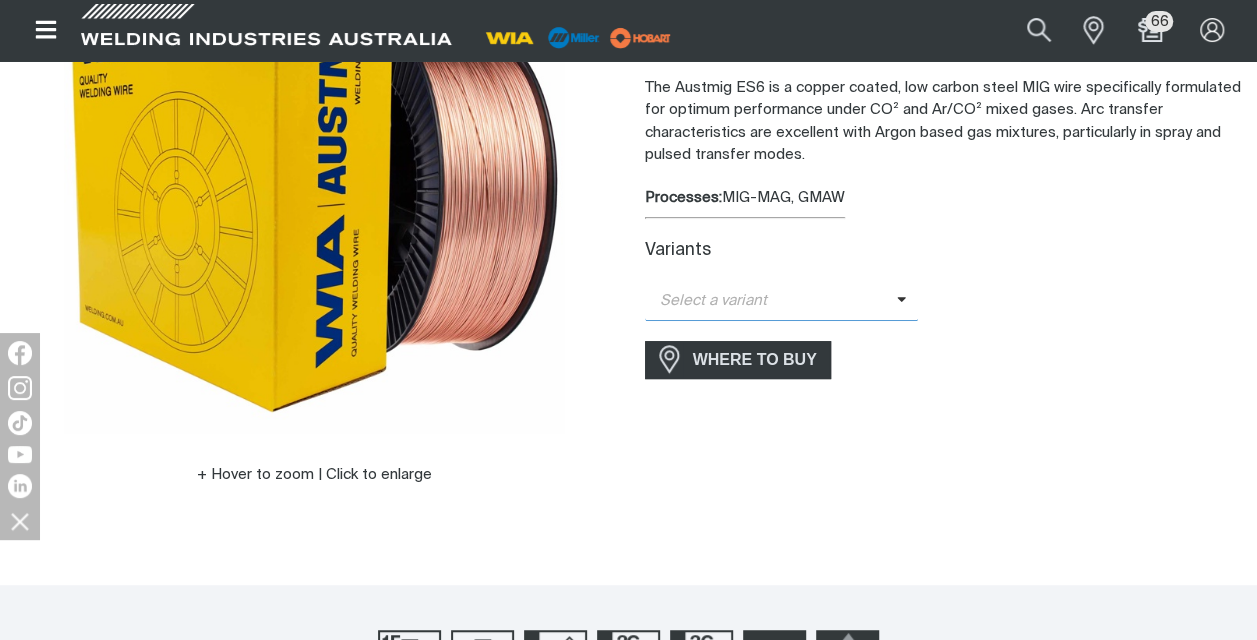 click at bounding box center [908, 301] 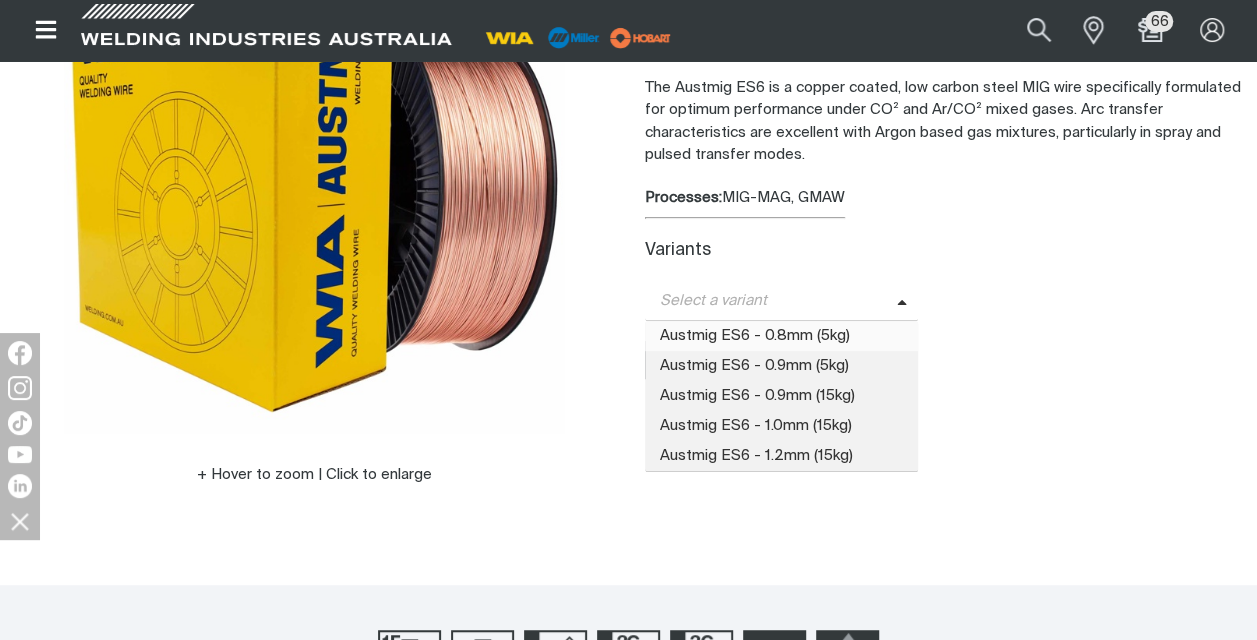click on "Austmig ES6 - 0.8mm (5kg)" at bounding box center [782, 336] 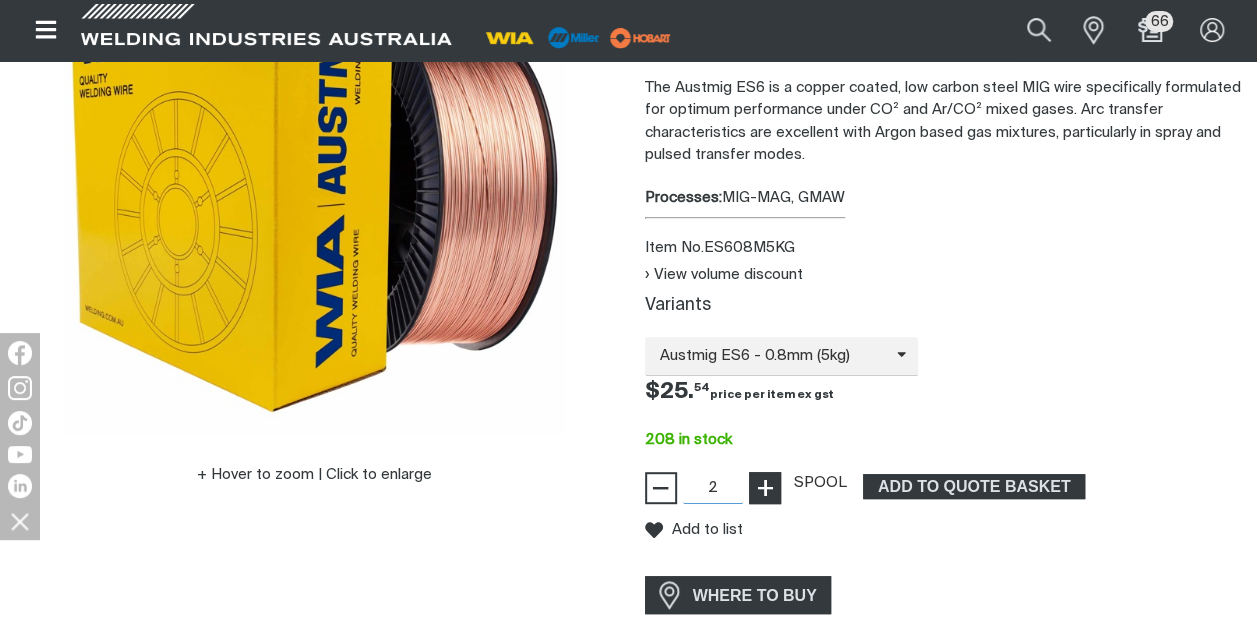 click on "+" at bounding box center [764, 488] 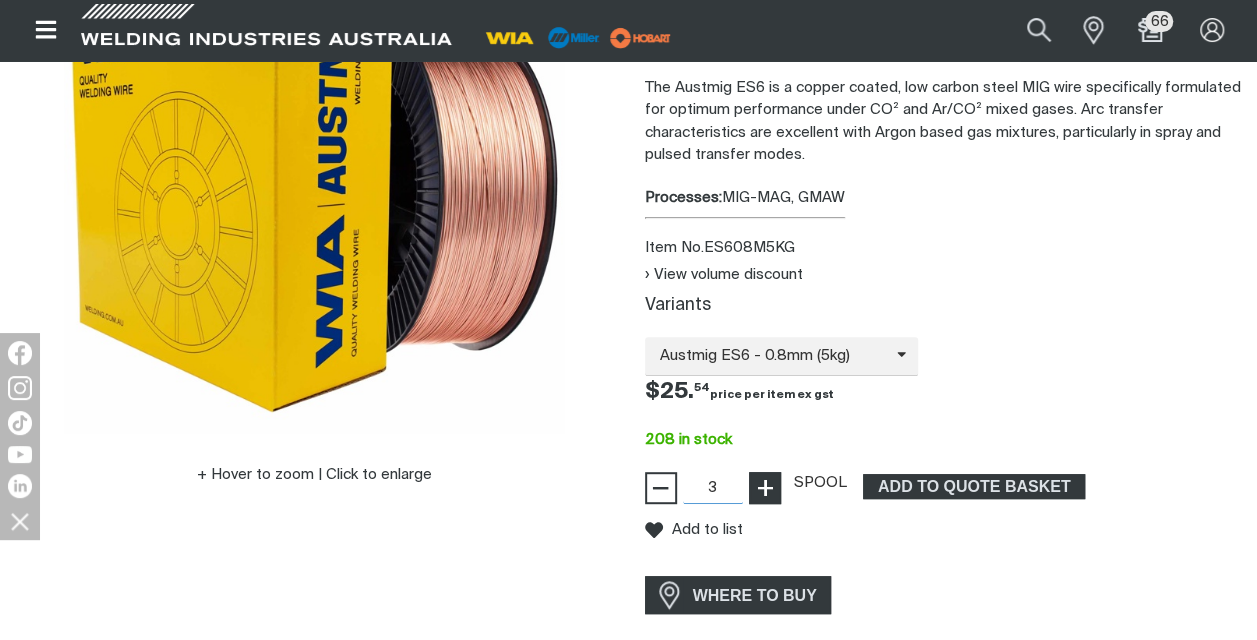 click on "+" at bounding box center (764, 488) 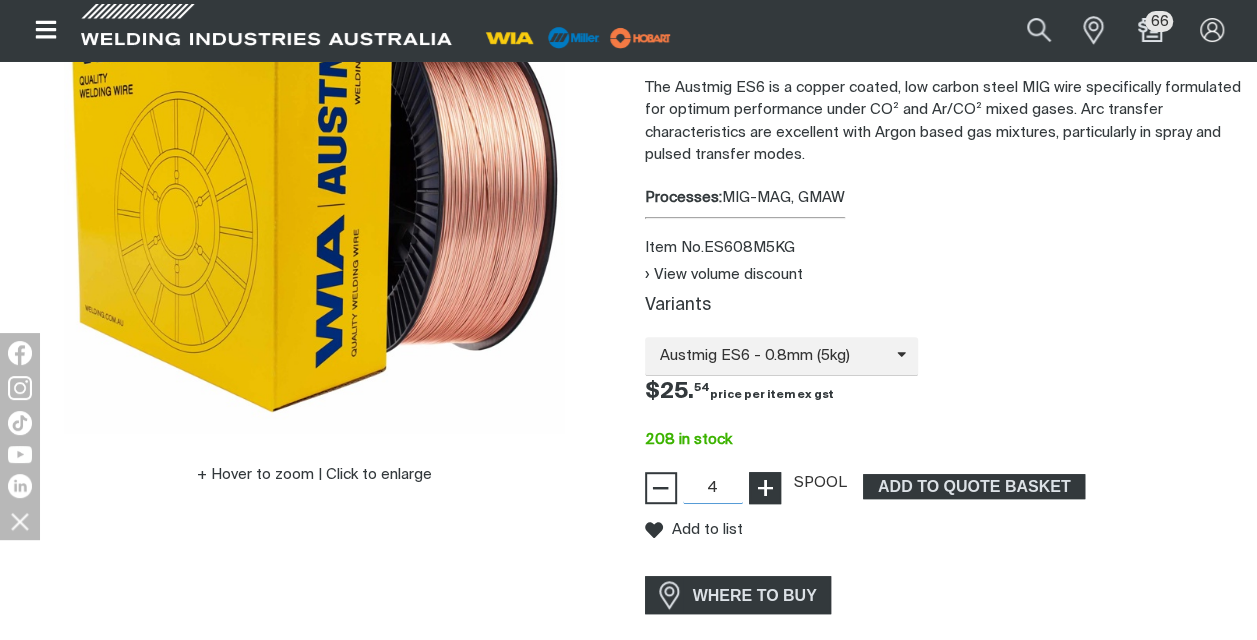 click on "+" at bounding box center (764, 488) 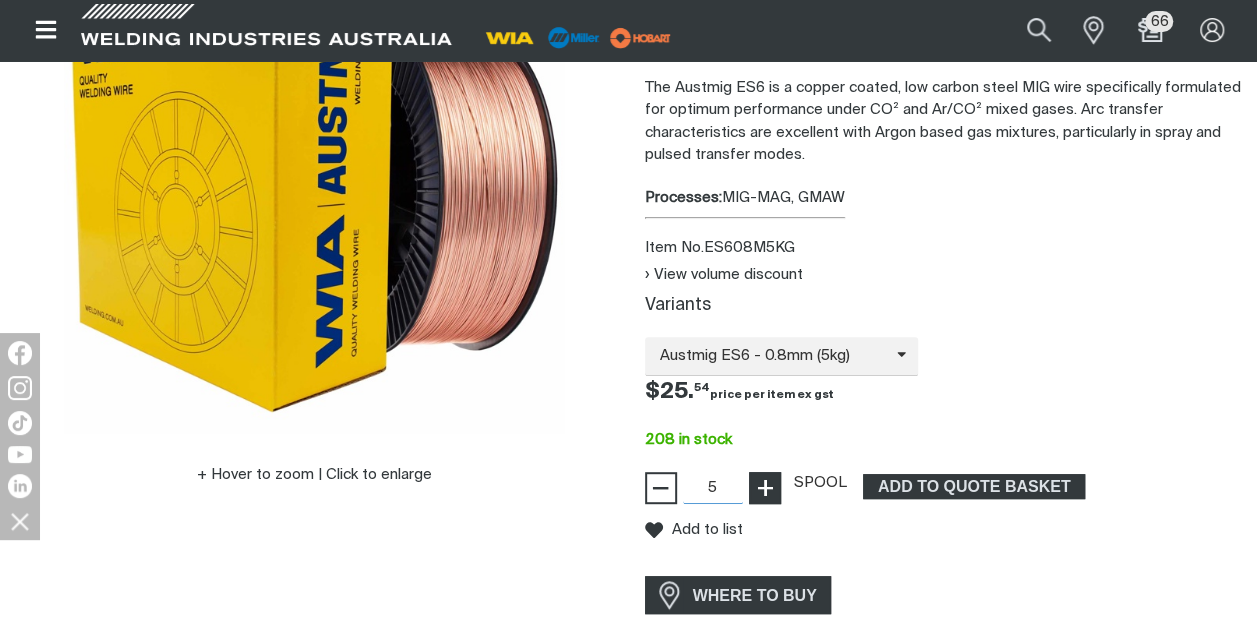 click on "+" at bounding box center (764, 488) 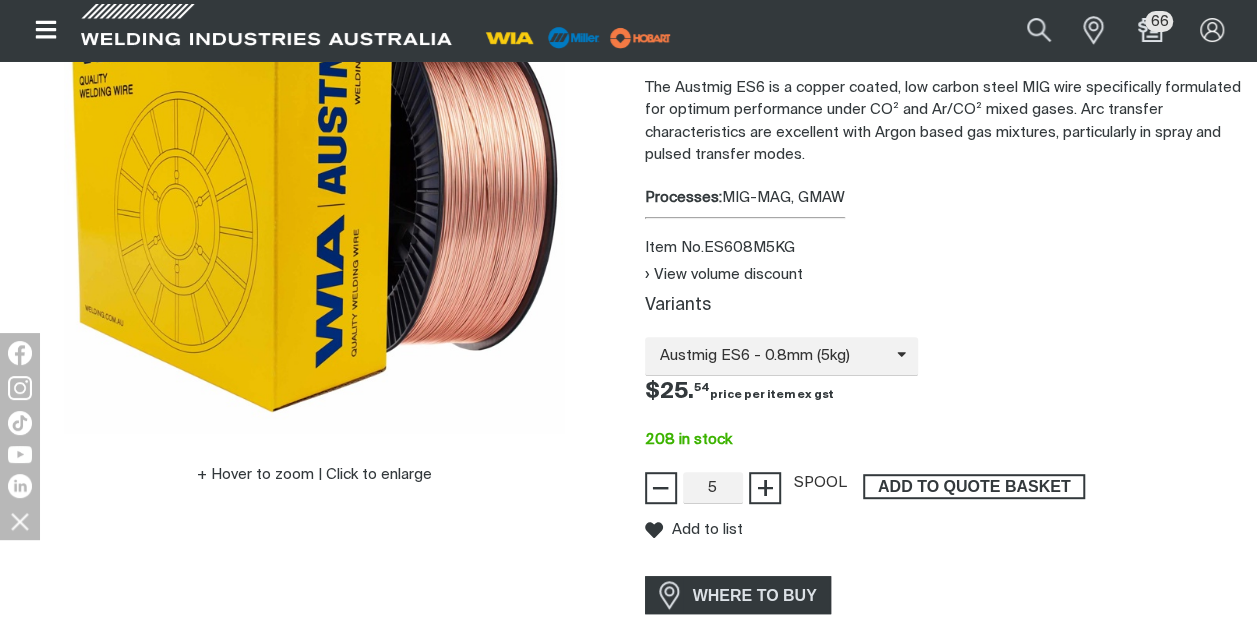 click on "ADD TO QUOTE BASKET" at bounding box center [974, 487] 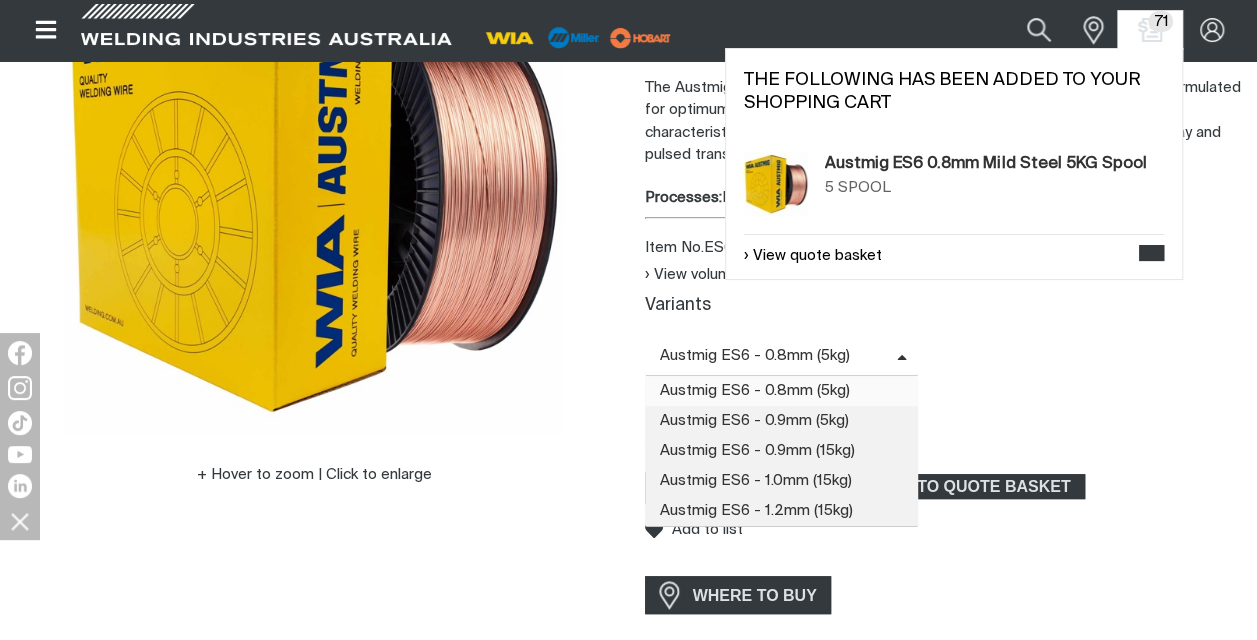 click at bounding box center (908, 356) 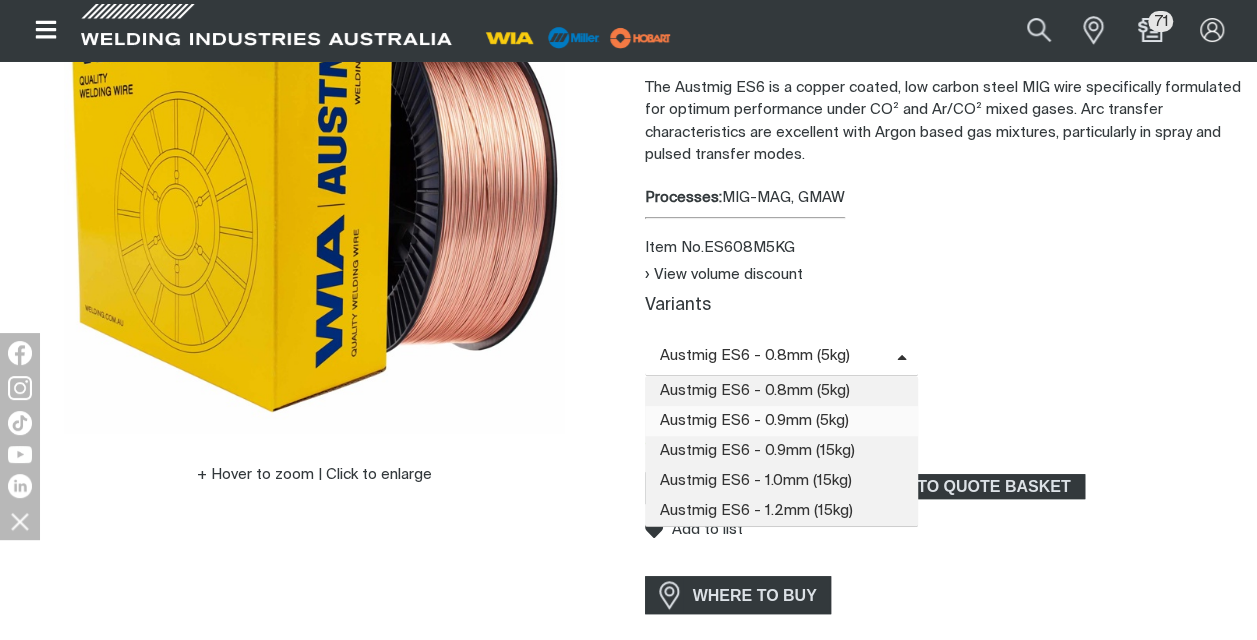 click on "Austmig ES6 - 0.9mm (5kg)" at bounding box center (782, 421) 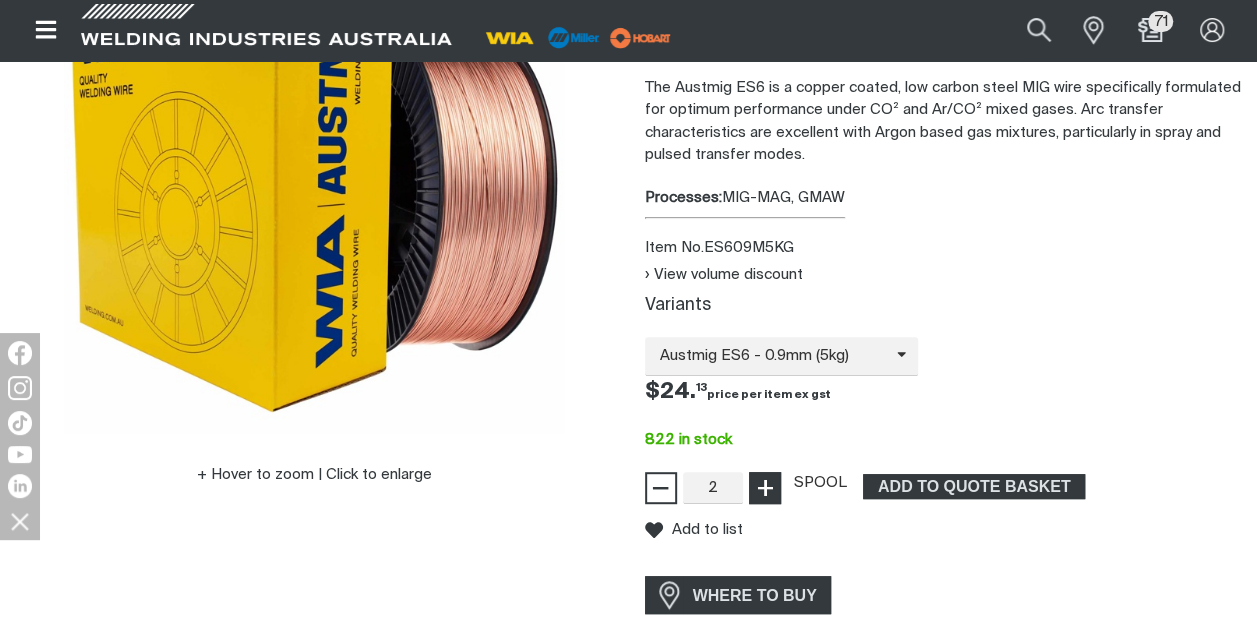 click on "+" at bounding box center (764, 488) 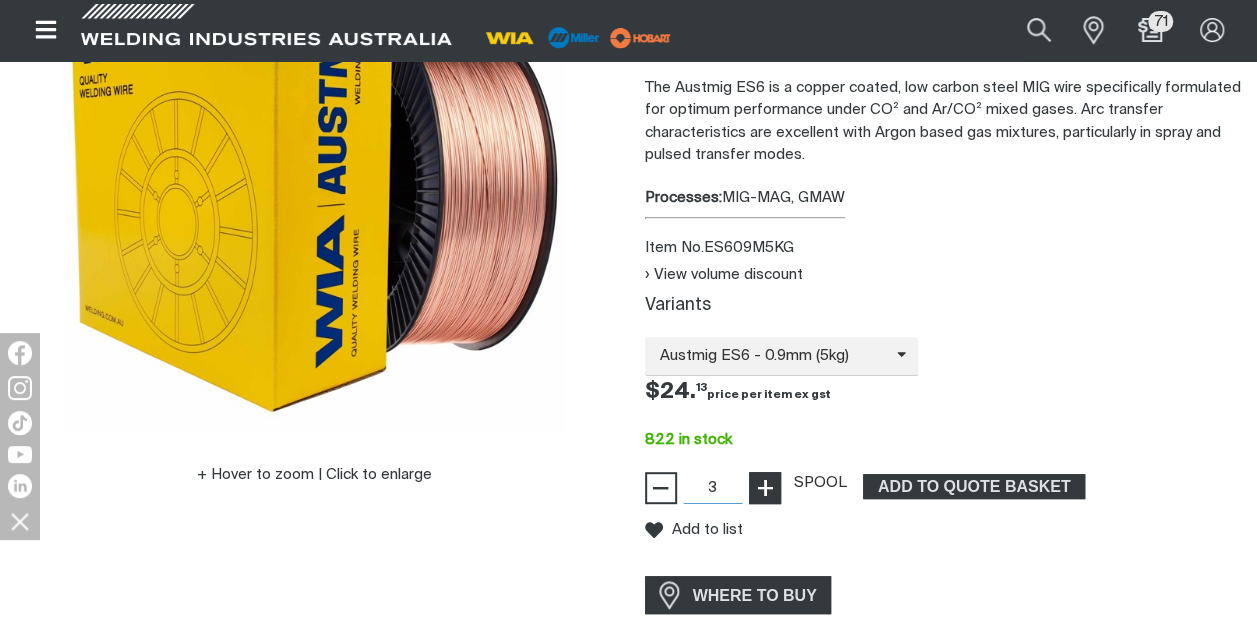 click on "+" at bounding box center (764, 488) 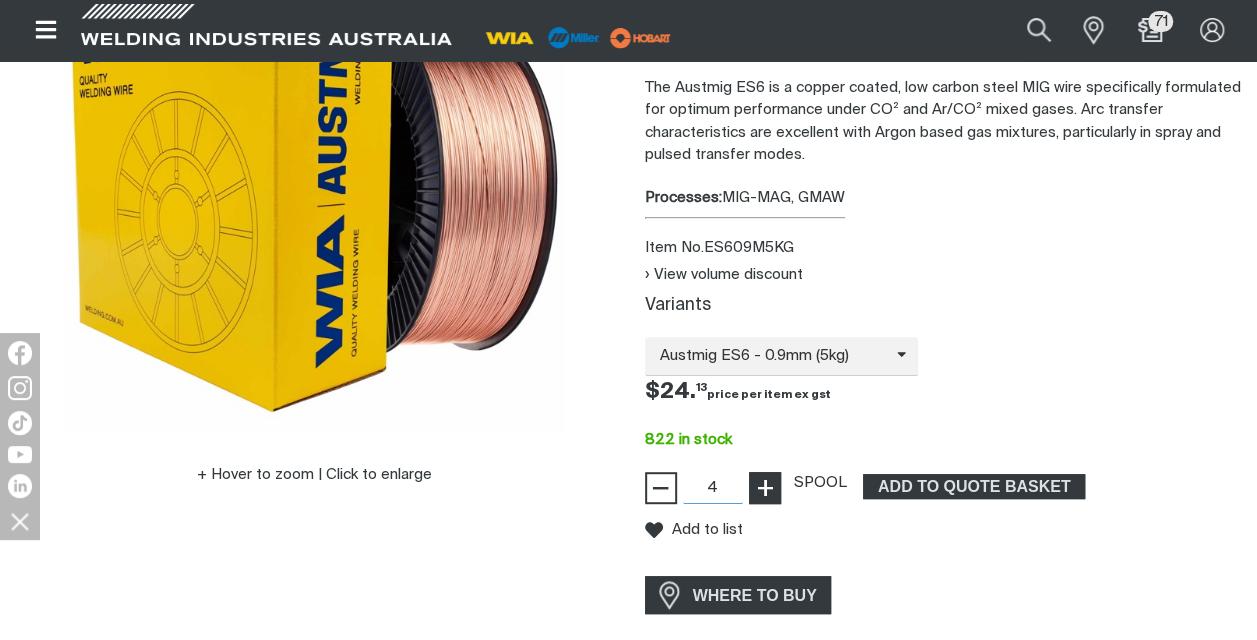 click on "+" at bounding box center (764, 488) 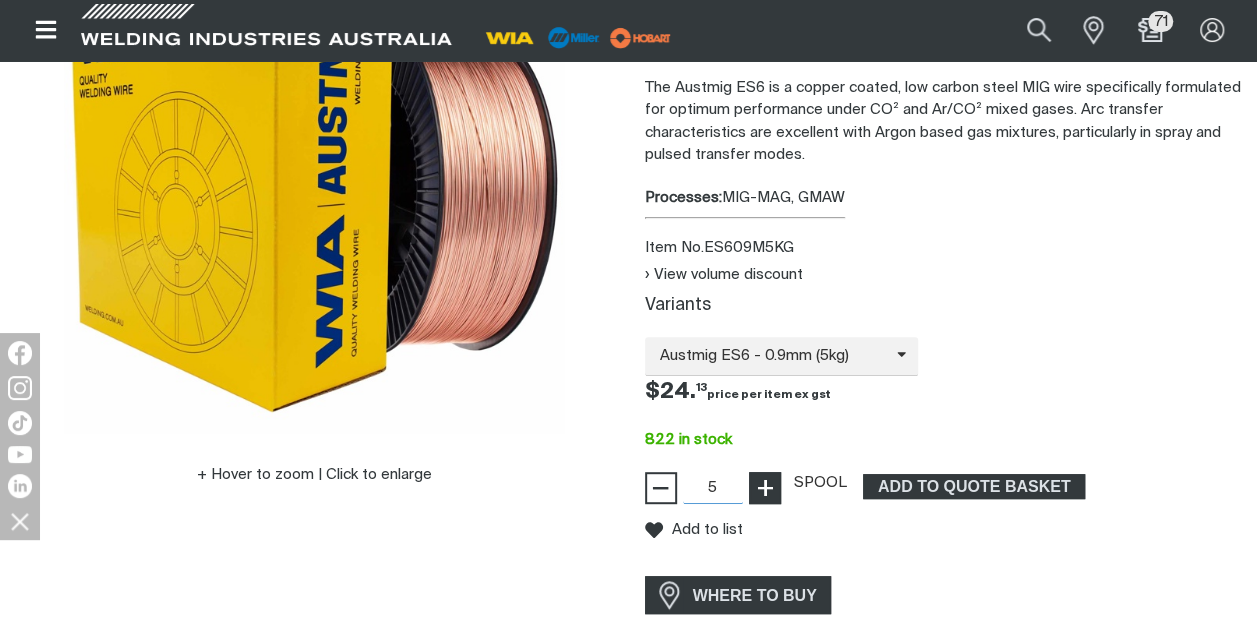 click on "+" at bounding box center [764, 488] 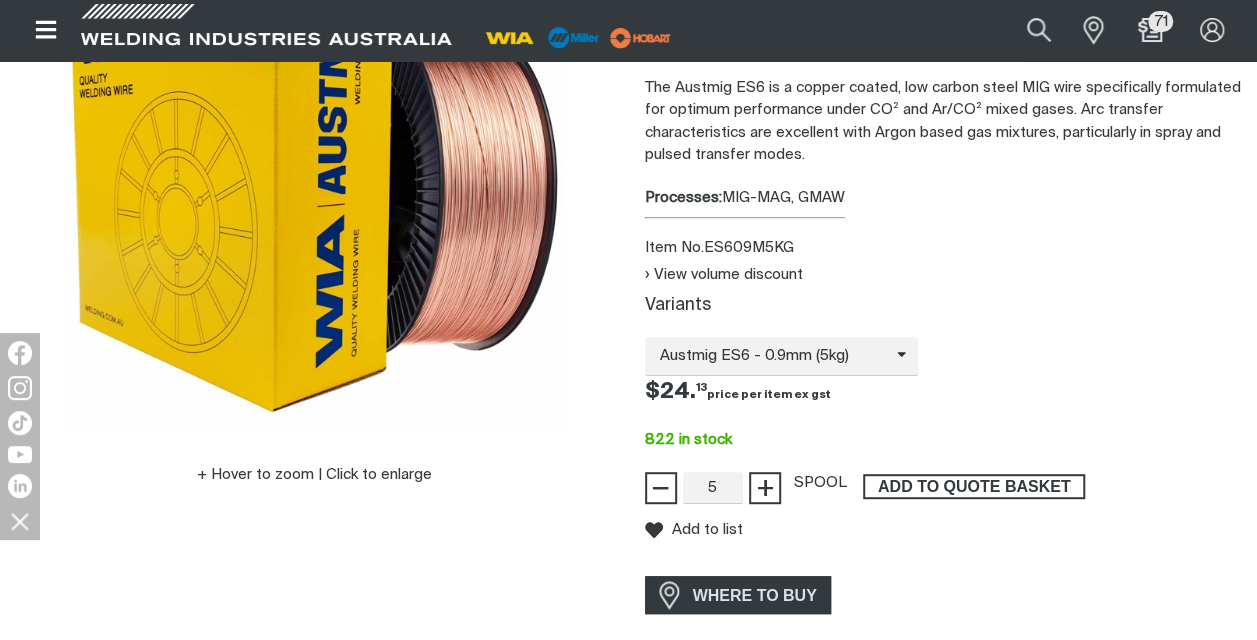 click on "ADD TO QUOTE BASKET" at bounding box center (974, 487) 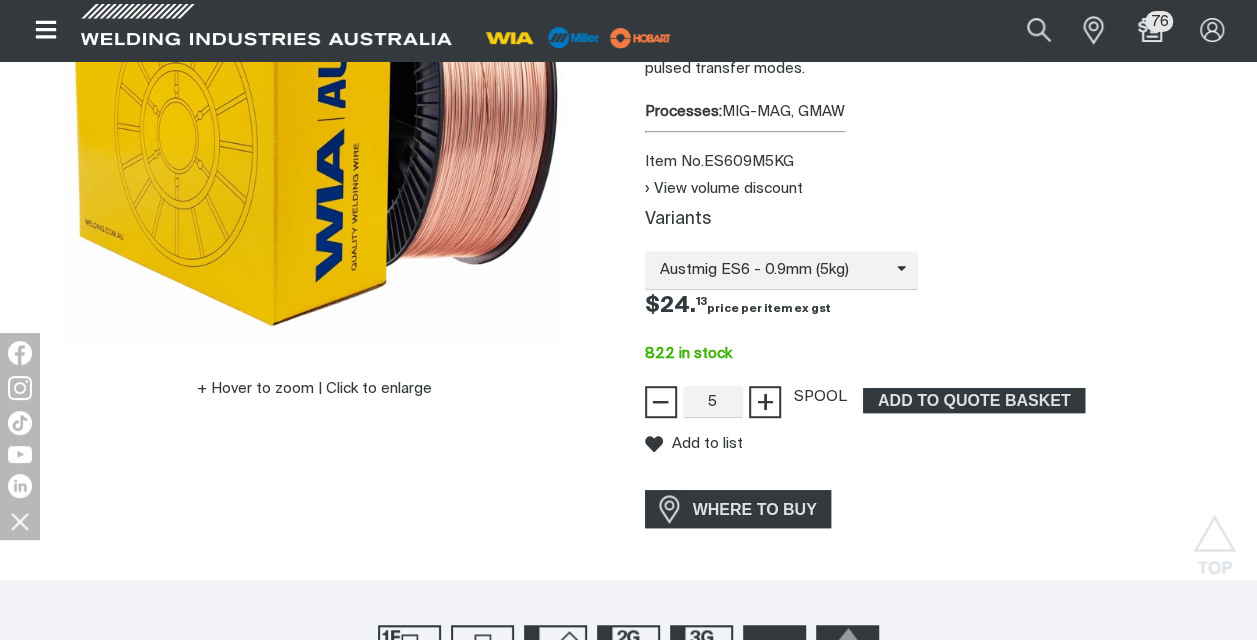 scroll, scrollTop: 466, scrollLeft: 0, axis: vertical 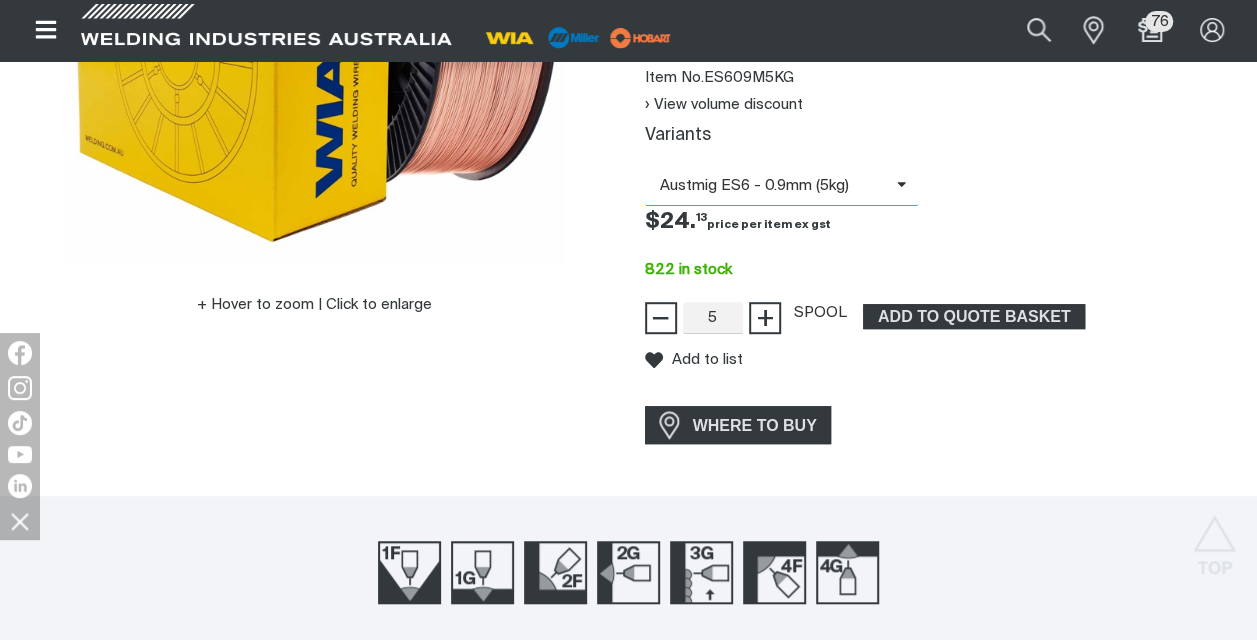 click on "Austmig ES6 - 0.9mm (5kg)" at bounding box center [771, 186] 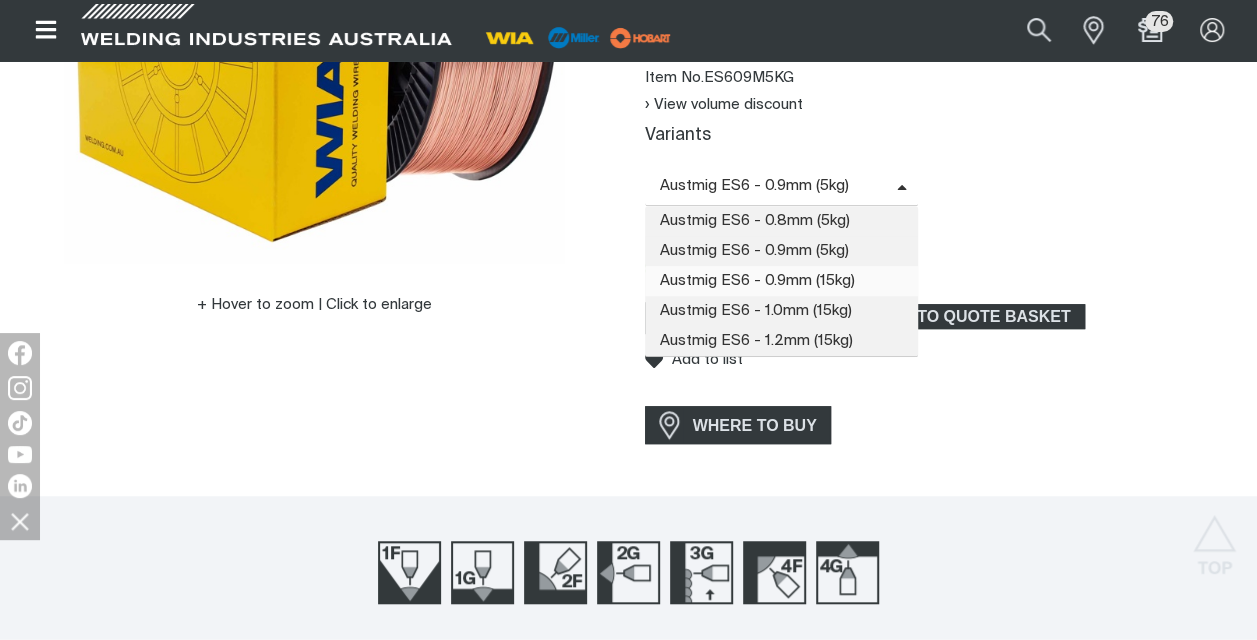 click on "Austmig ES6 - 0.9mm (15kg)" at bounding box center (782, 281) 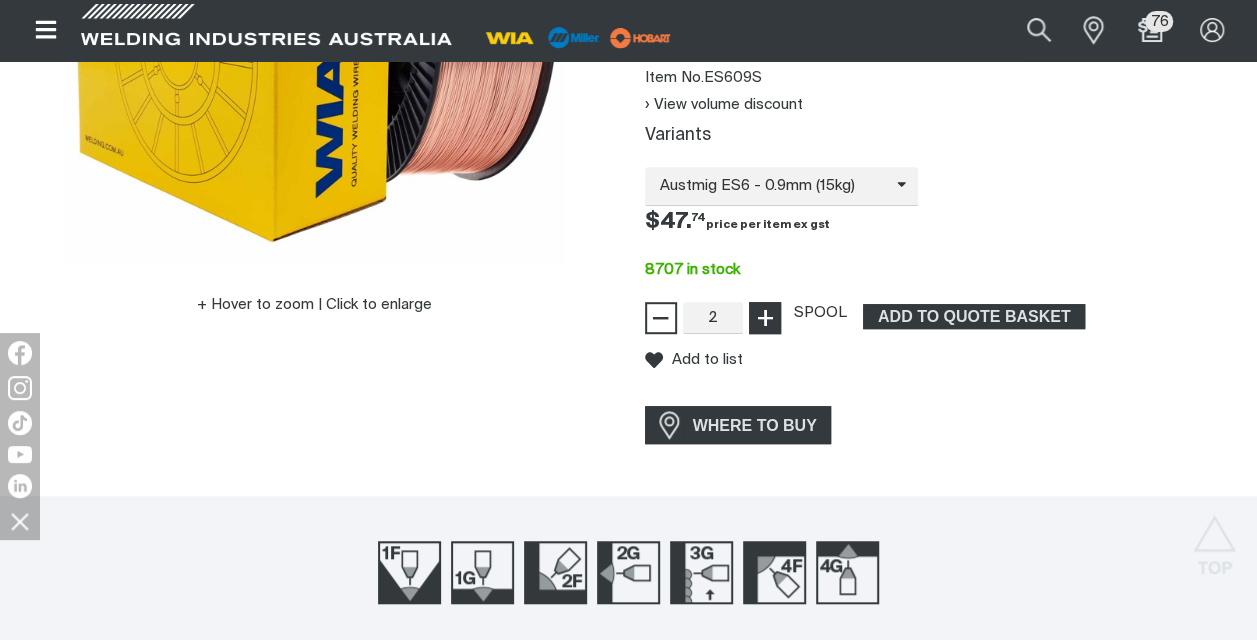 click on "+" at bounding box center [764, 318] 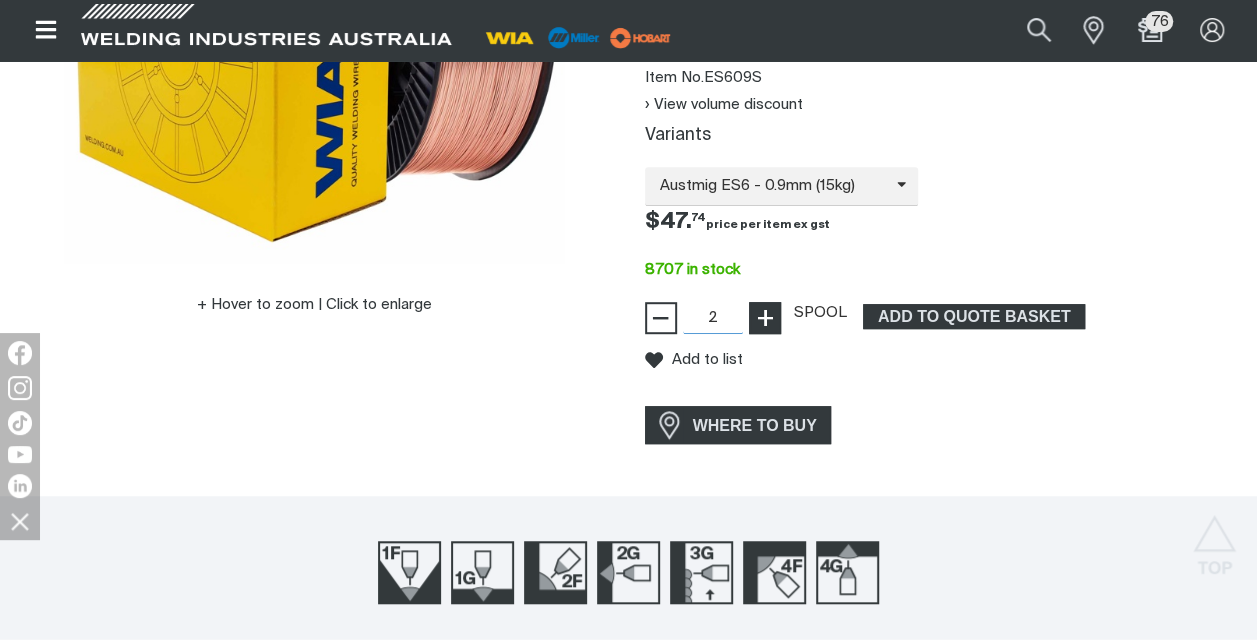 type on "3" 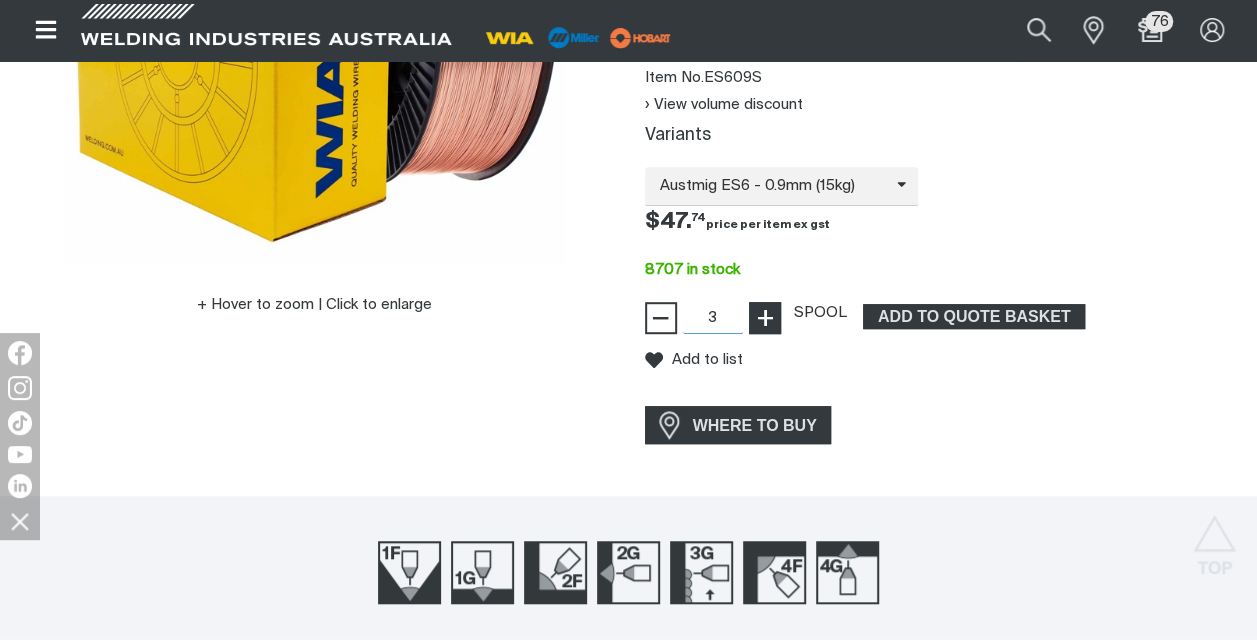 click on "+" at bounding box center (764, 318) 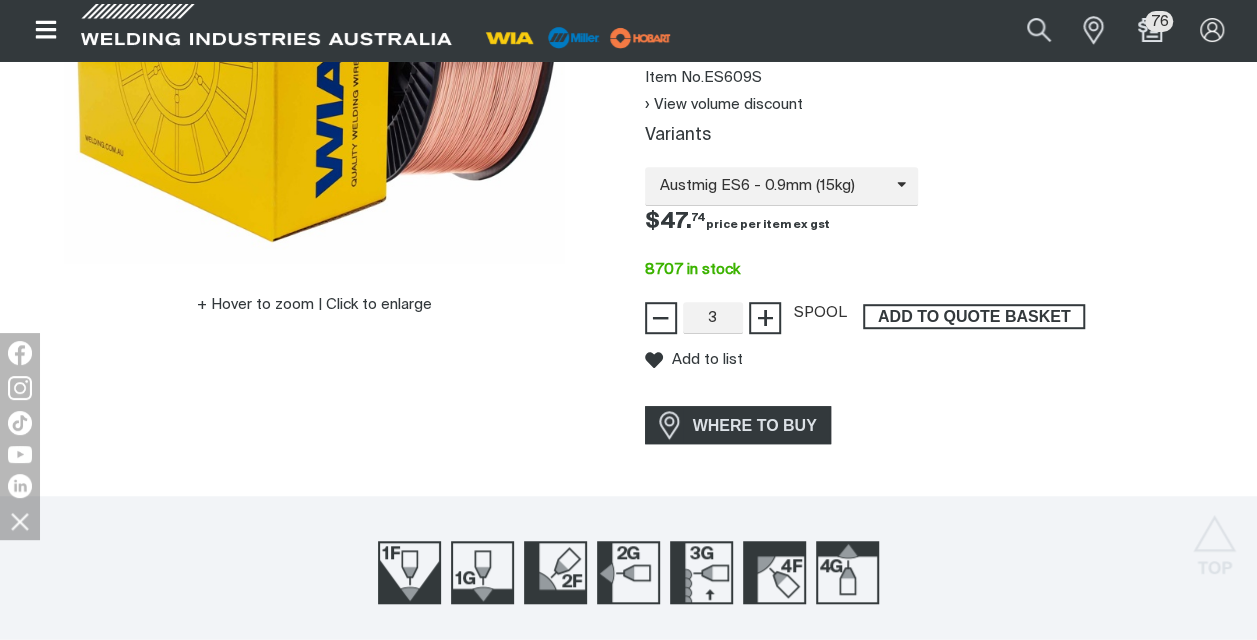 click on "ADD TO QUOTE BASKET" at bounding box center [974, 317] 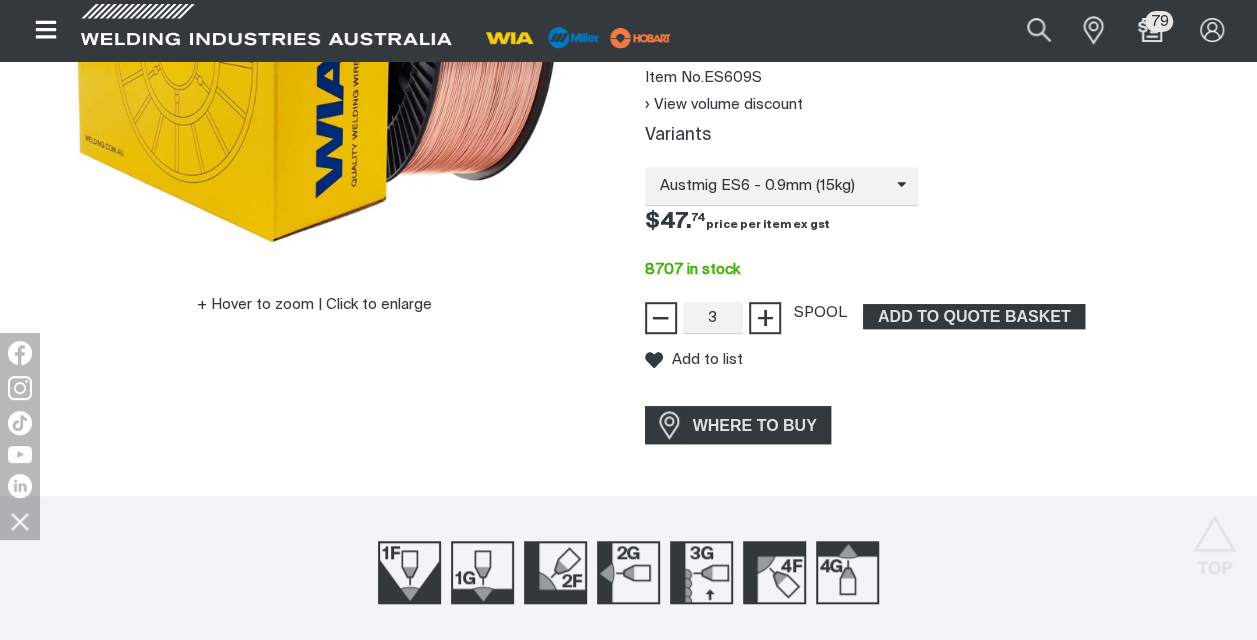 scroll, scrollTop: 0, scrollLeft: 0, axis: both 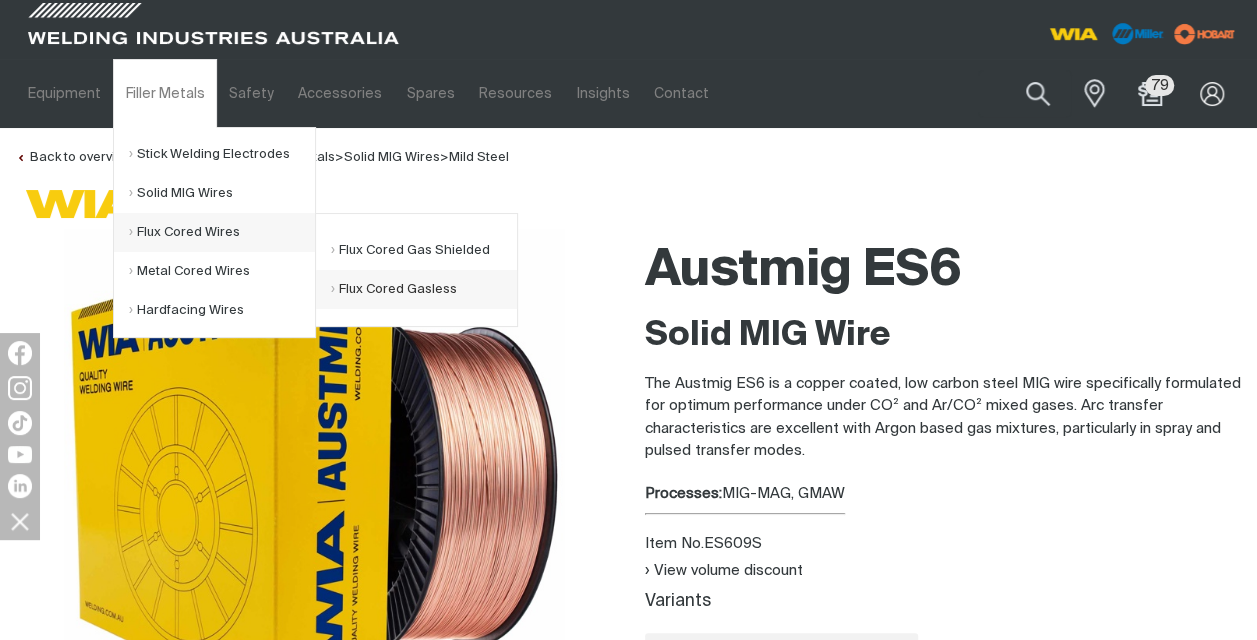 click on "Flux Cored Gasless" at bounding box center [424, 289] 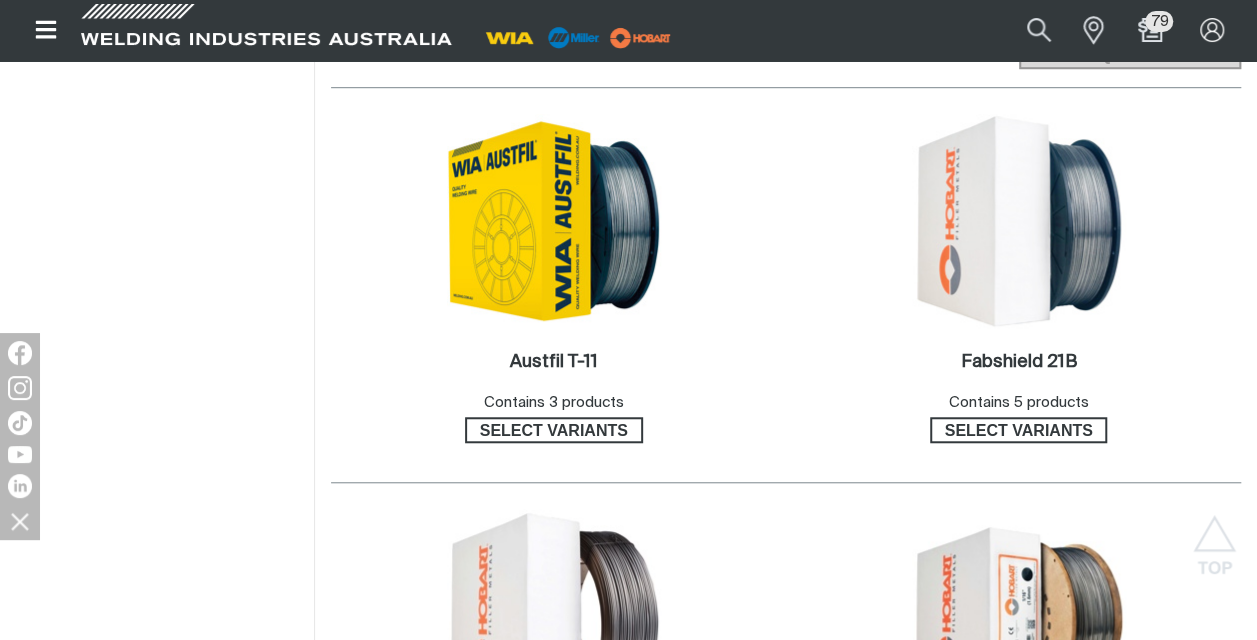 scroll, scrollTop: 632, scrollLeft: 0, axis: vertical 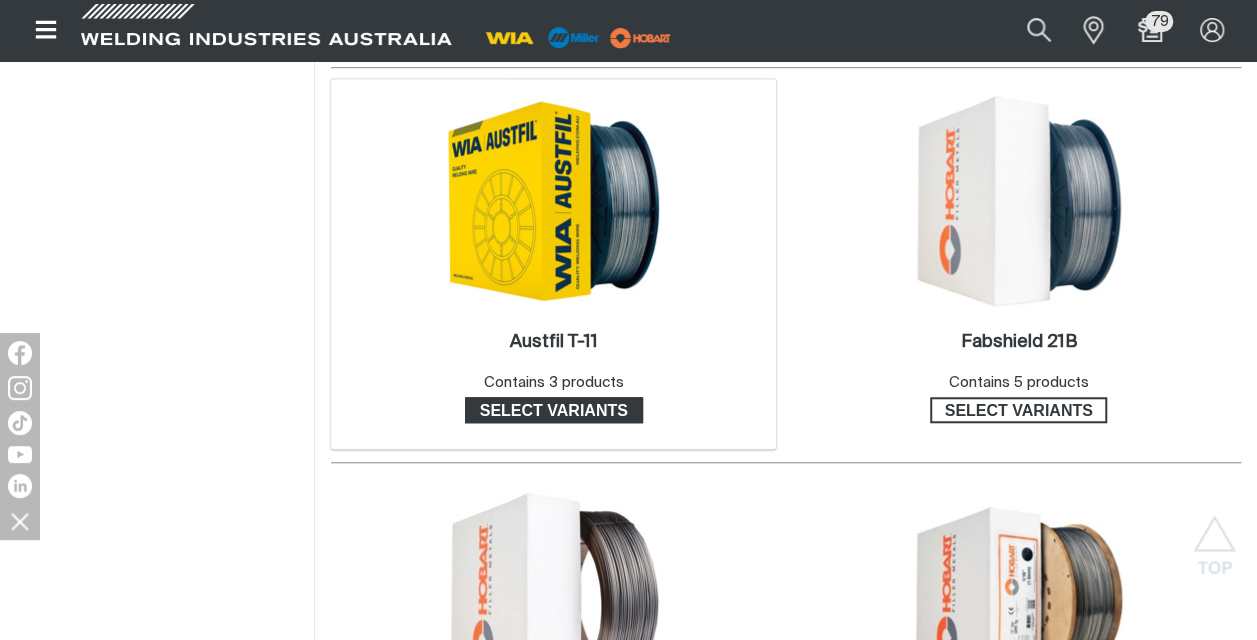 click on "Select variants" at bounding box center [554, 410] 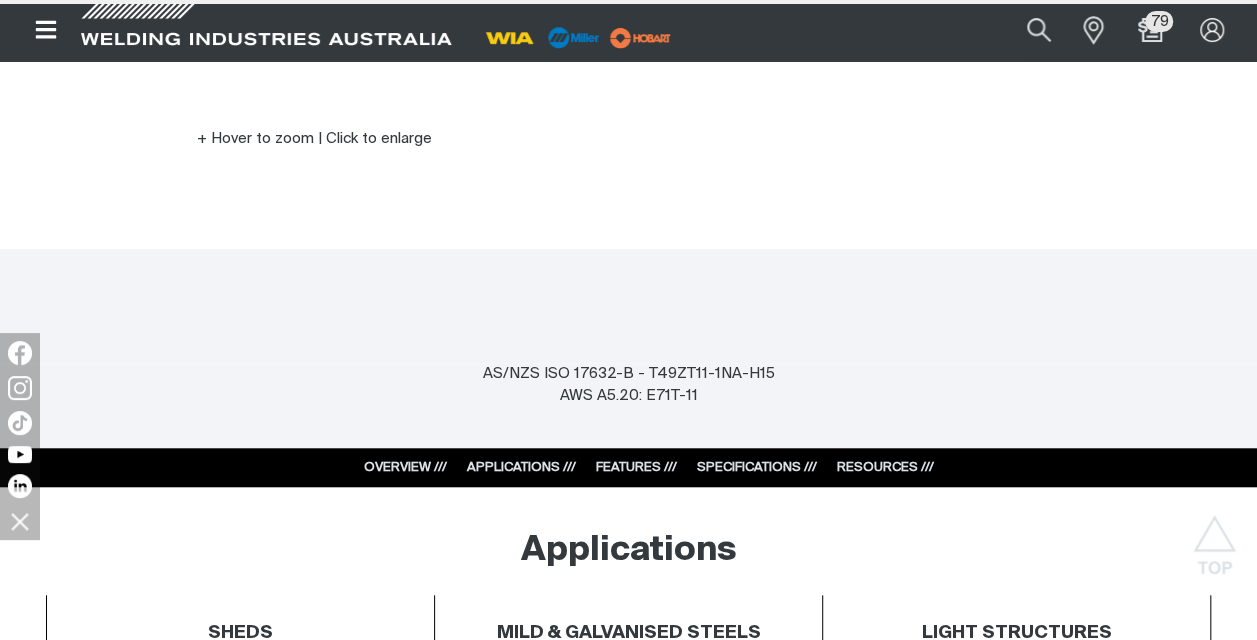 scroll, scrollTop: 0, scrollLeft: 0, axis: both 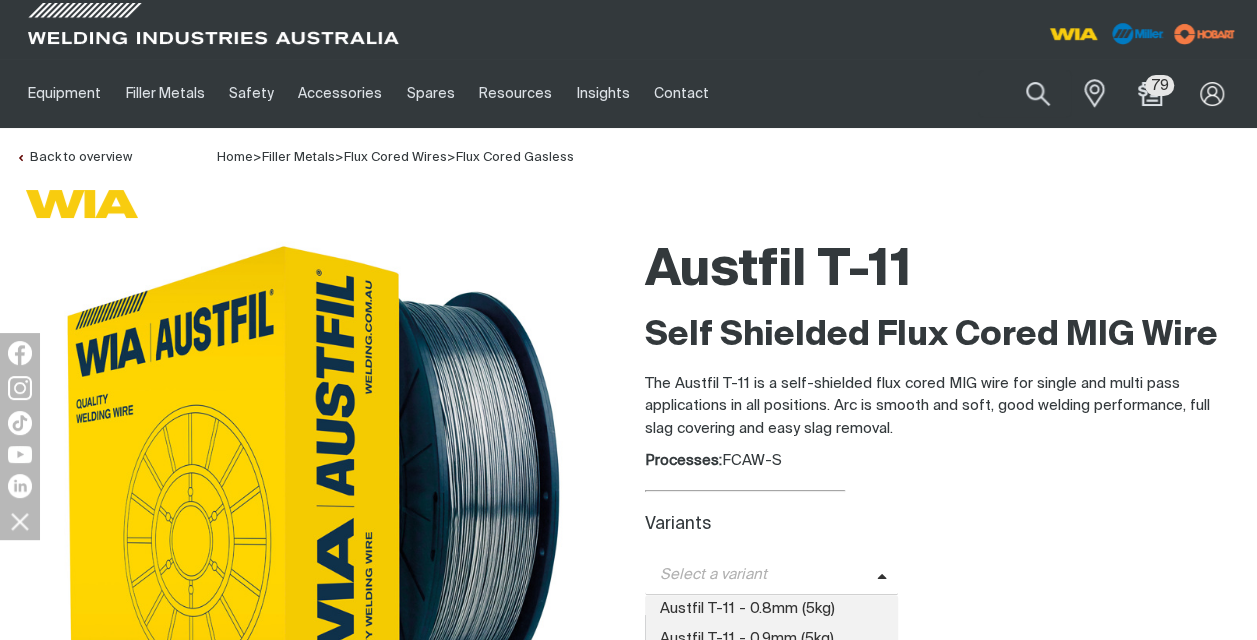 click 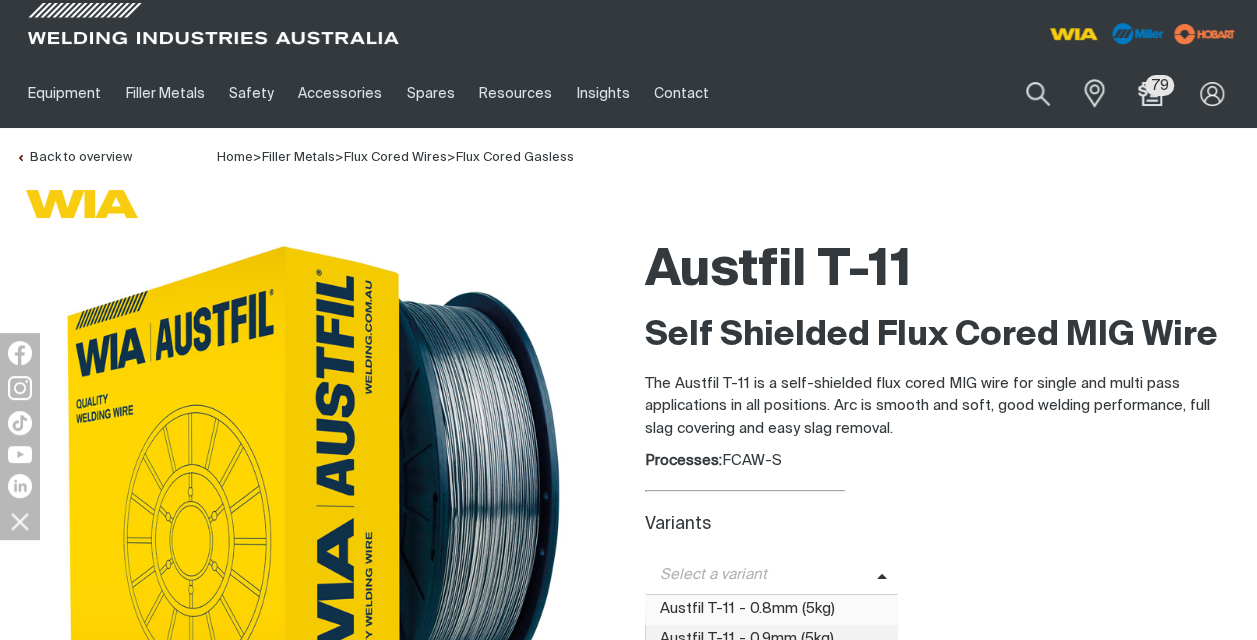 click on "Austfil T-11 - 0.8mm (5kg)" at bounding box center [772, 610] 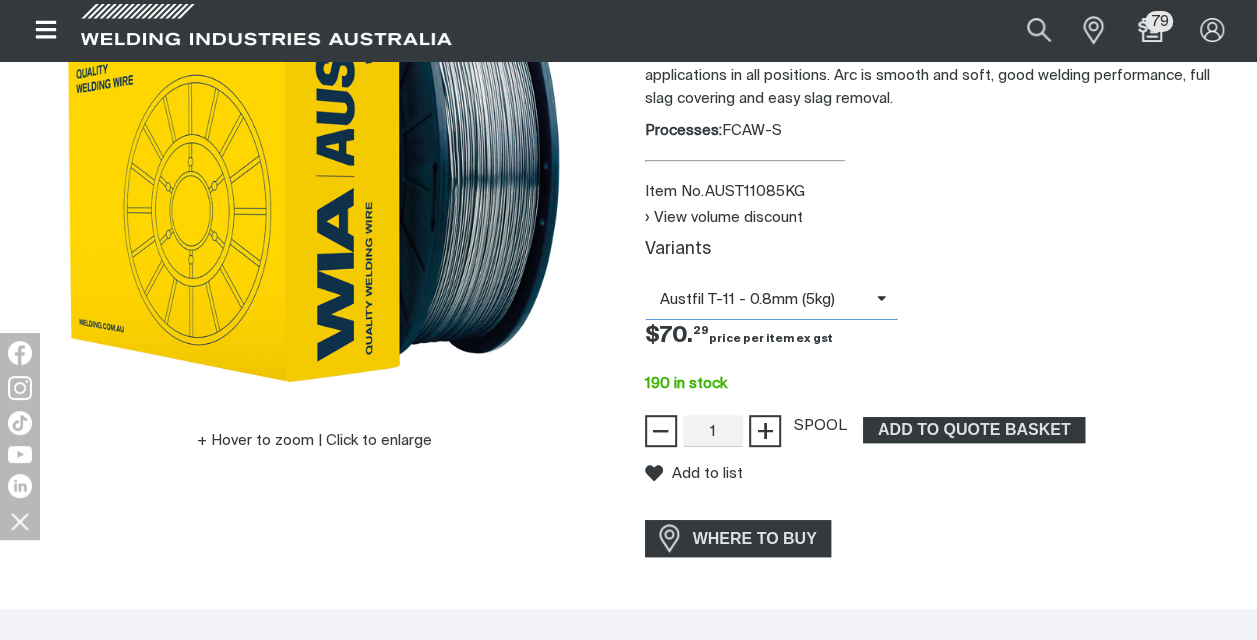scroll, scrollTop: 350, scrollLeft: 0, axis: vertical 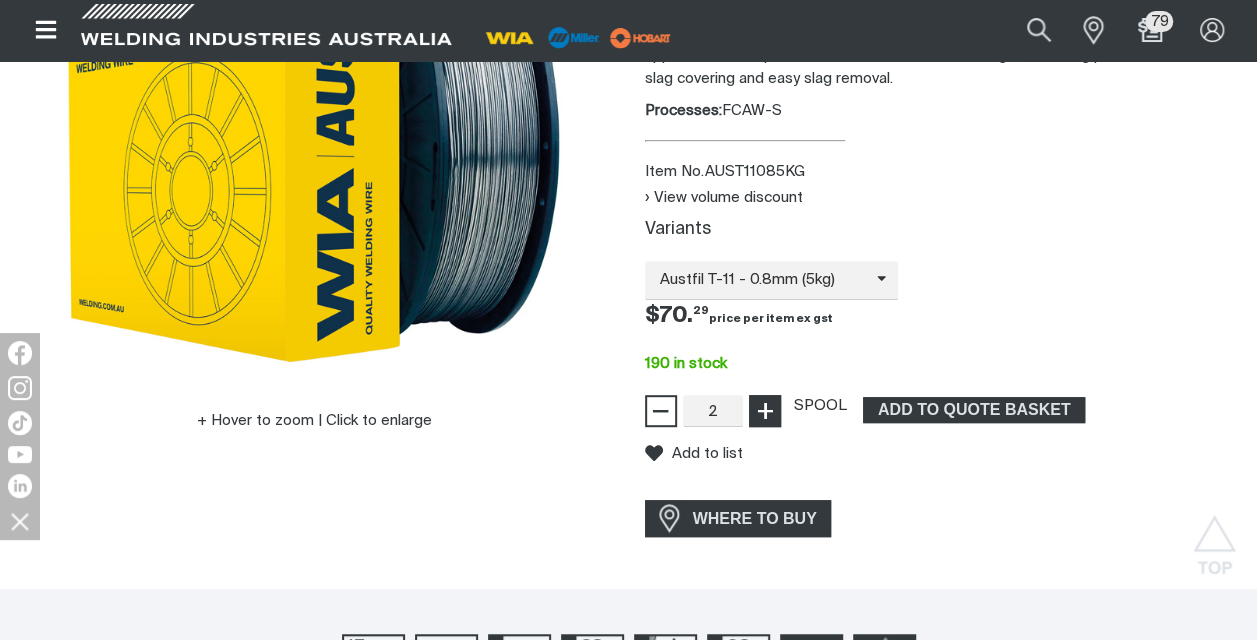 click on "+" at bounding box center (764, 411) 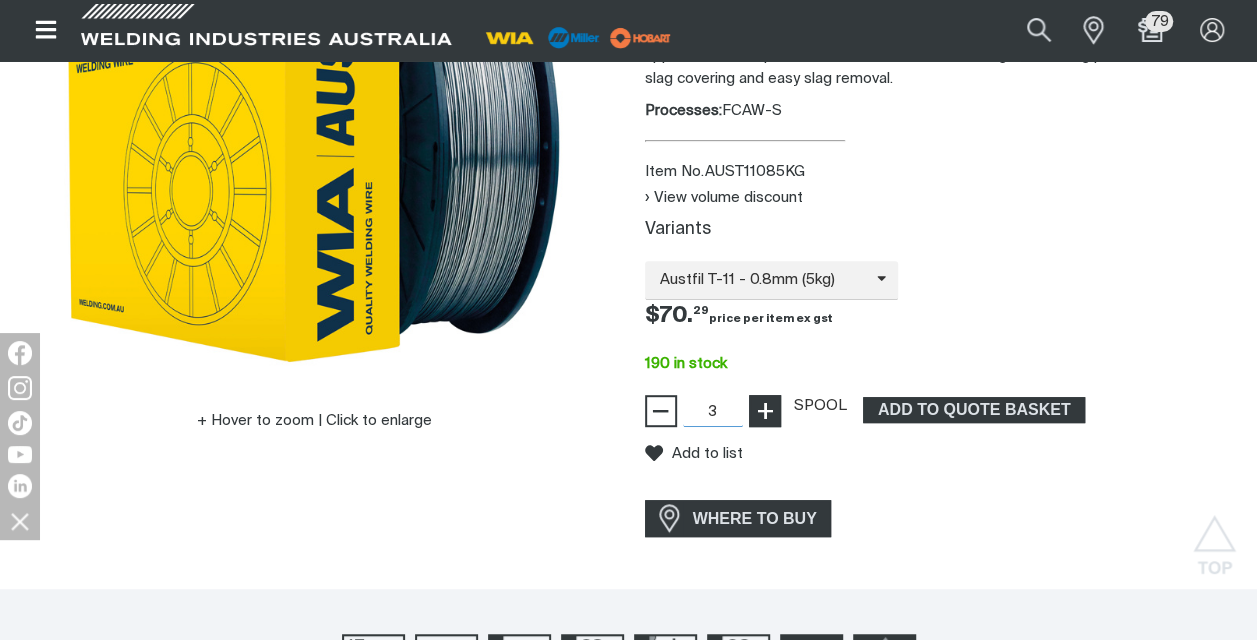 click on "+" at bounding box center (764, 411) 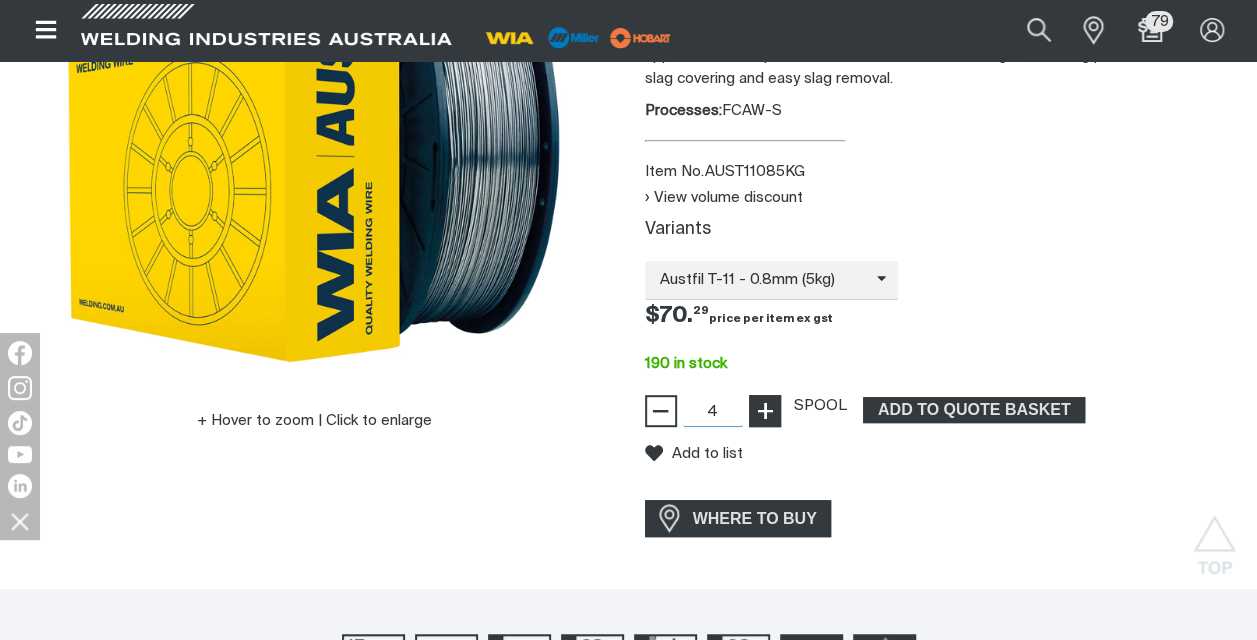 click on "+" at bounding box center [764, 411] 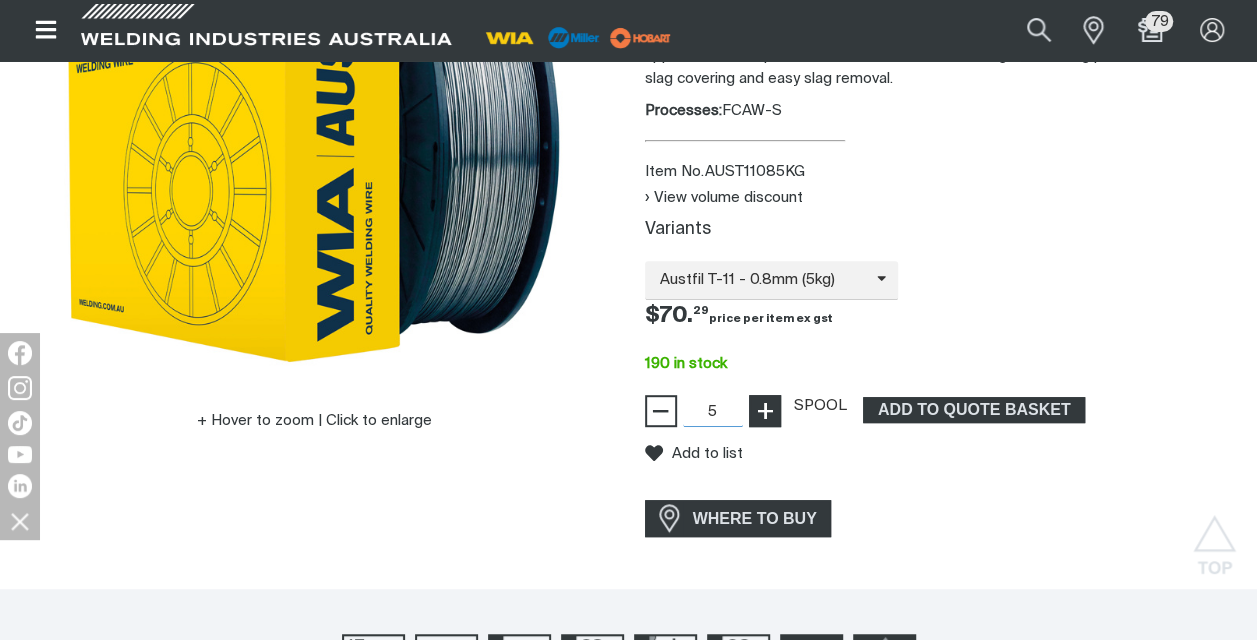 click on "+" at bounding box center (764, 411) 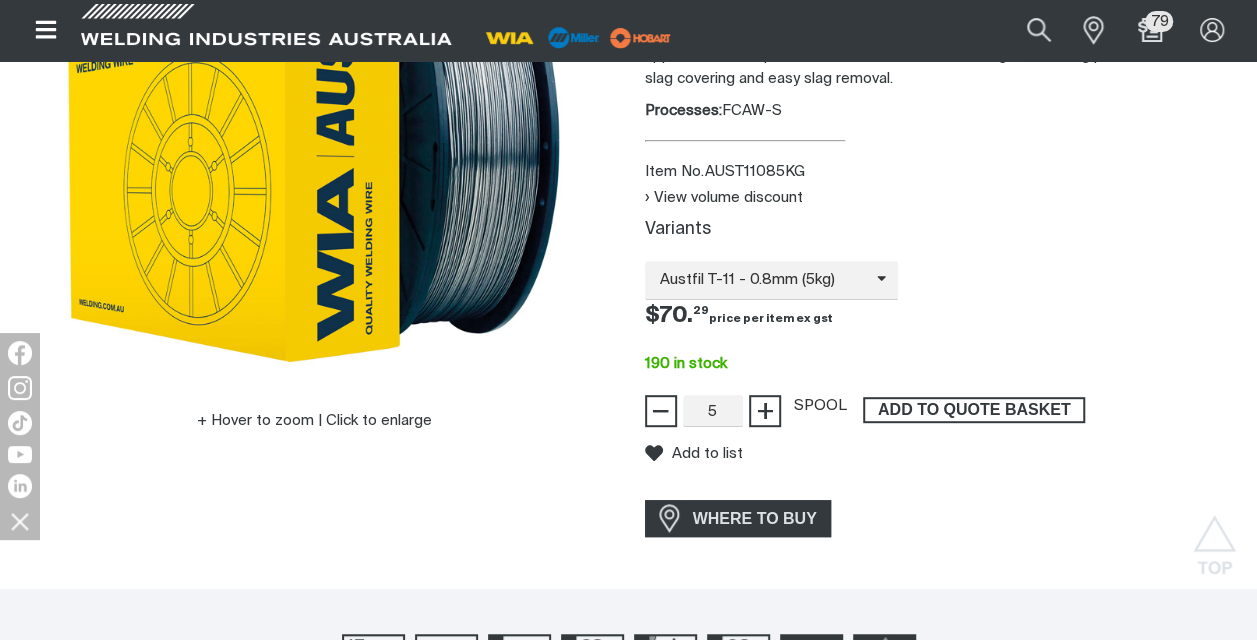 click on "ADD TO QUOTE BASKET" at bounding box center [974, 410] 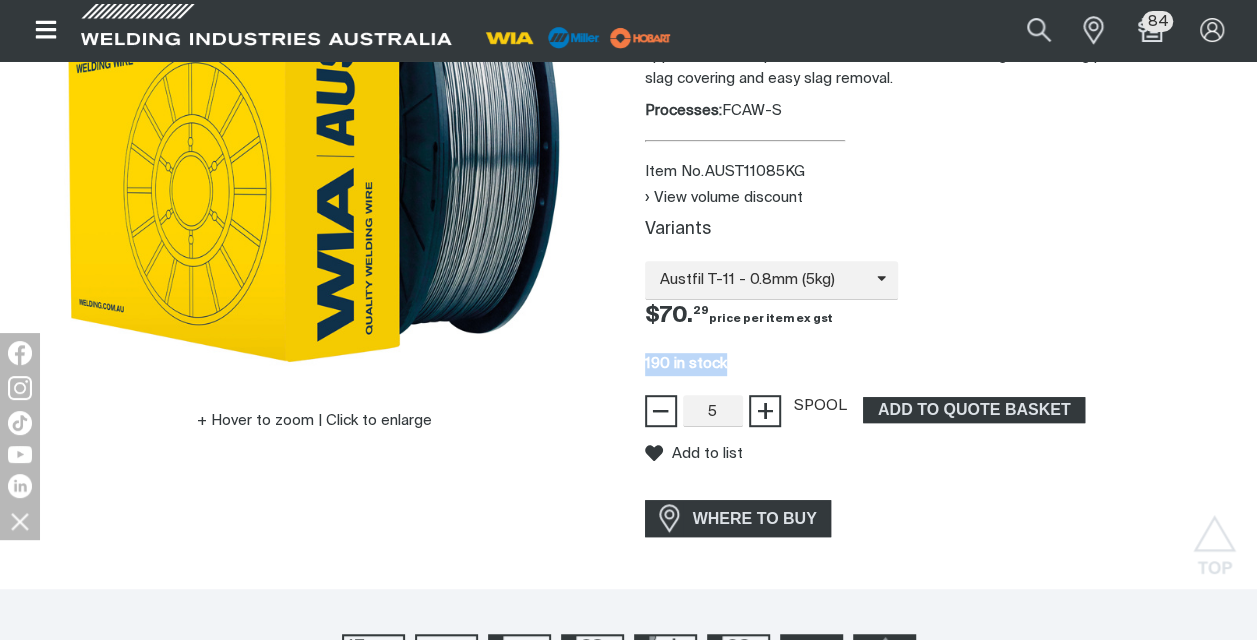 drag, startPoint x: 950, startPoint y: 330, endPoint x: 950, endPoint y: 348, distance: 18 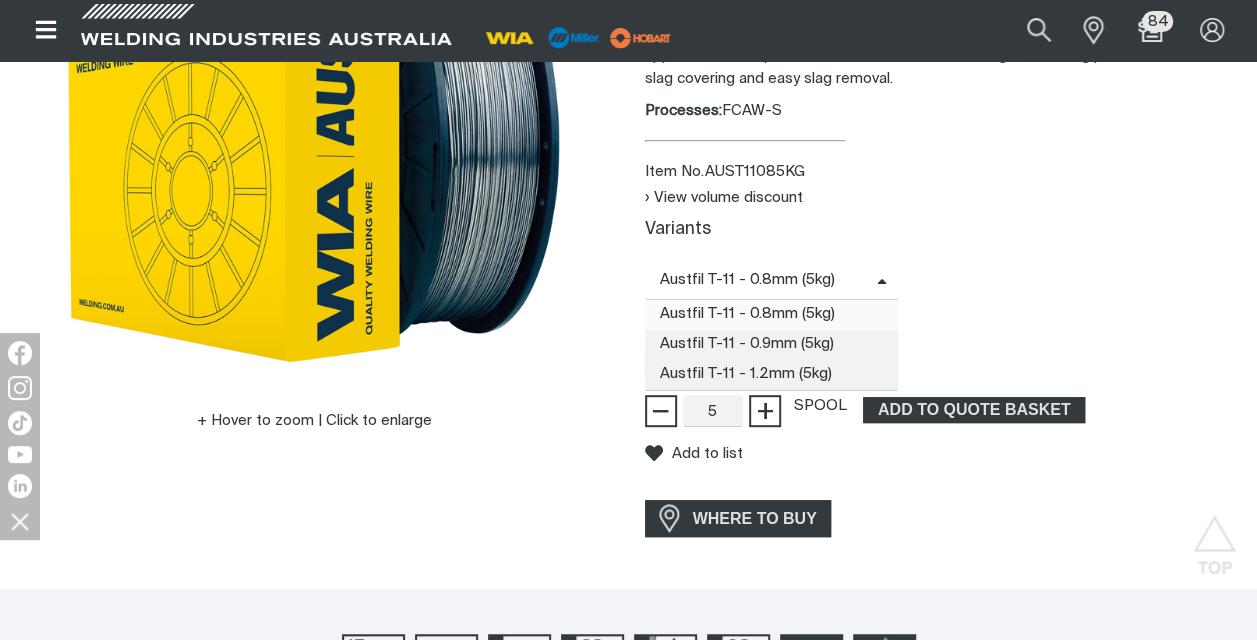 drag, startPoint x: 950, startPoint y: 348, endPoint x: 879, endPoint y: 276, distance: 101.118744 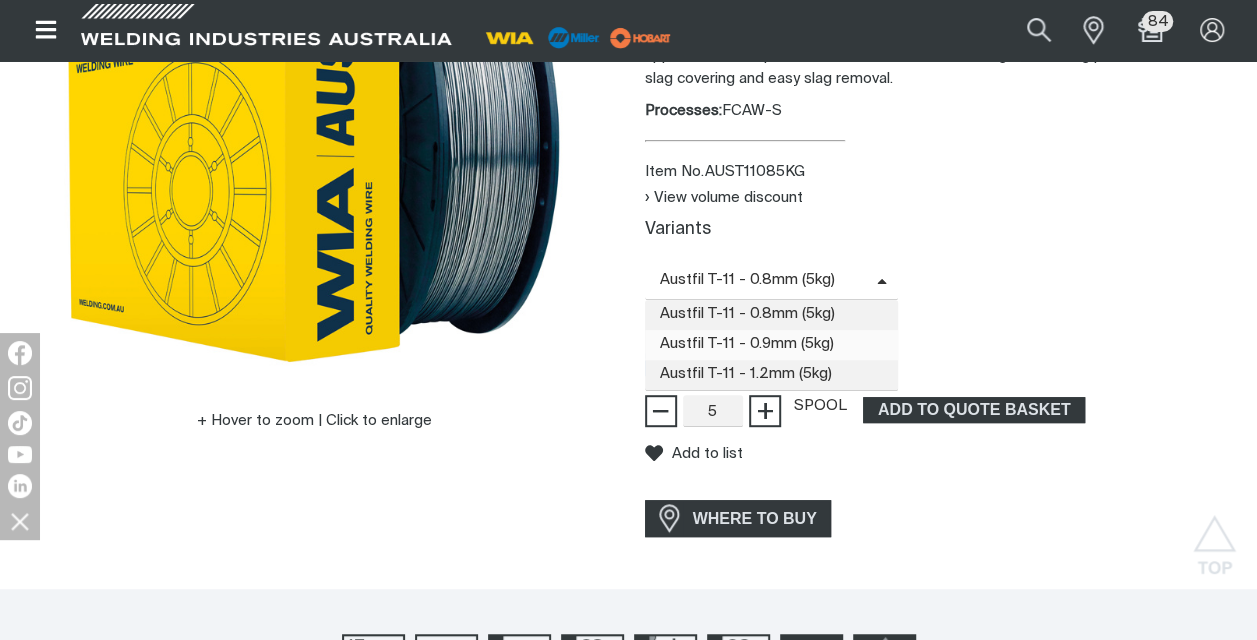 click on "Austfil T-11 - 0.9mm  (5kg)" at bounding box center [772, 345] 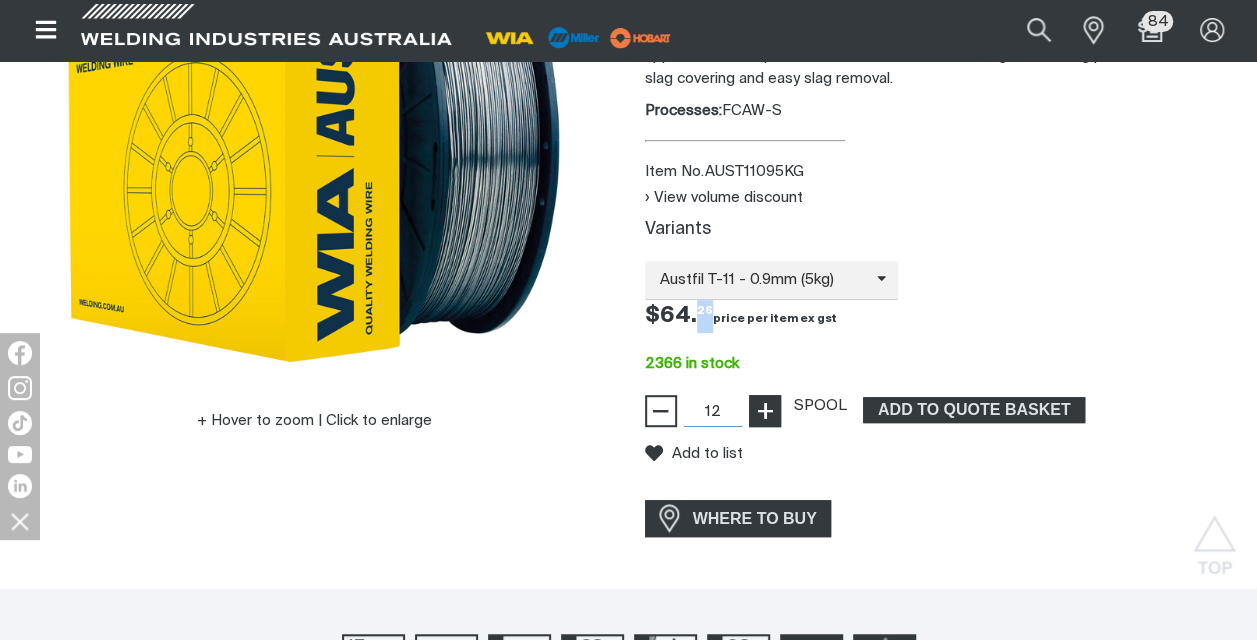 click on "+" at bounding box center (764, 411) 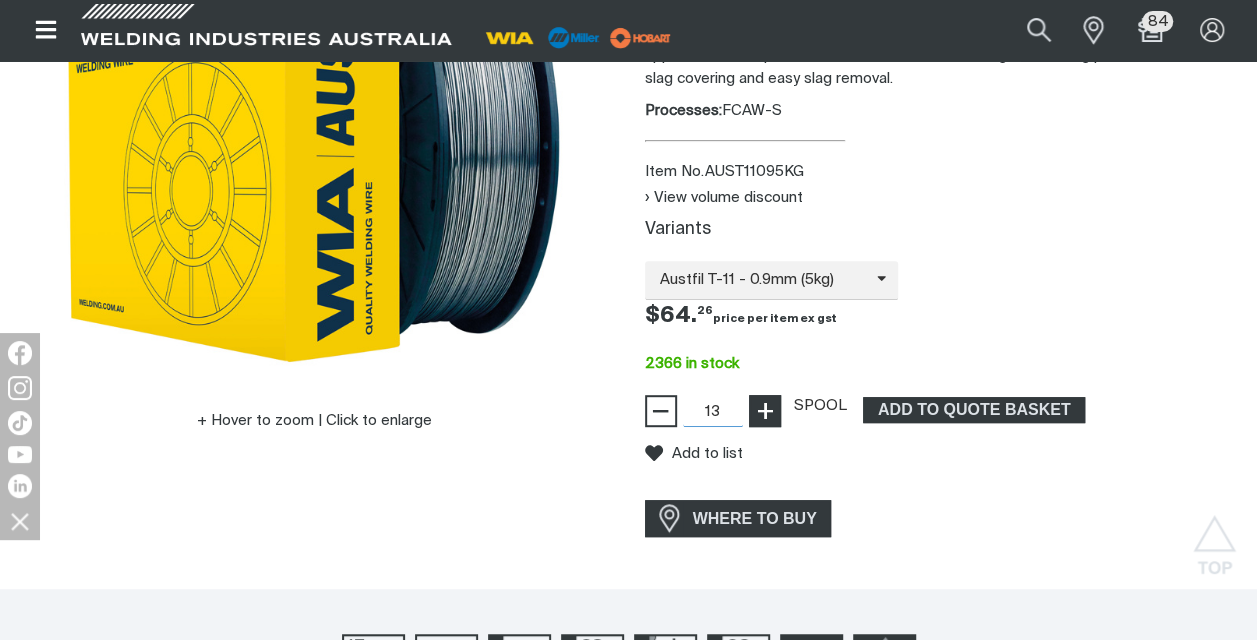 click on "+" at bounding box center (764, 411) 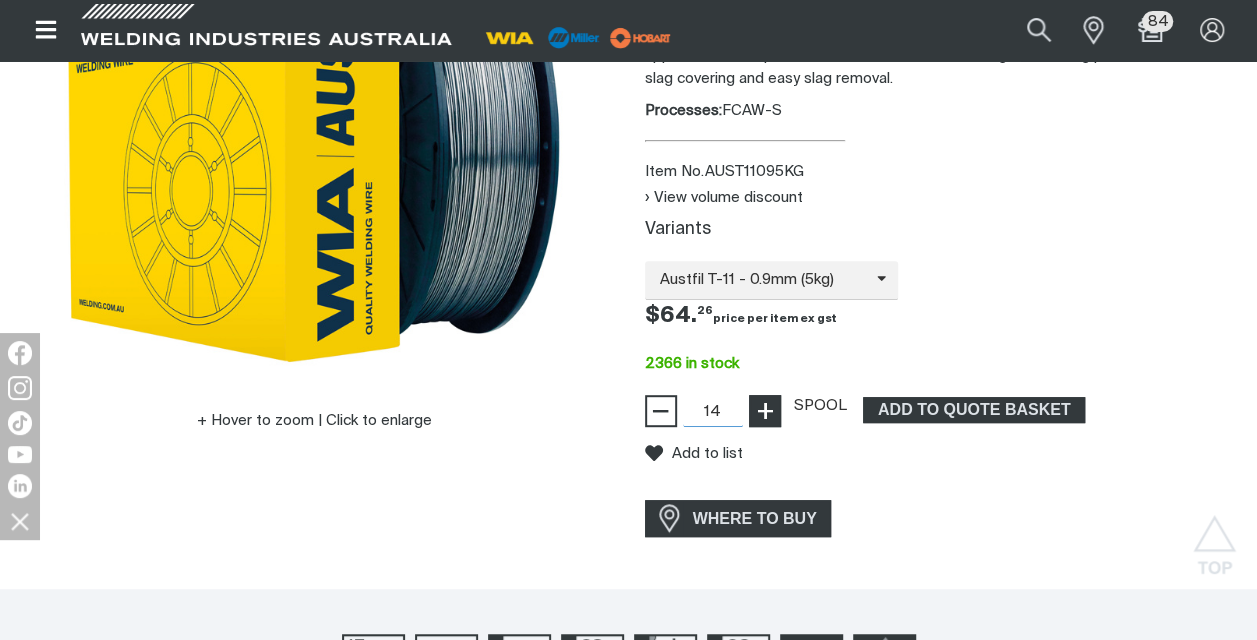 click on "+" at bounding box center [764, 411] 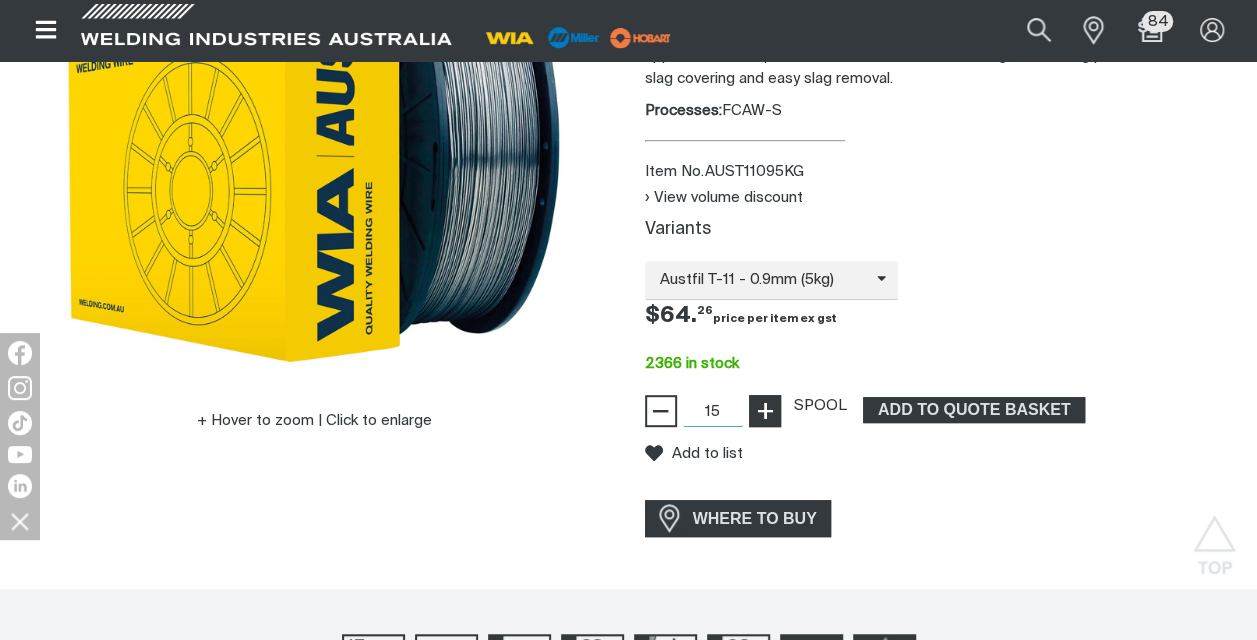 click on "+" at bounding box center [764, 411] 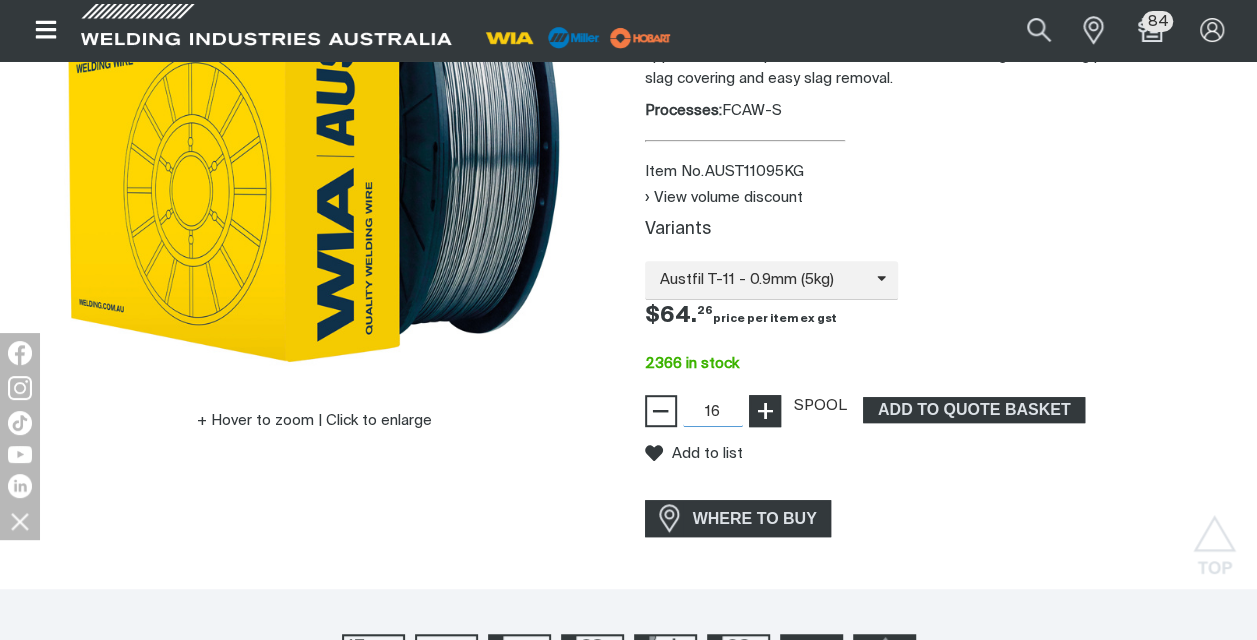 click on "+" at bounding box center [764, 411] 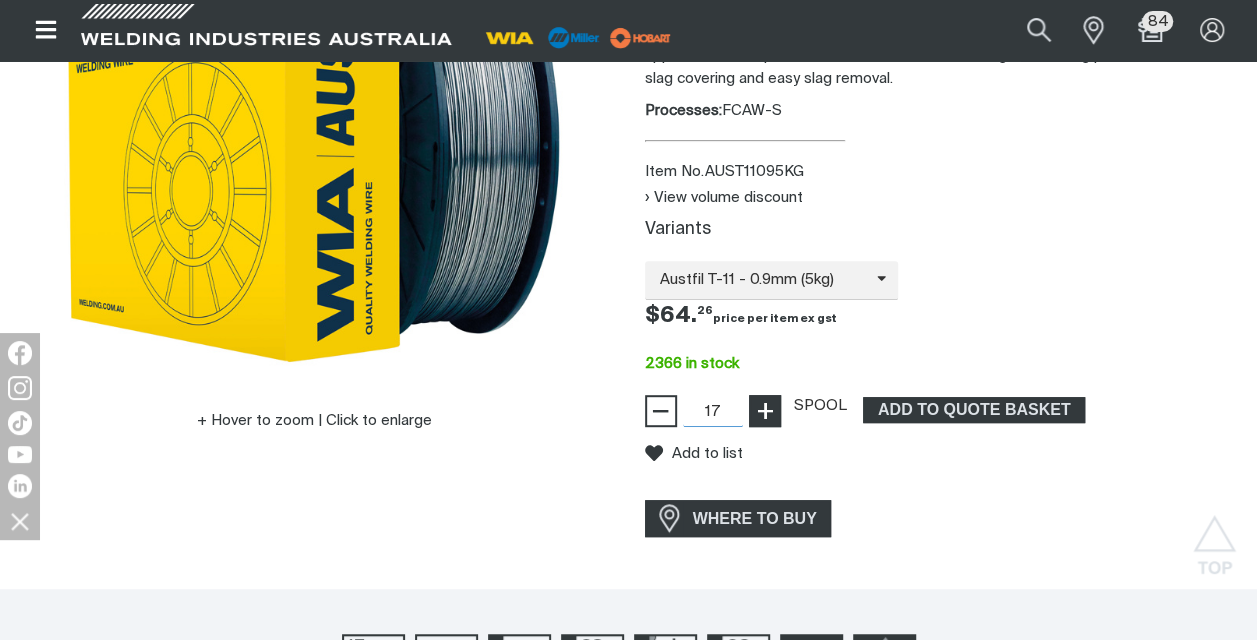 click on "+" at bounding box center (764, 411) 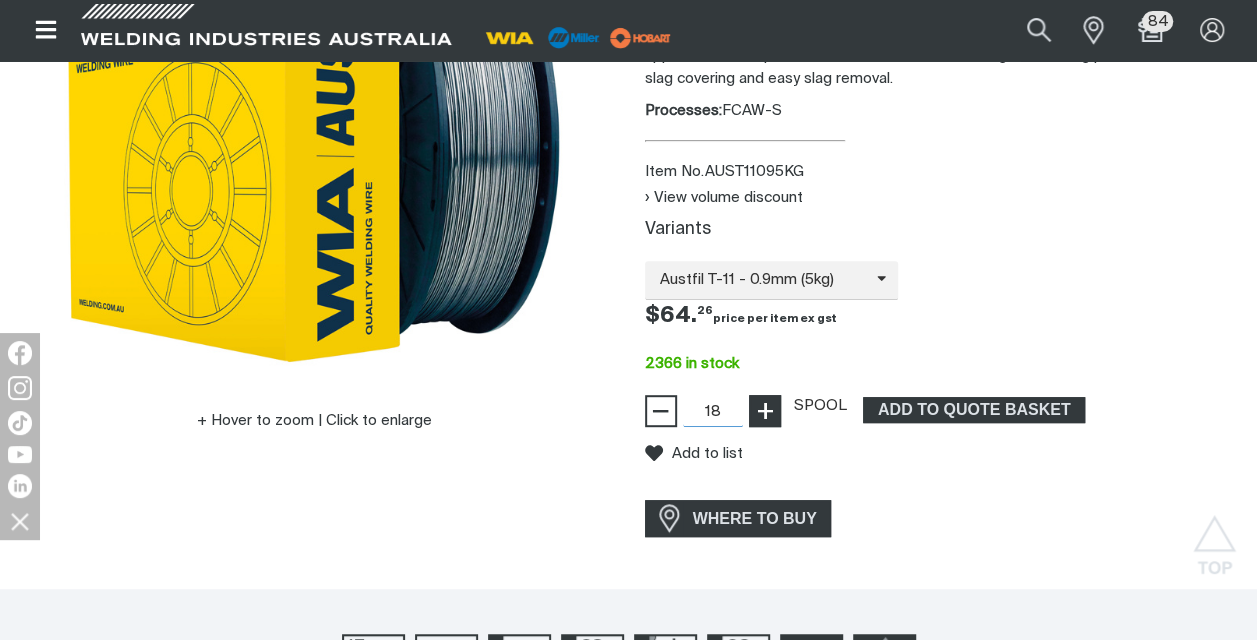 click on "+" at bounding box center [764, 411] 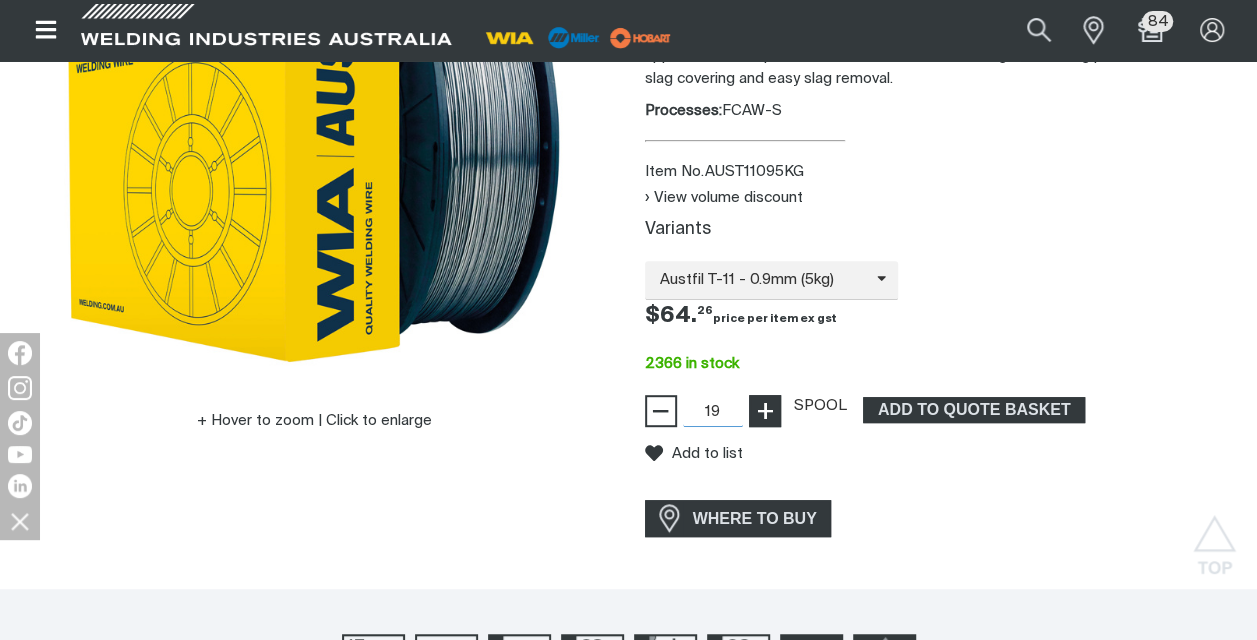 click on "+" at bounding box center [764, 411] 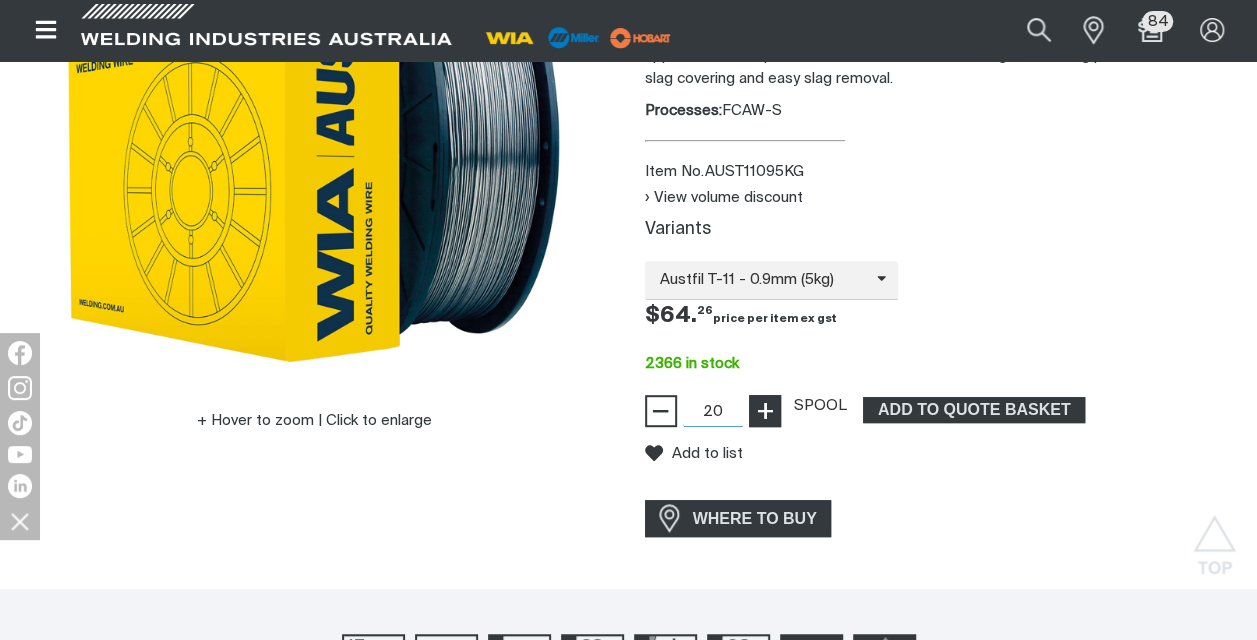 click on "+" at bounding box center [764, 411] 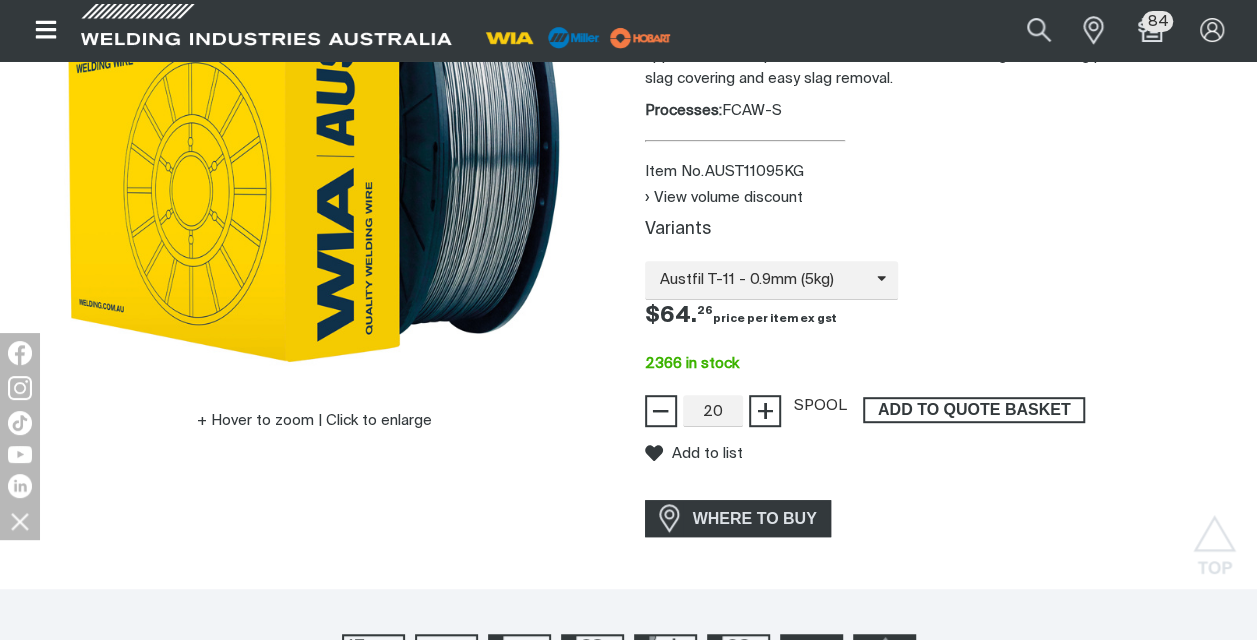 click on "ADD TO QUOTE BASKET" at bounding box center [974, 410] 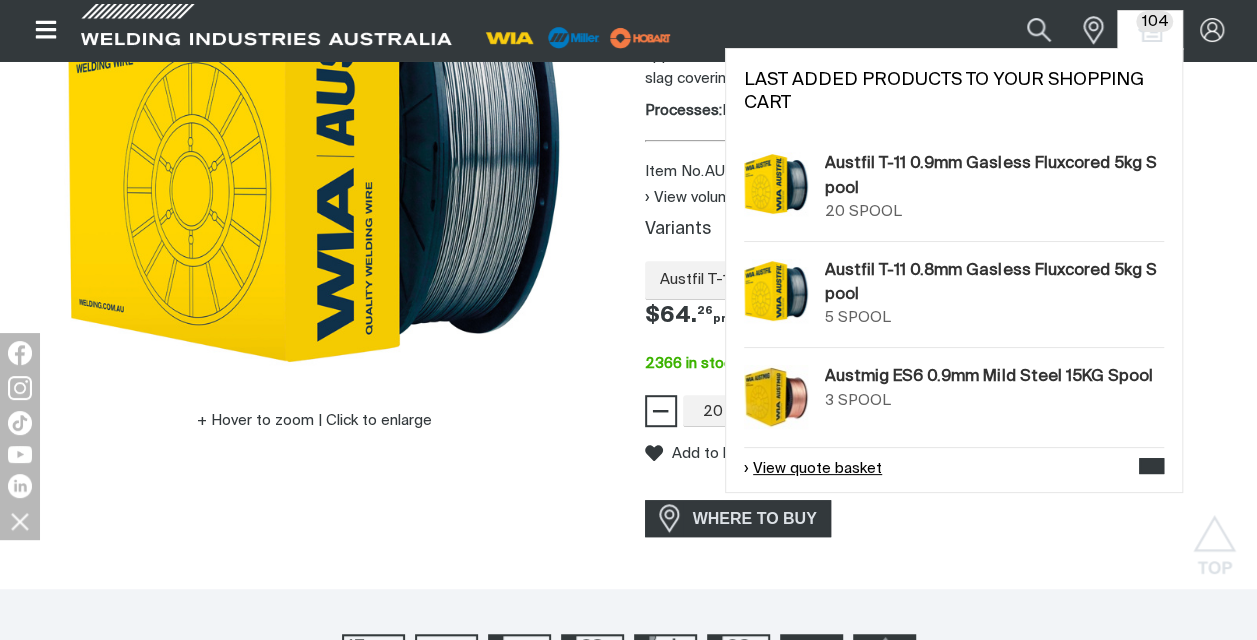click on "View quote basket" at bounding box center (813, 469) 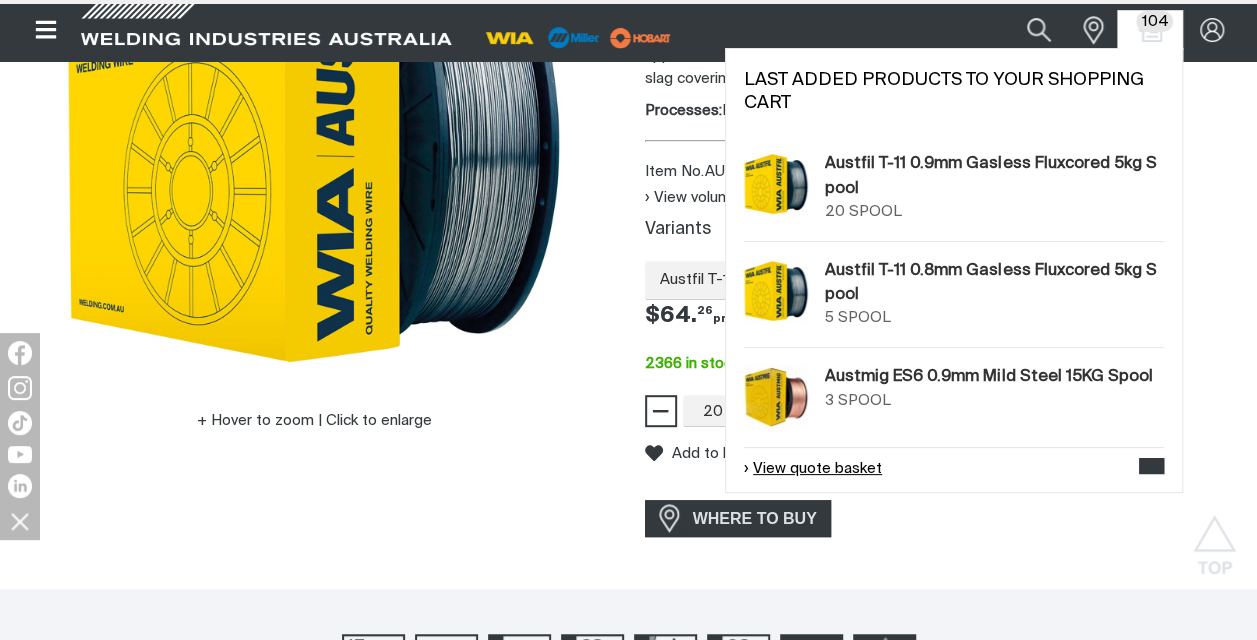 click on "View quote basket" at bounding box center [813, 469] 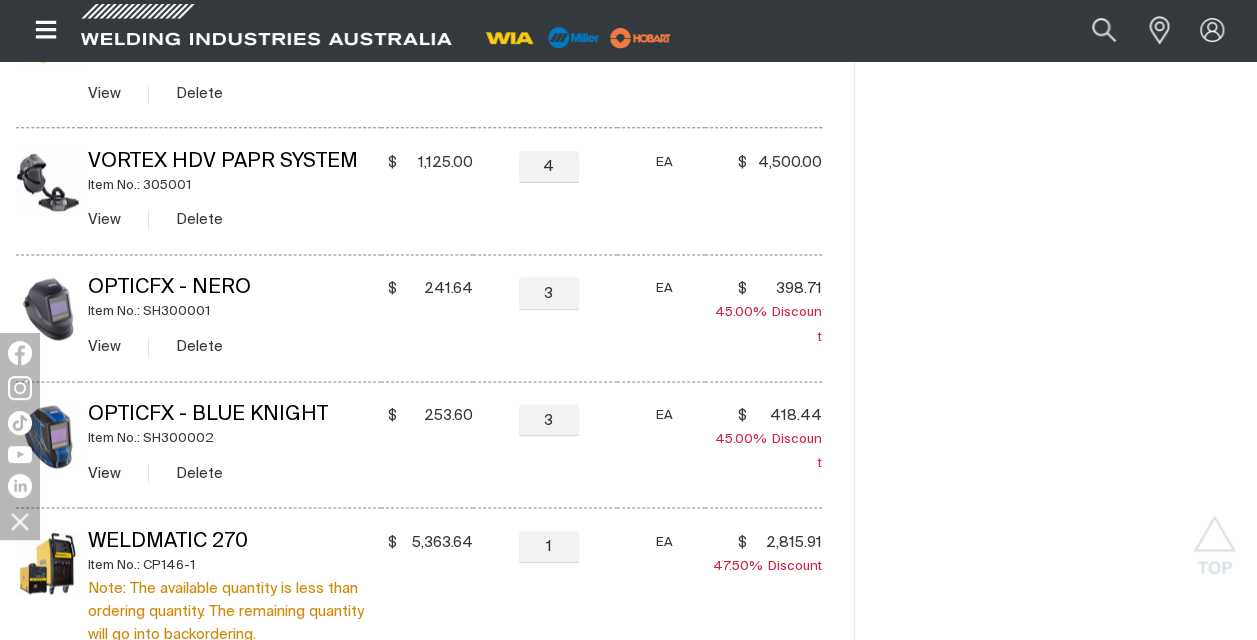 scroll, scrollTop: 1212, scrollLeft: 0, axis: vertical 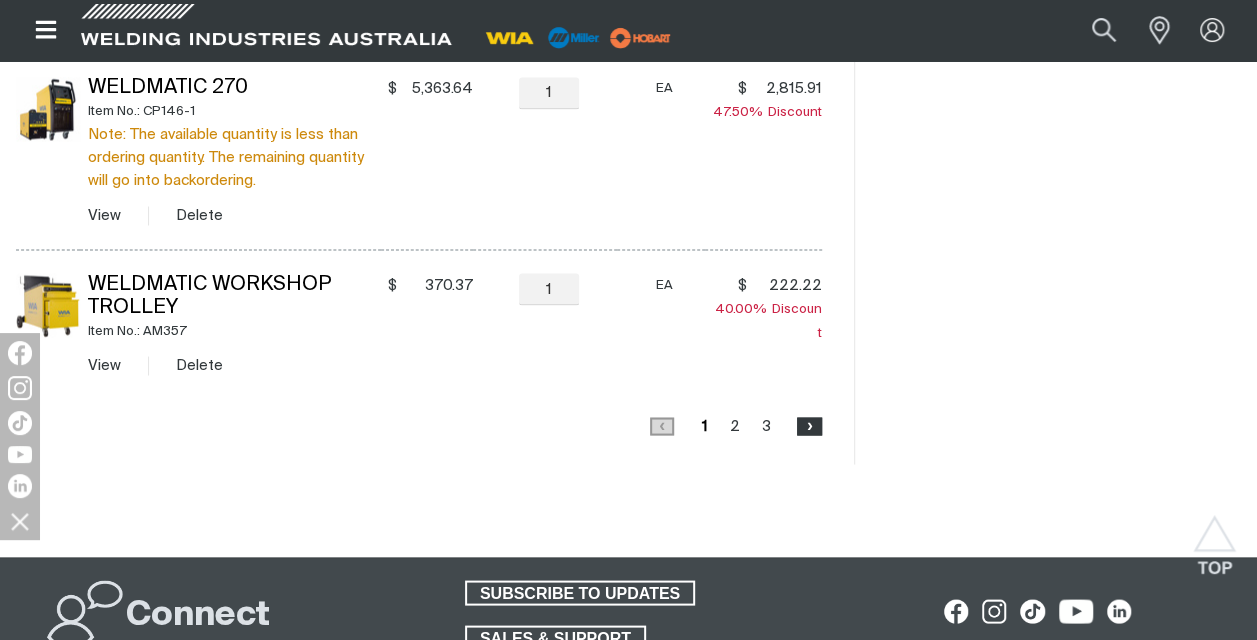 click on "›" at bounding box center [809, 425] 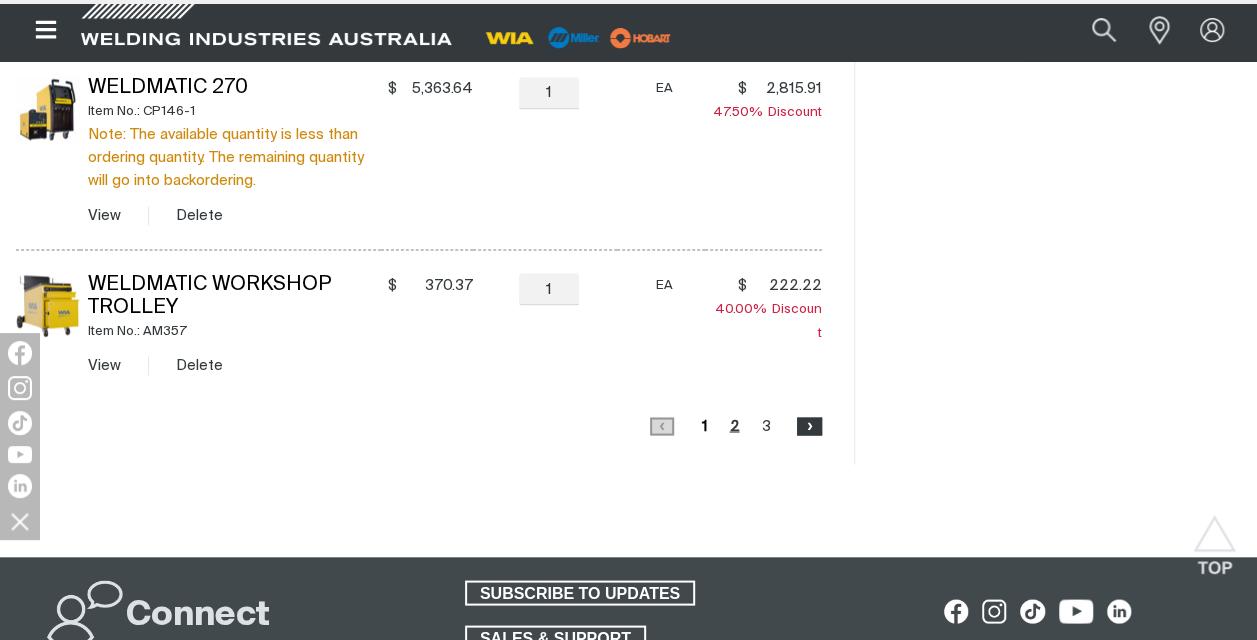 scroll, scrollTop: 482, scrollLeft: 0, axis: vertical 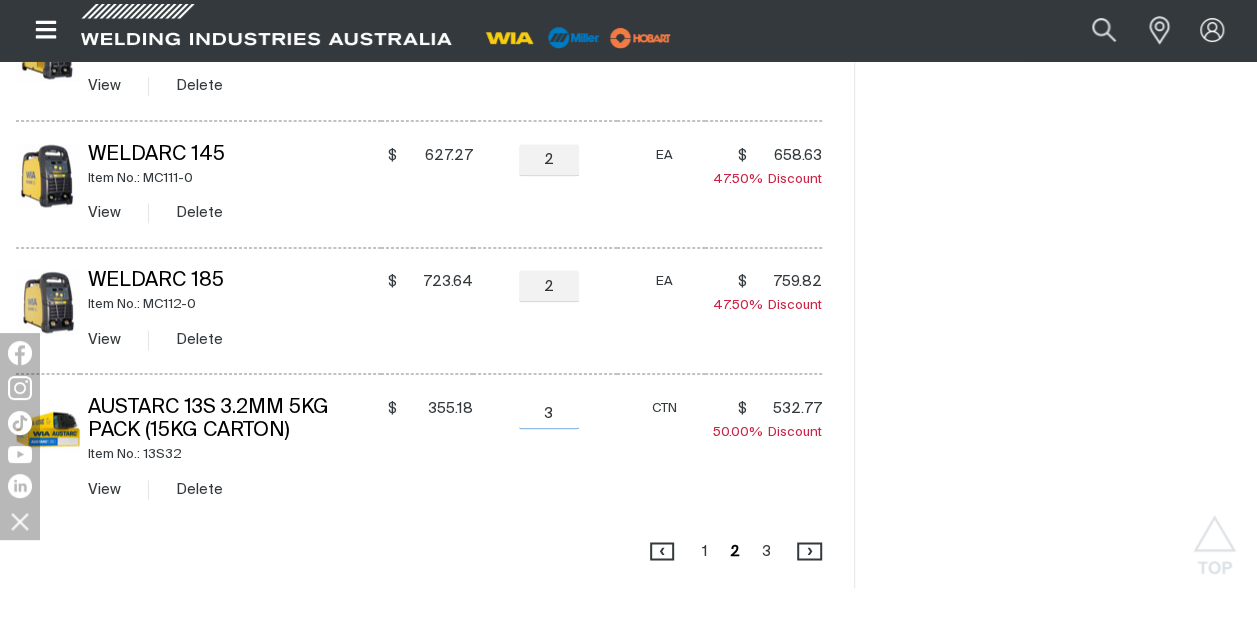 click on "3" at bounding box center (549, 413) 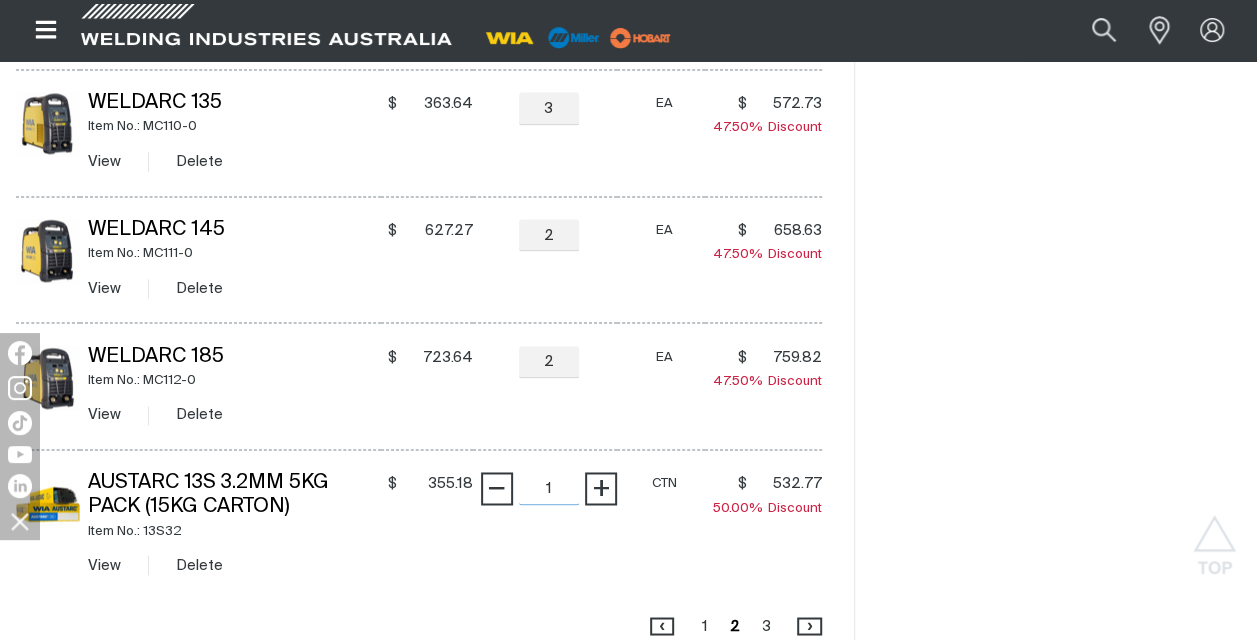 scroll, scrollTop: 1354, scrollLeft: 0, axis: vertical 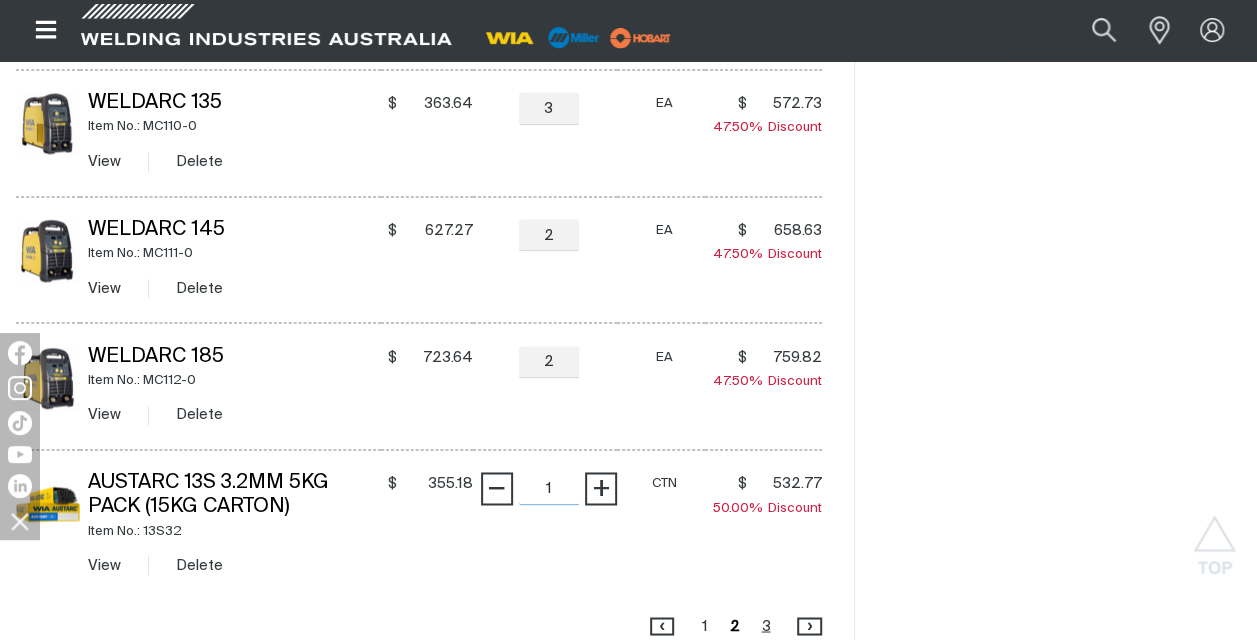 type on "1" 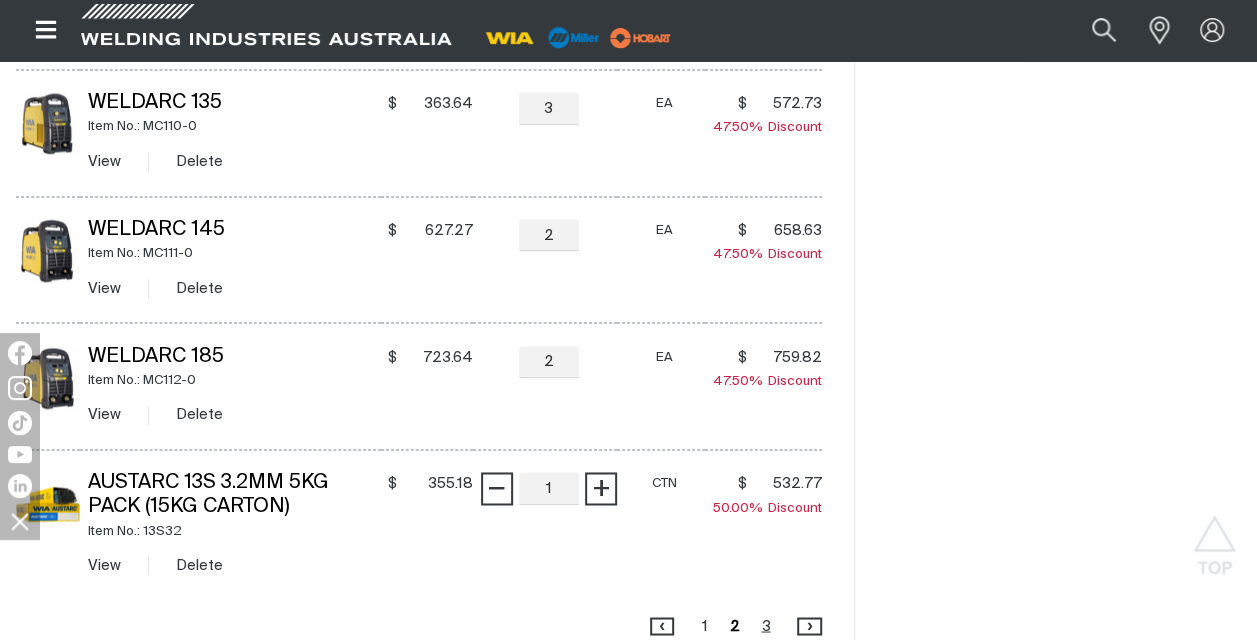click on "Page  3" at bounding box center [765, 625] 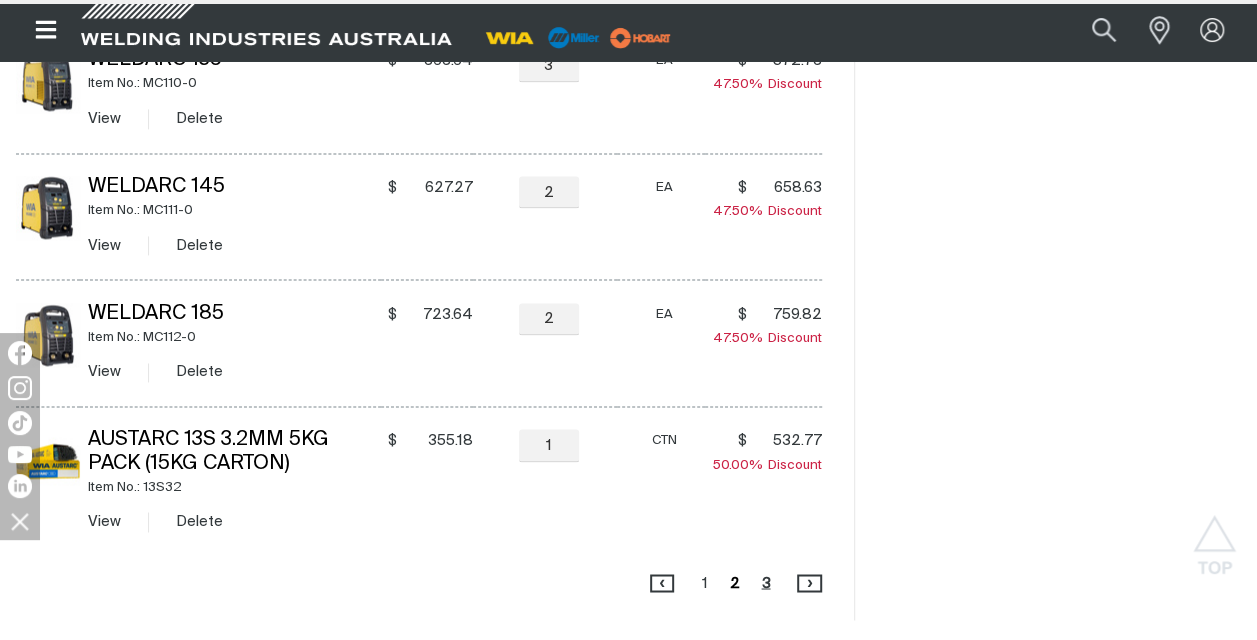 scroll, scrollTop: 495, scrollLeft: 0, axis: vertical 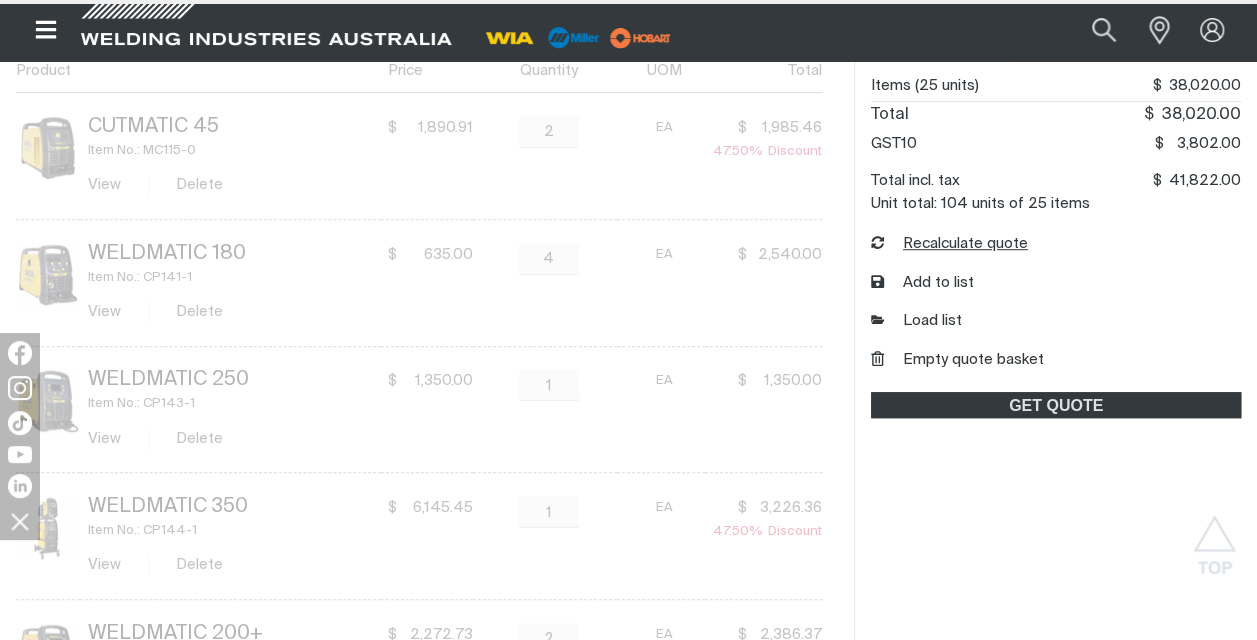click on "Recalculate quote" at bounding box center (949, 244) 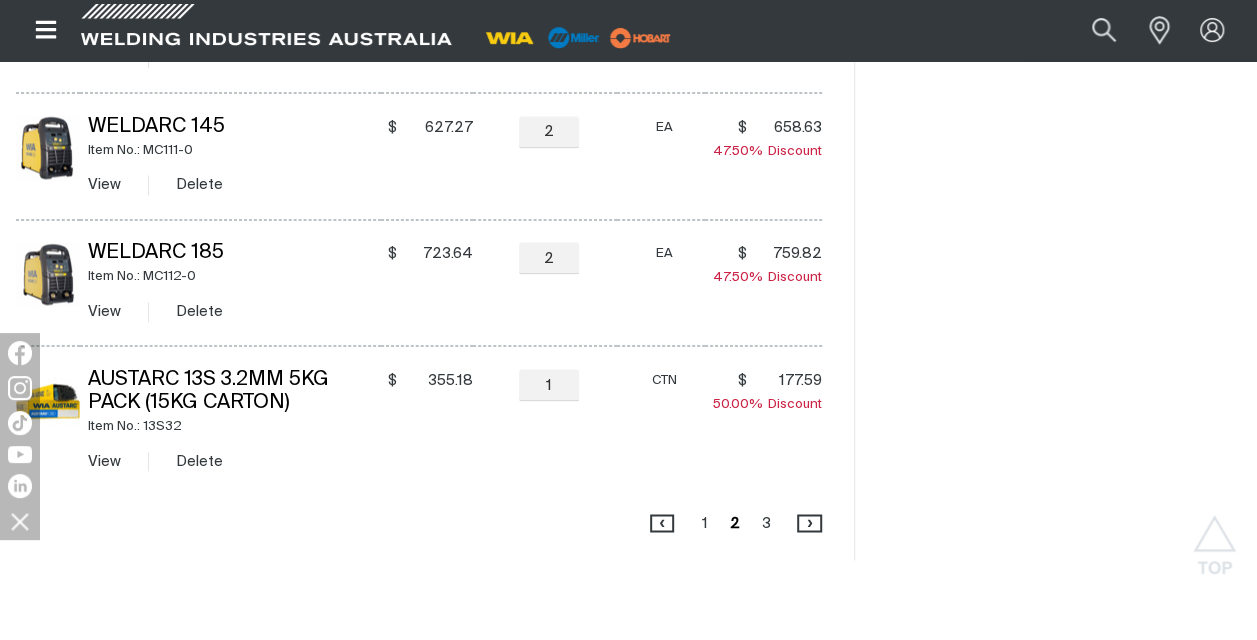 scroll, scrollTop: 1314, scrollLeft: 0, axis: vertical 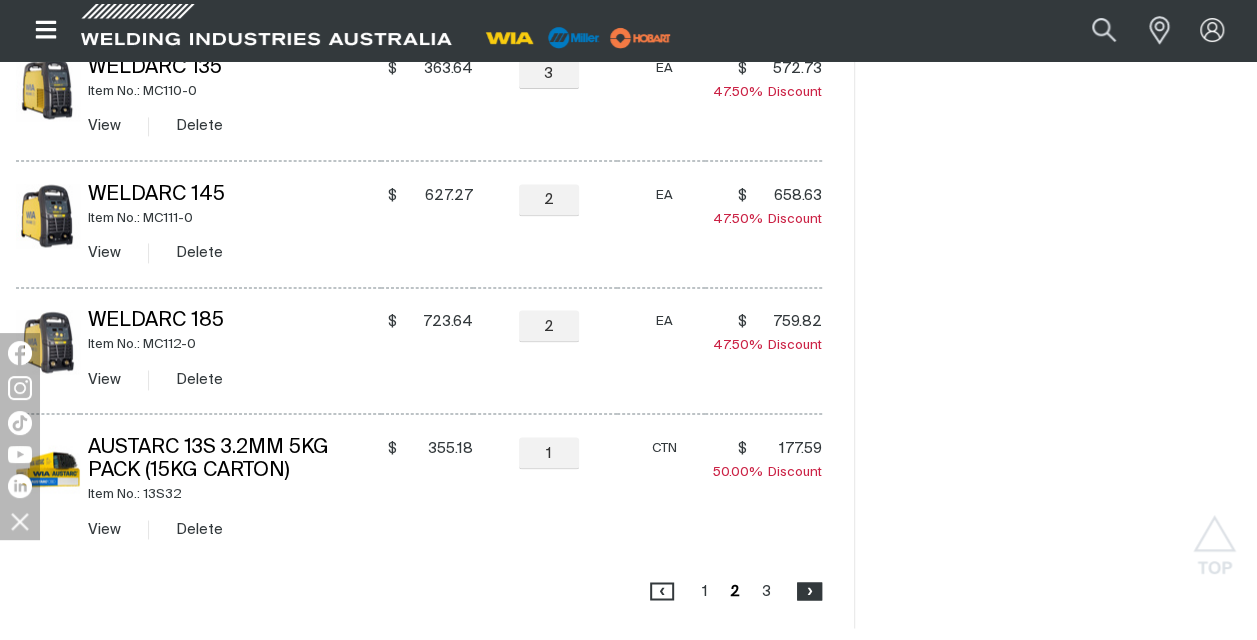 click on "›" at bounding box center [809, 590] 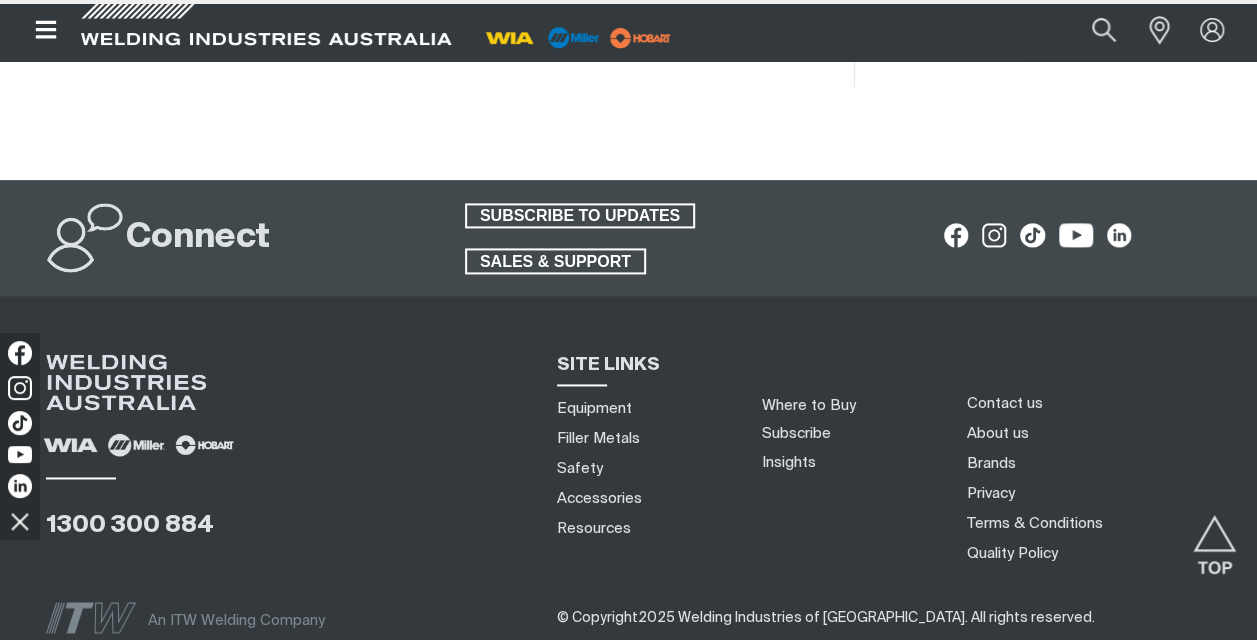 scroll, scrollTop: 482, scrollLeft: 0, axis: vertical 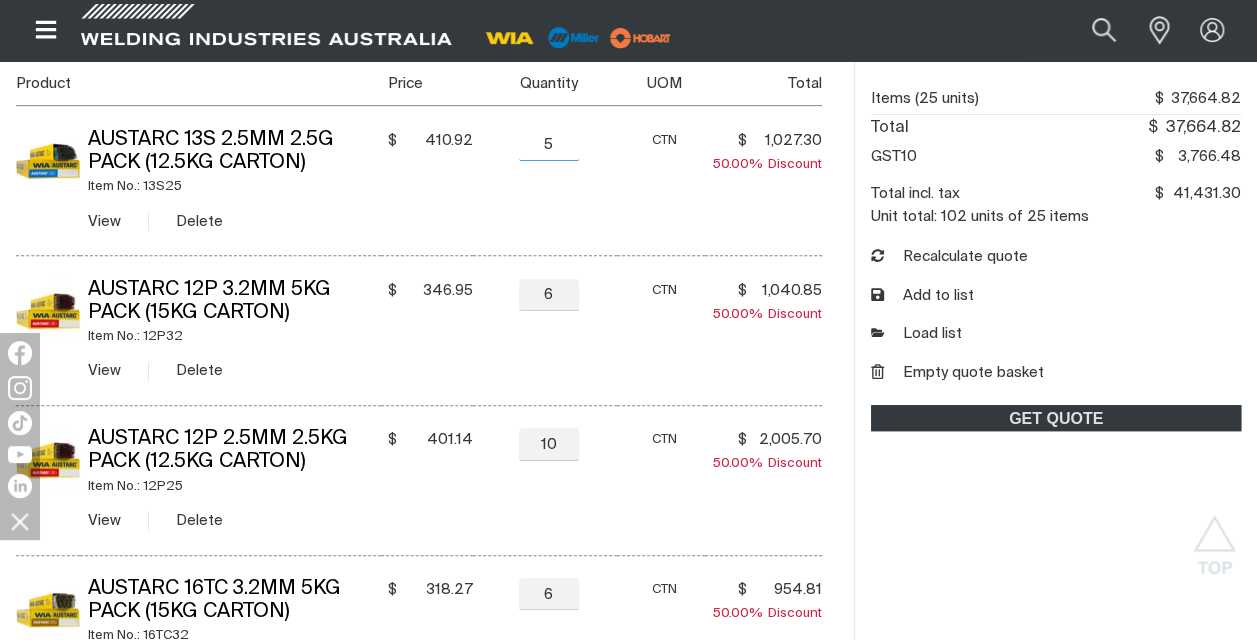 click on "5" at bounding box center (549, 145) 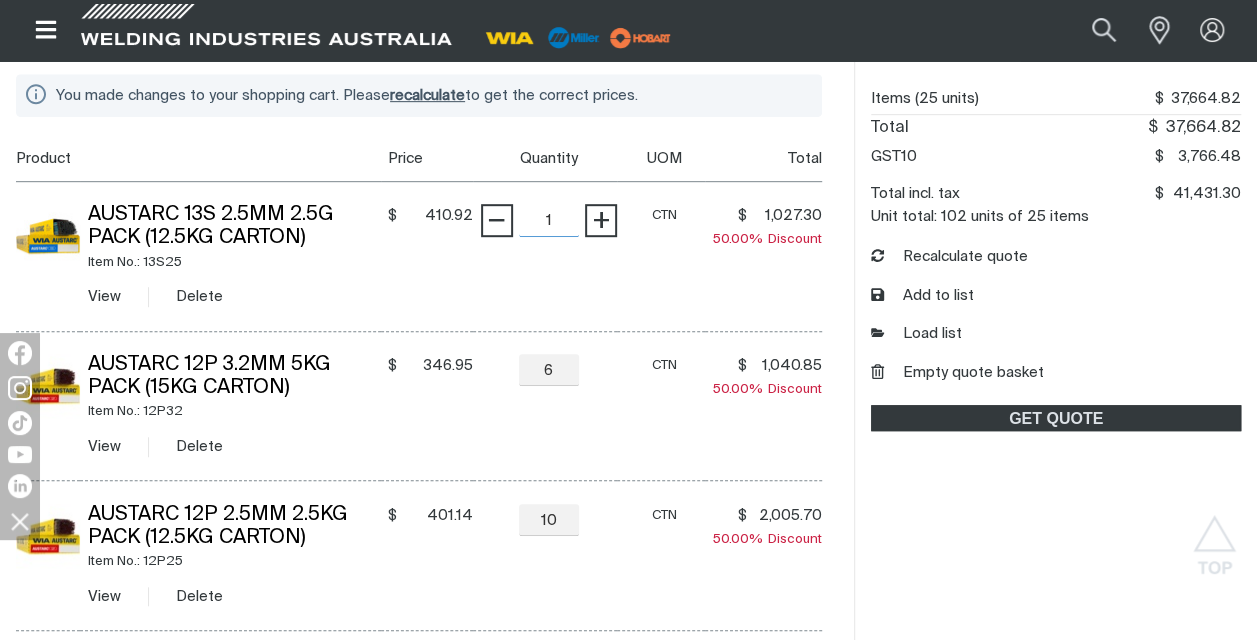 scroll, scrollTop: 482, scrollLeft: 0, axis: vertical 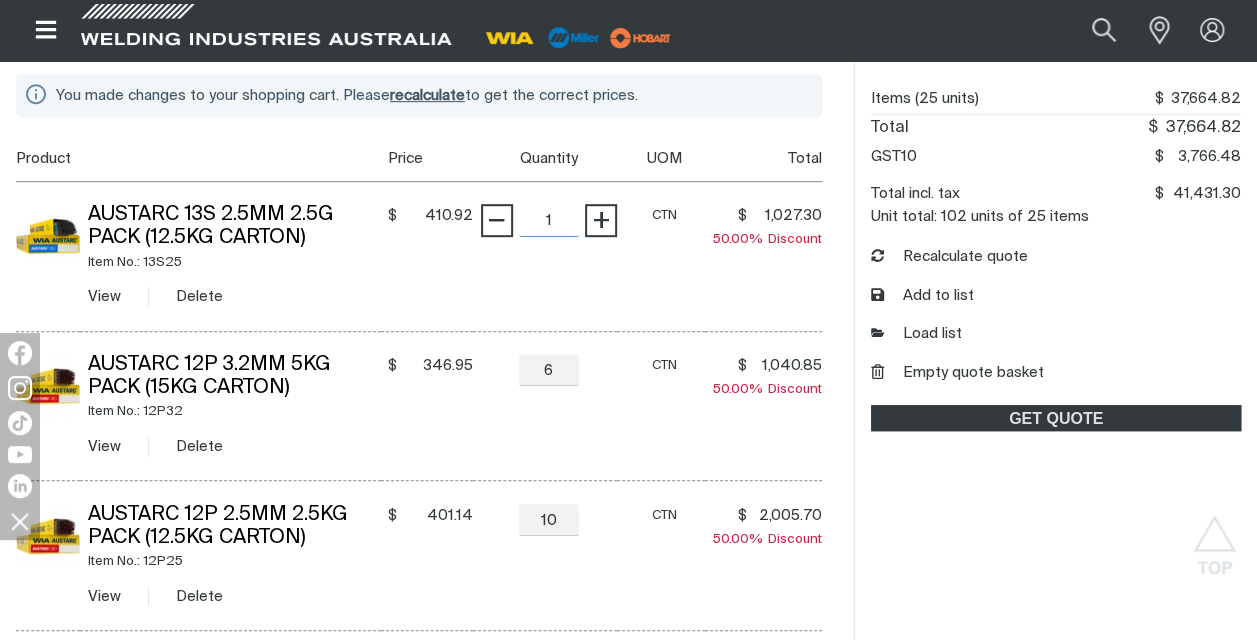 type on "1" 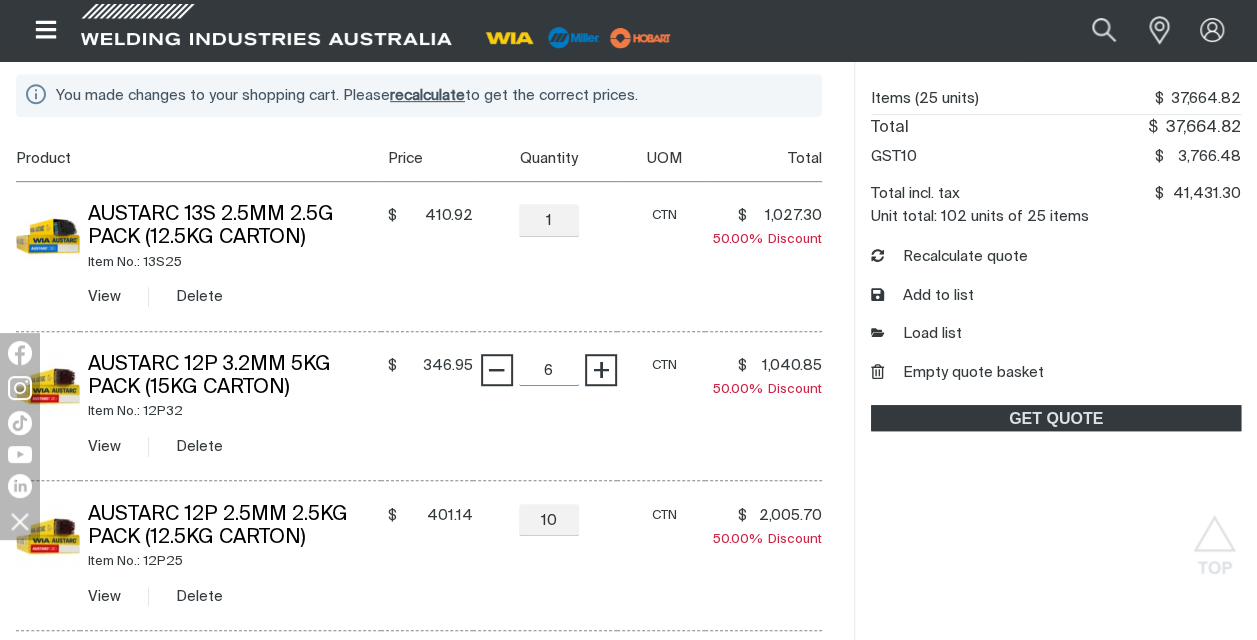 click on "6" at bounding box center (549, 370) 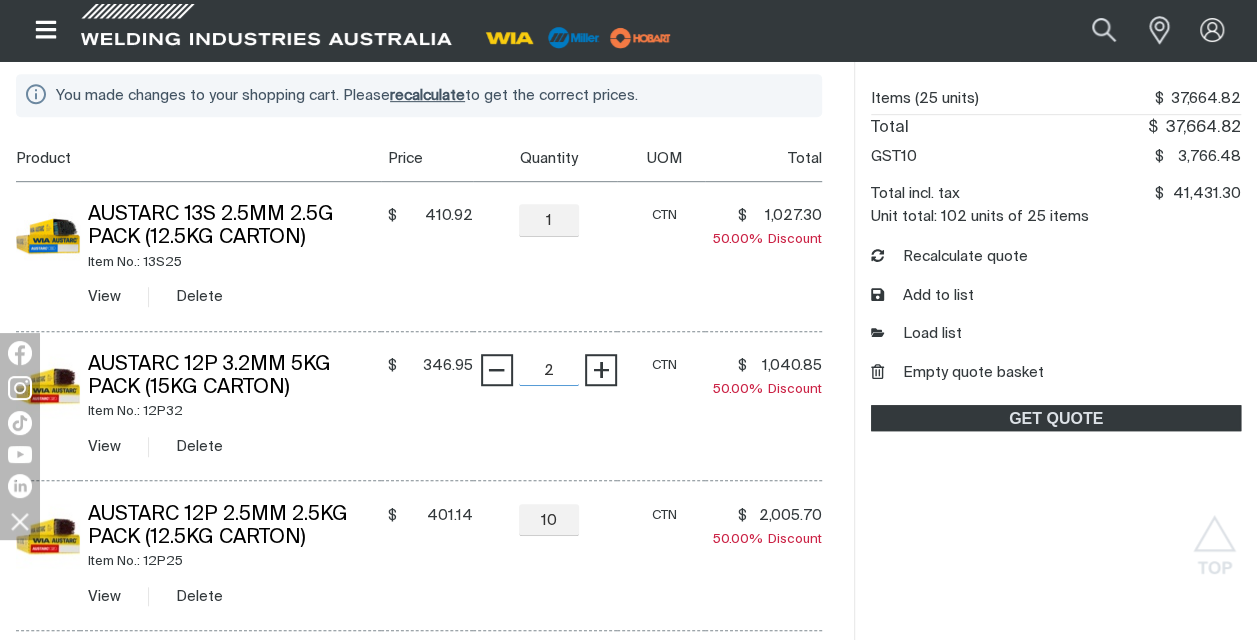 type on "2" 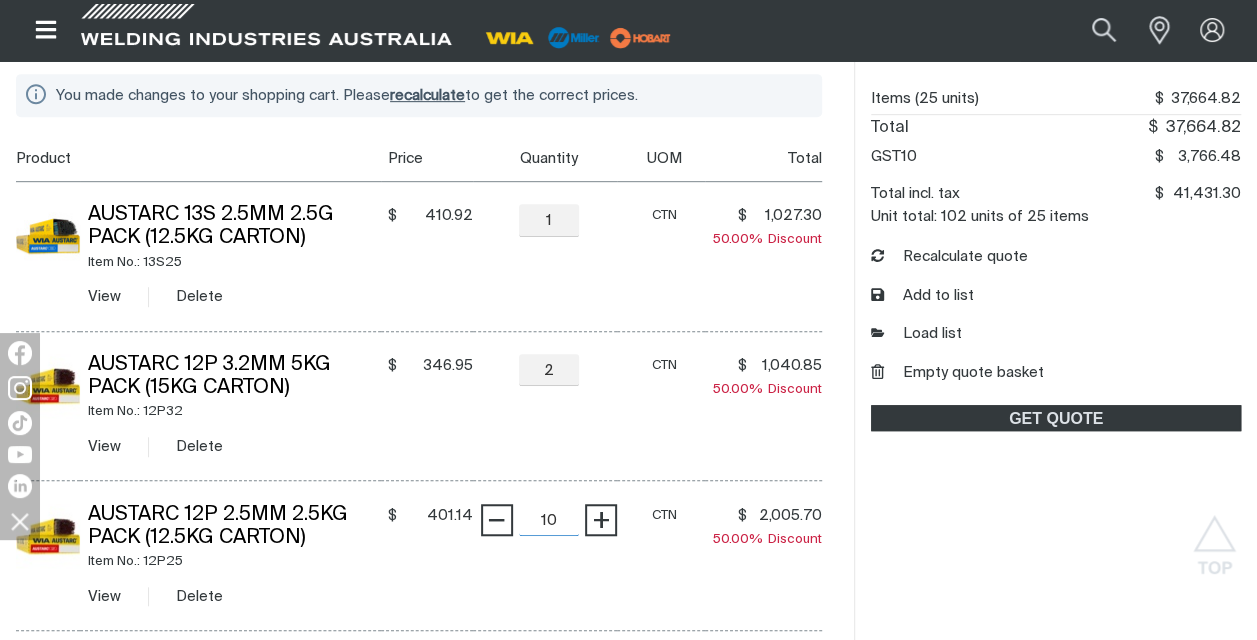 click on "10" at bounding box center (549, 520) 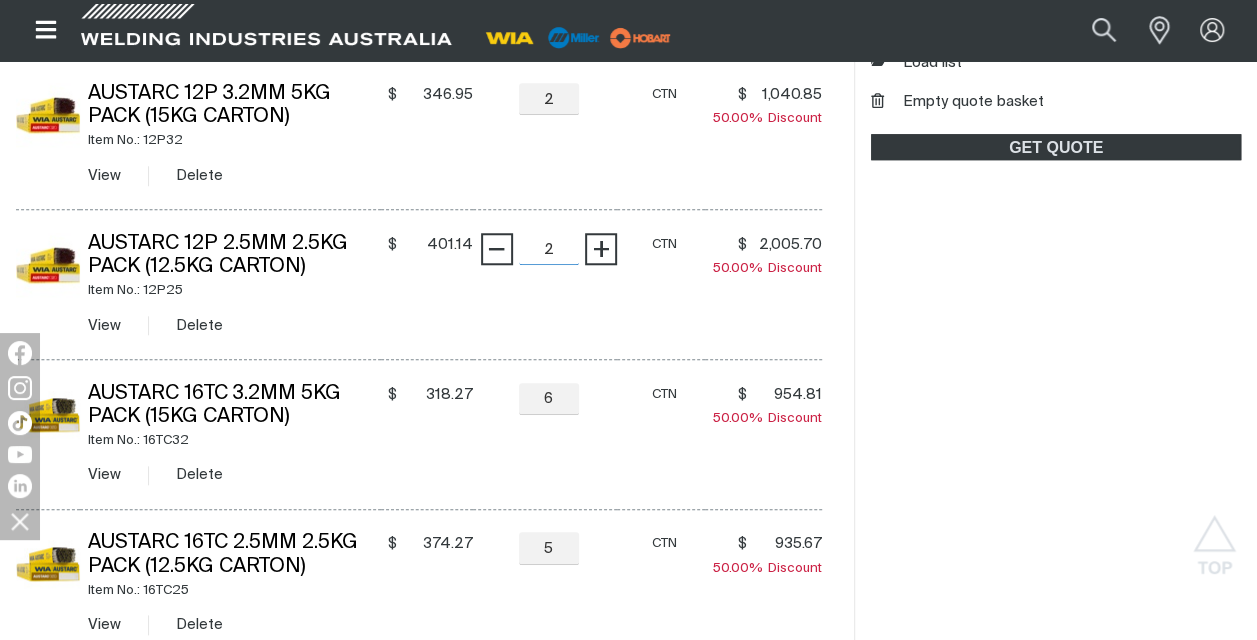 scroll, scrollTop: 760, scrollLeft: 0, axis: vertical 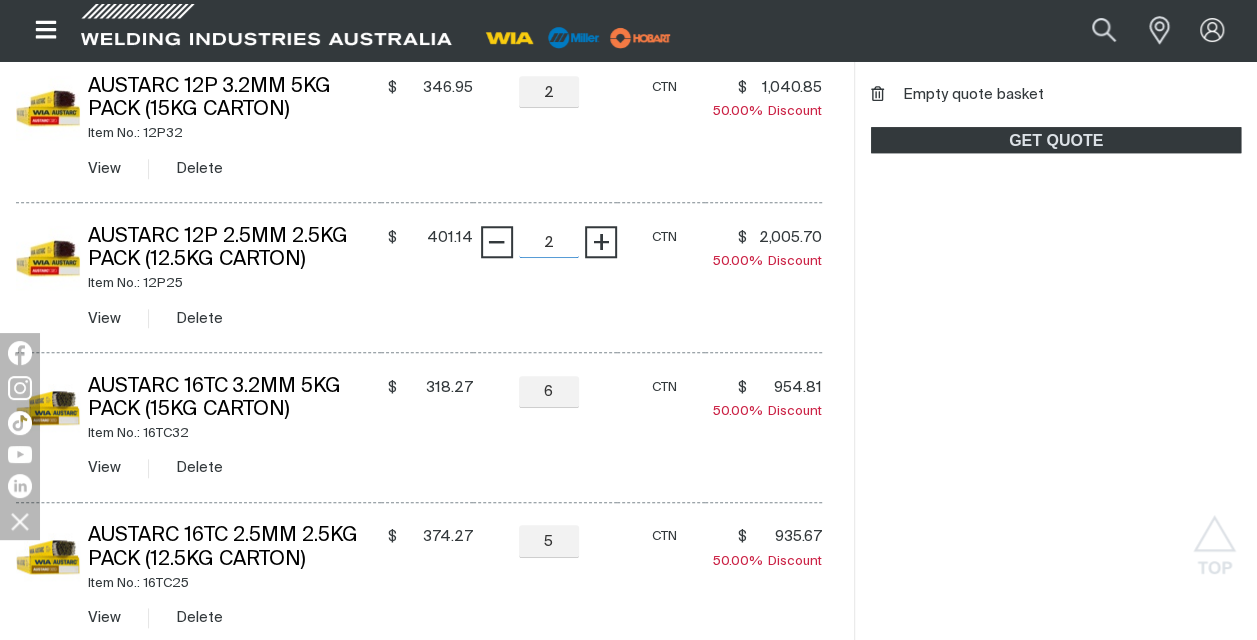 type on "2" 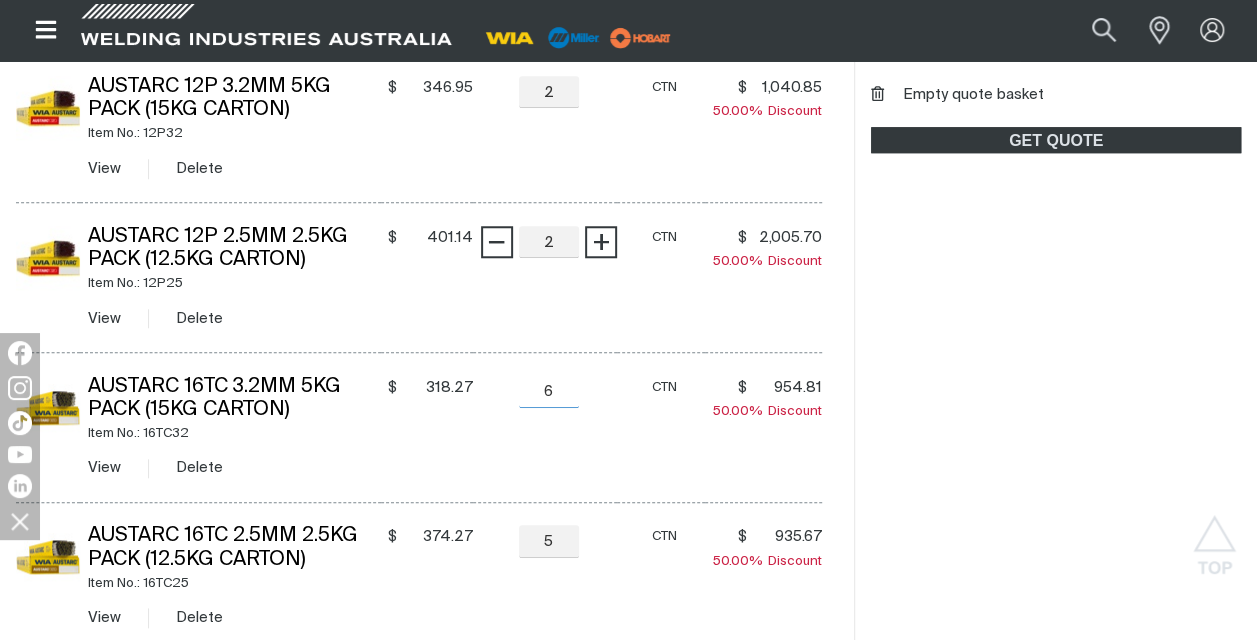 click on "6" at bounding box center (549, 392) 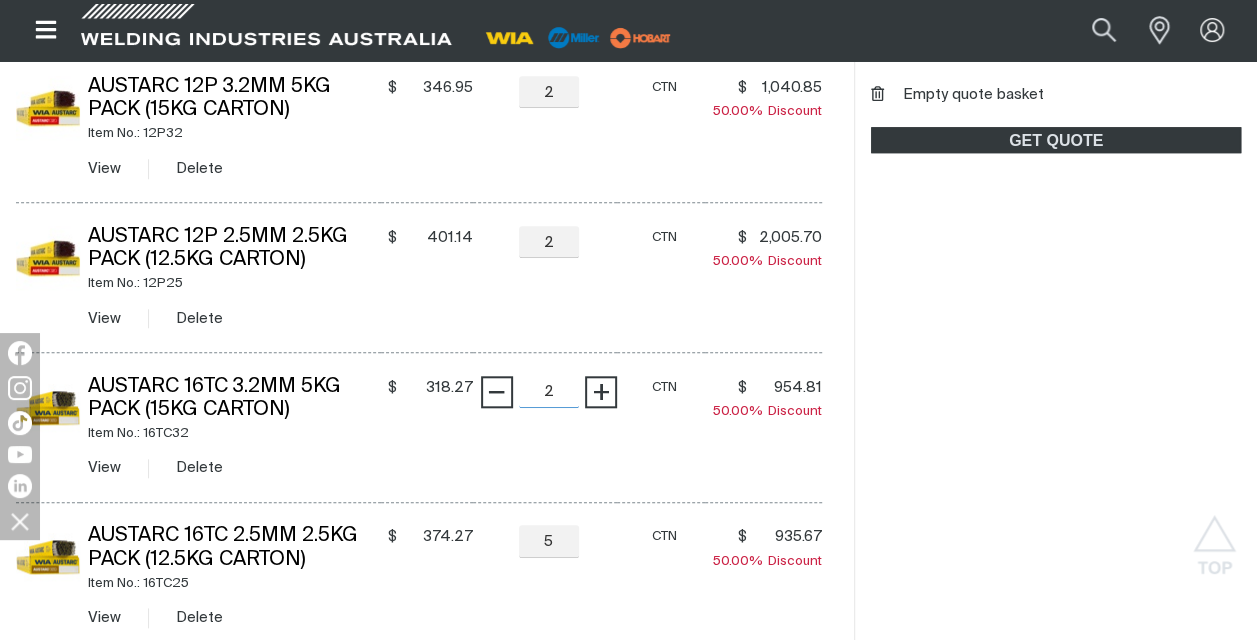 type on "2" 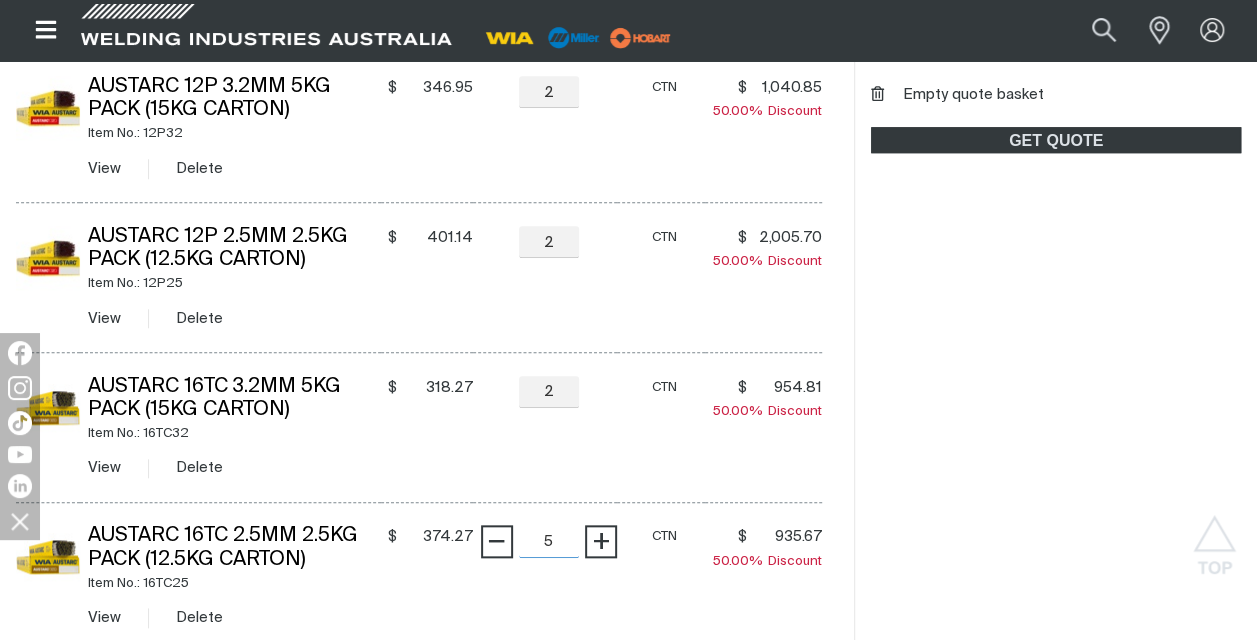 click on "5" at bounding box center (549, 541) 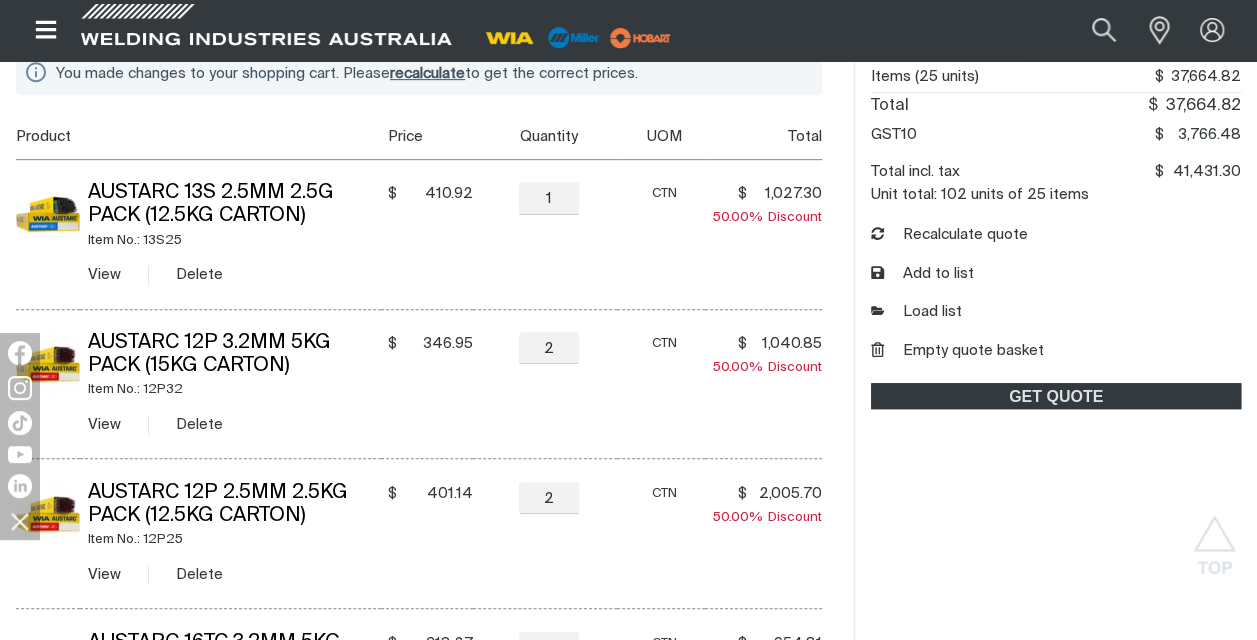 scroll, scrollTop: 498, scrollLeft: 0, axis: vertical 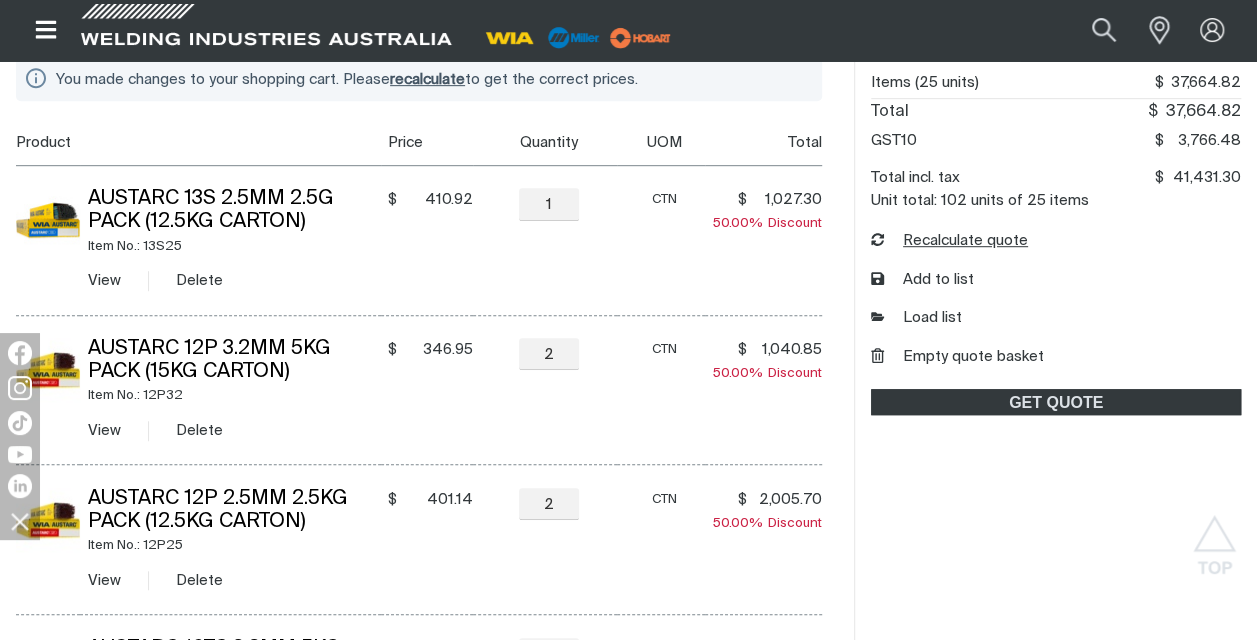type on "1" 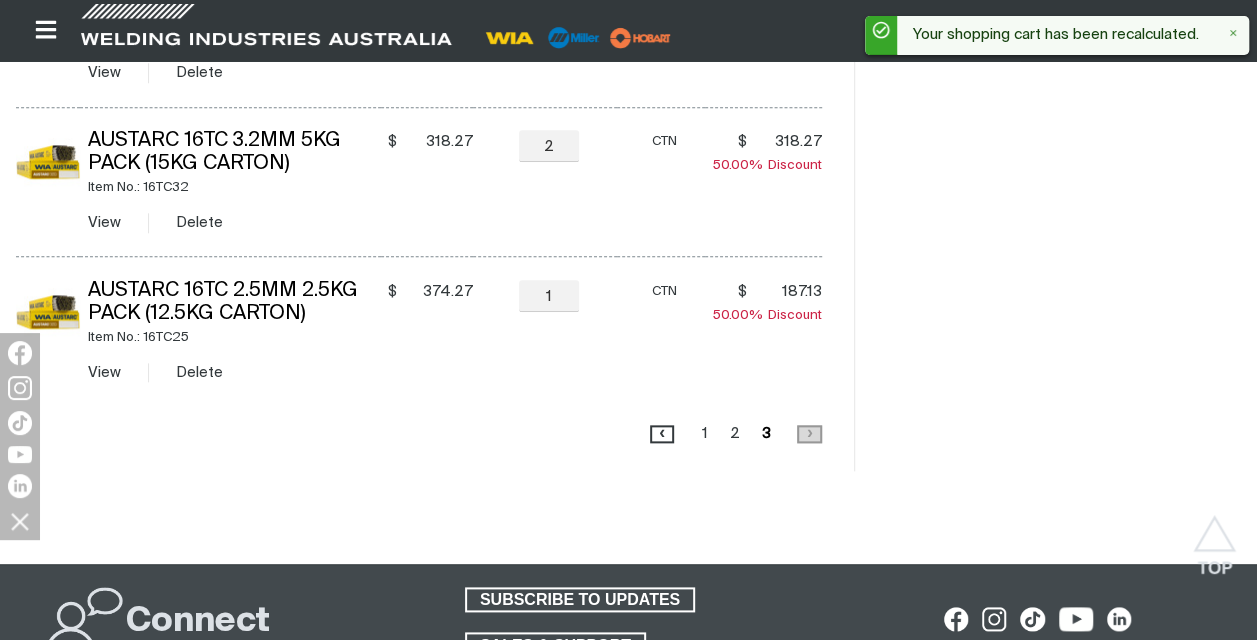 scroll, scrollTop: 987, scrollLeft: 0, axis: vertical 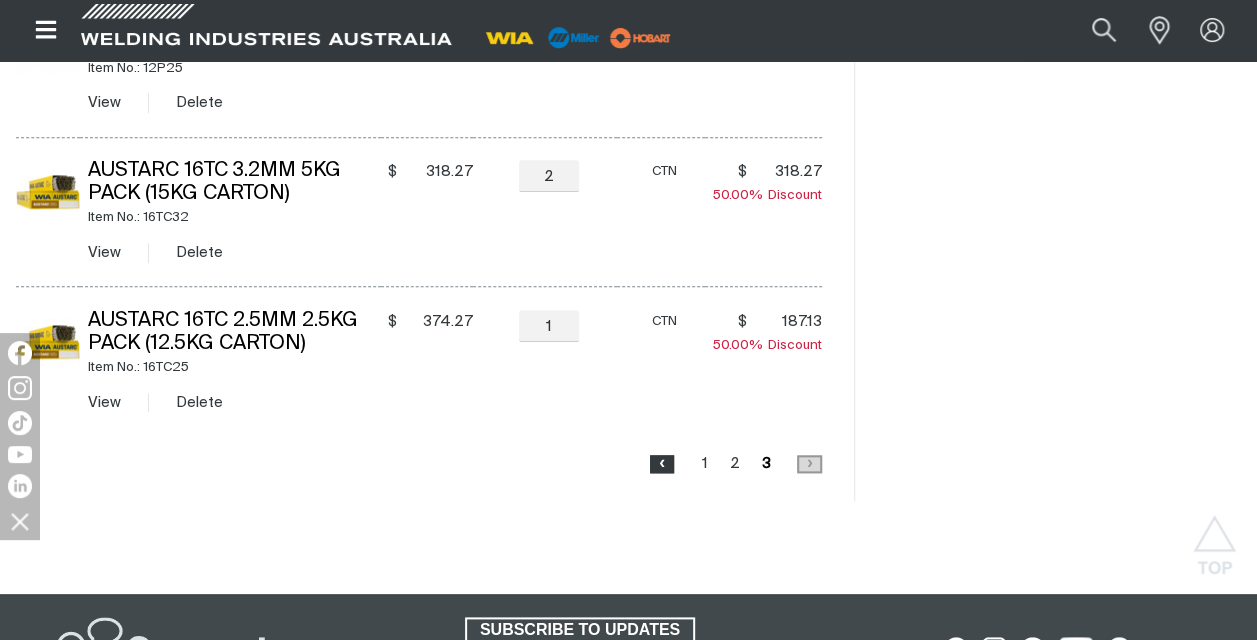 click on "‹" at bounding box center [662, 463] 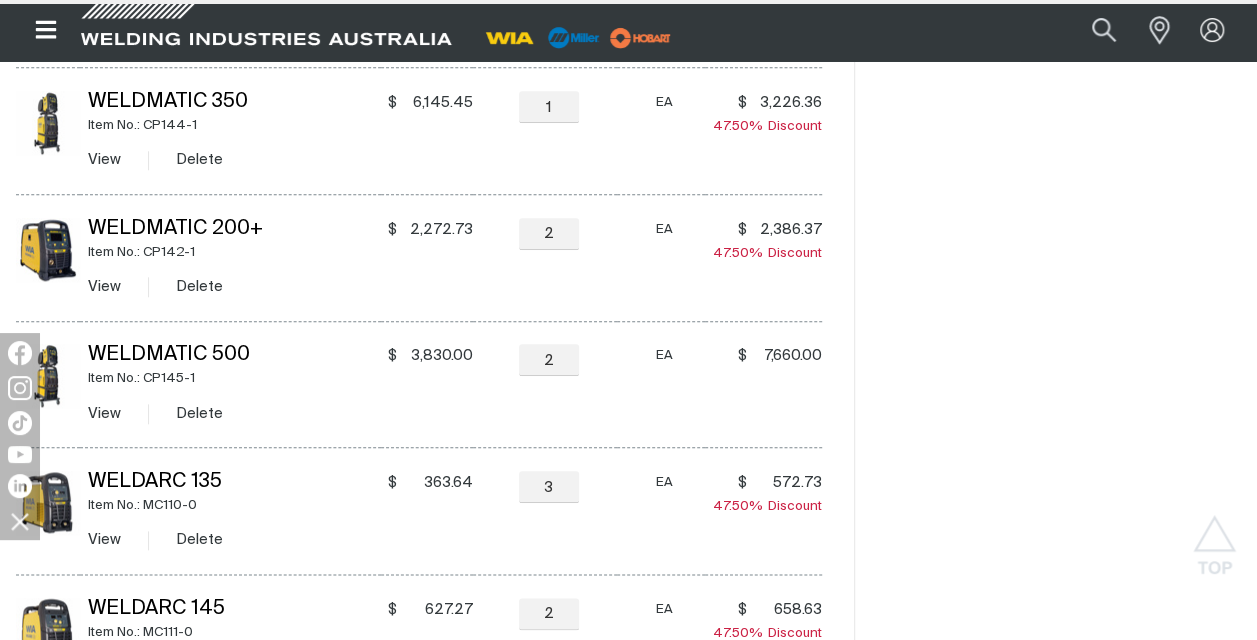 scroll, scrollTop: 482, scrollLeft: 0, axis: vertical 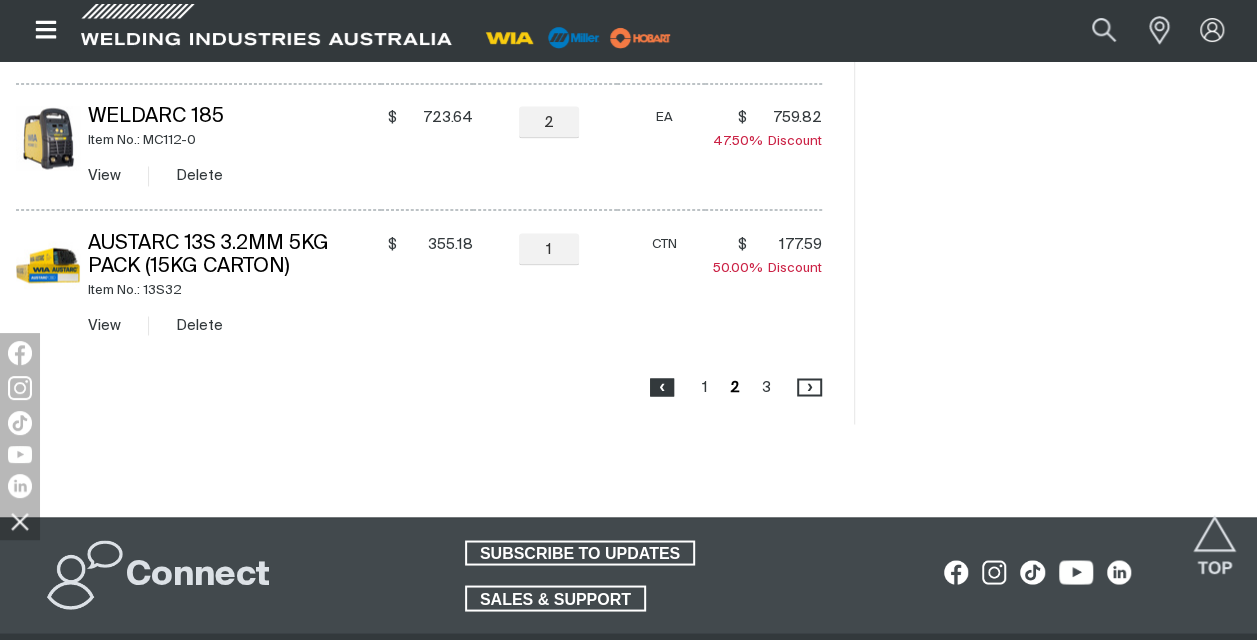 click on "‹" at bounding box center [662, 386] 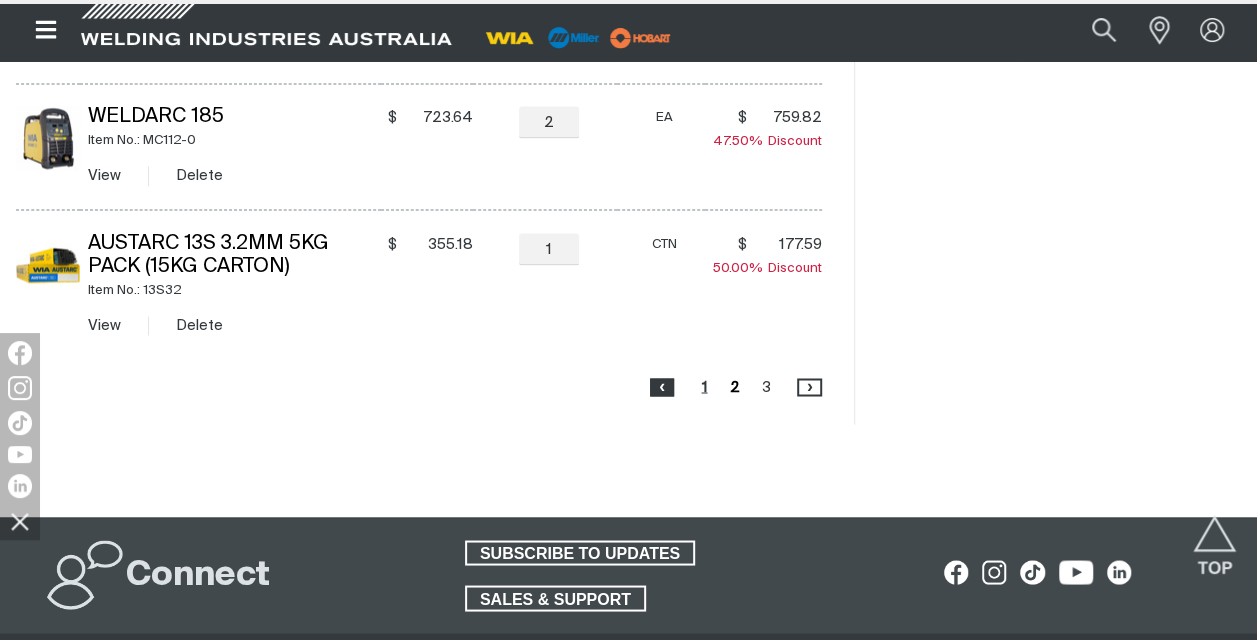 scroll, scrollTop: 482, scrollLeft: 0, axis: vertical 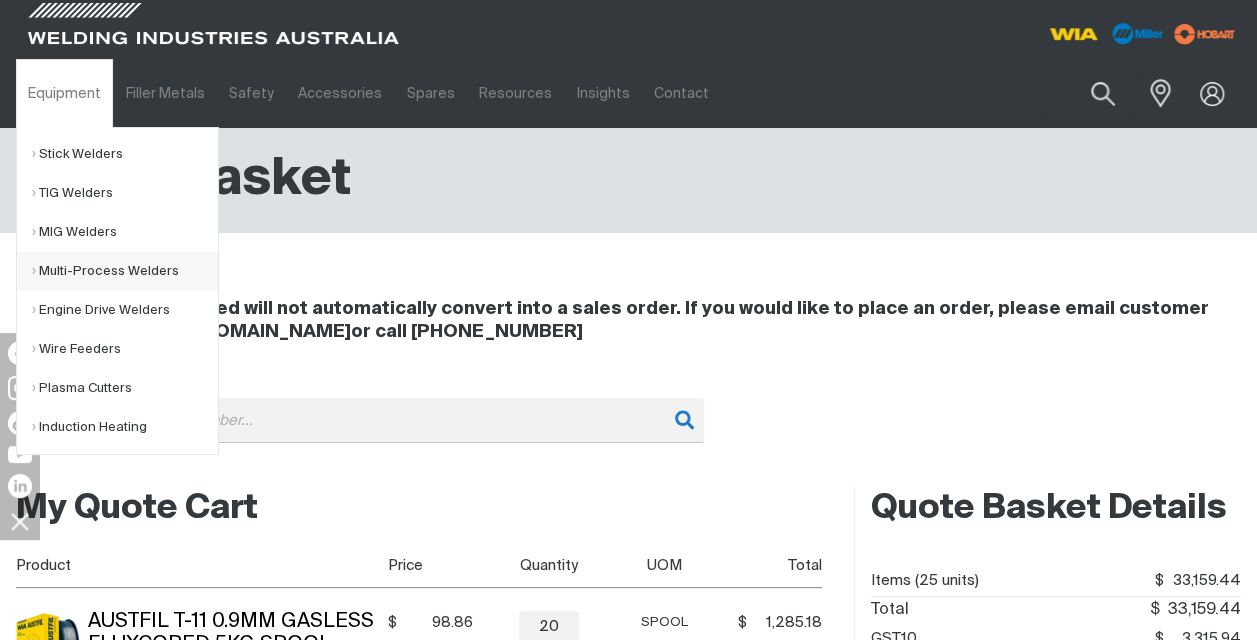 click on "Multi-Process Welders" at bounding box center (125, 271) 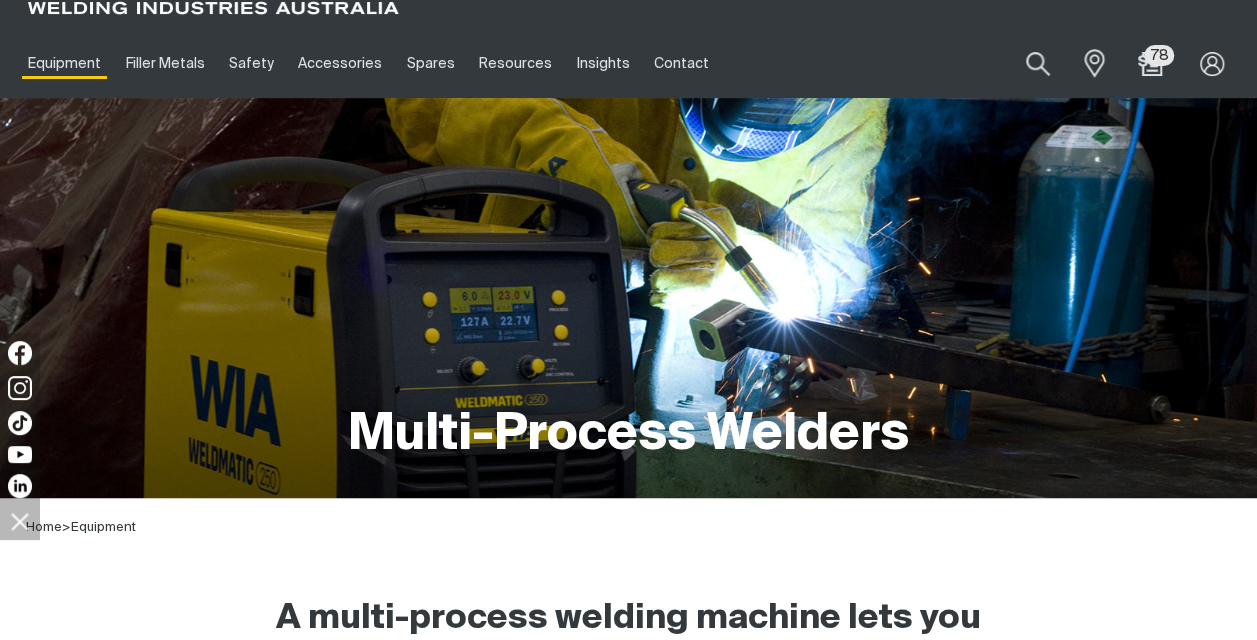scroll, scrollTop: 0, scrollLeft: 0, axis: both 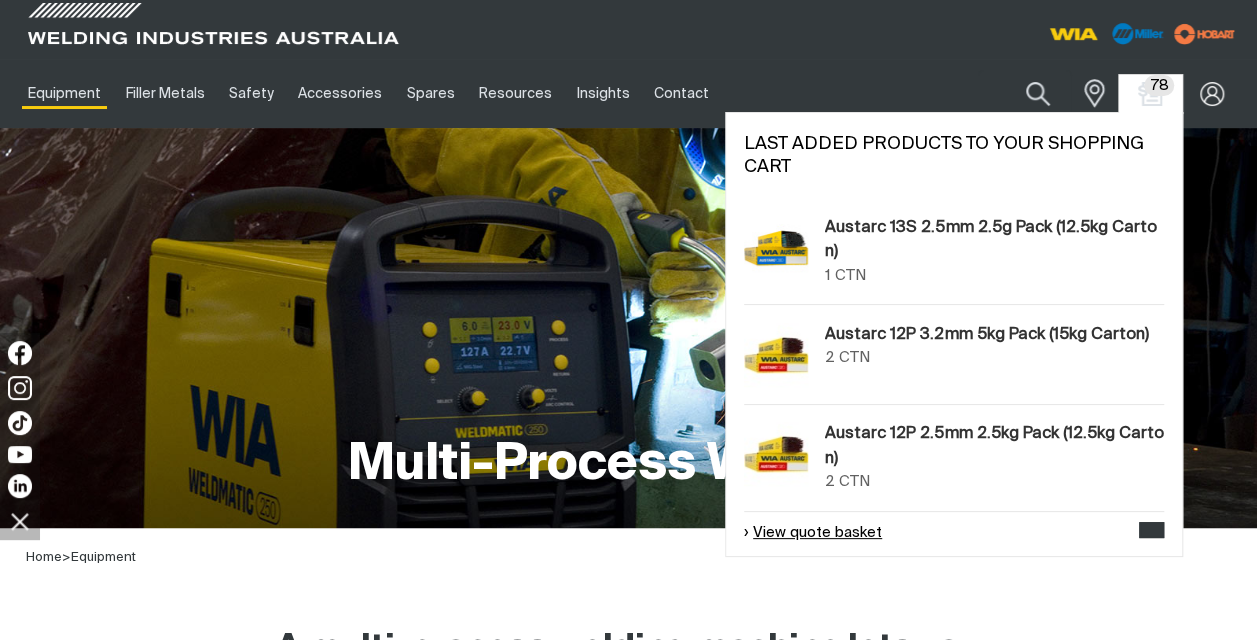 click on "View quote basket" at bounding box center (813, 533) 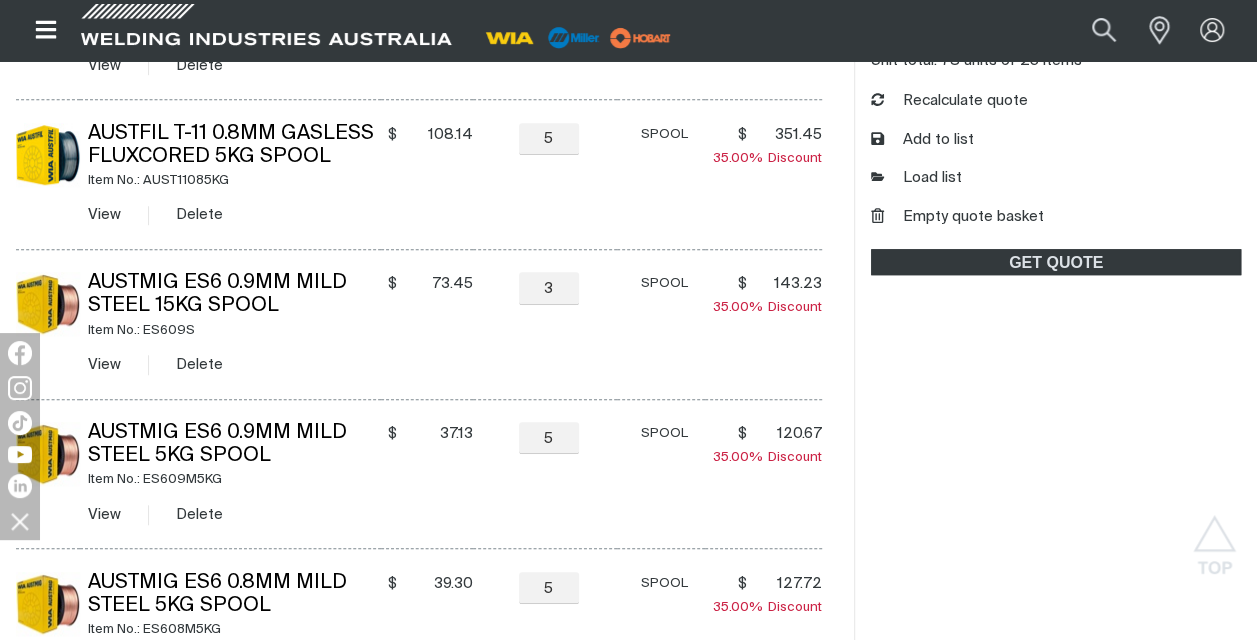 scroll, scrollTop: 634, scrollLeft: 0, axis: vertical 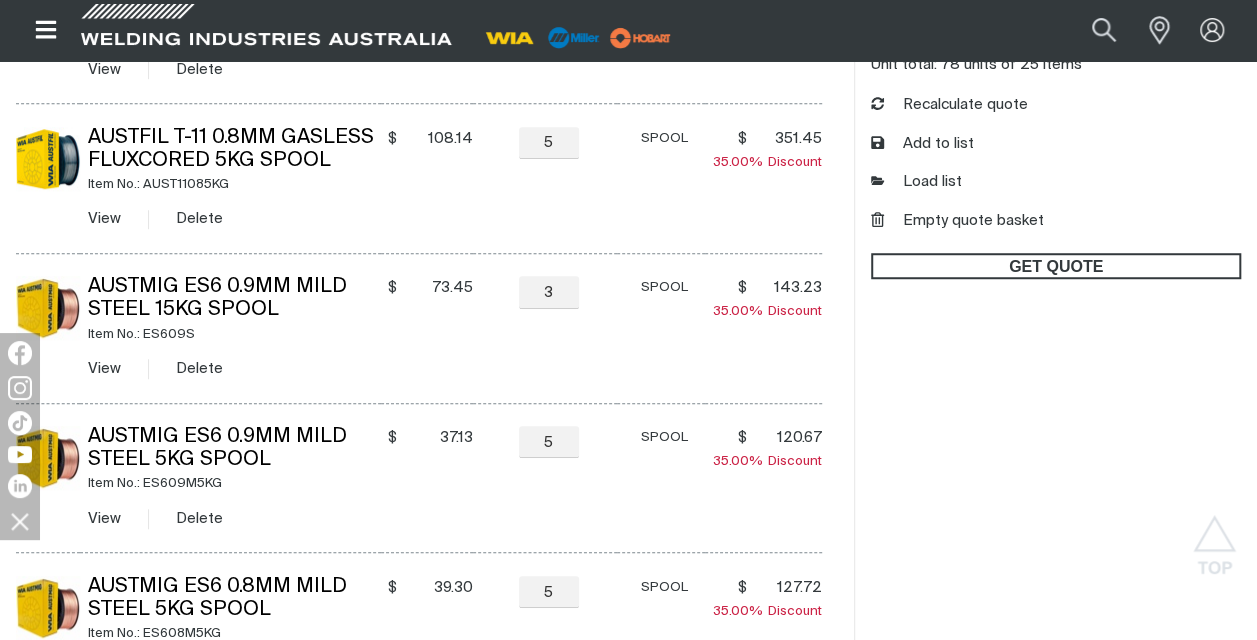click on "GET QUOTE" at bounding box center (1056, 266) 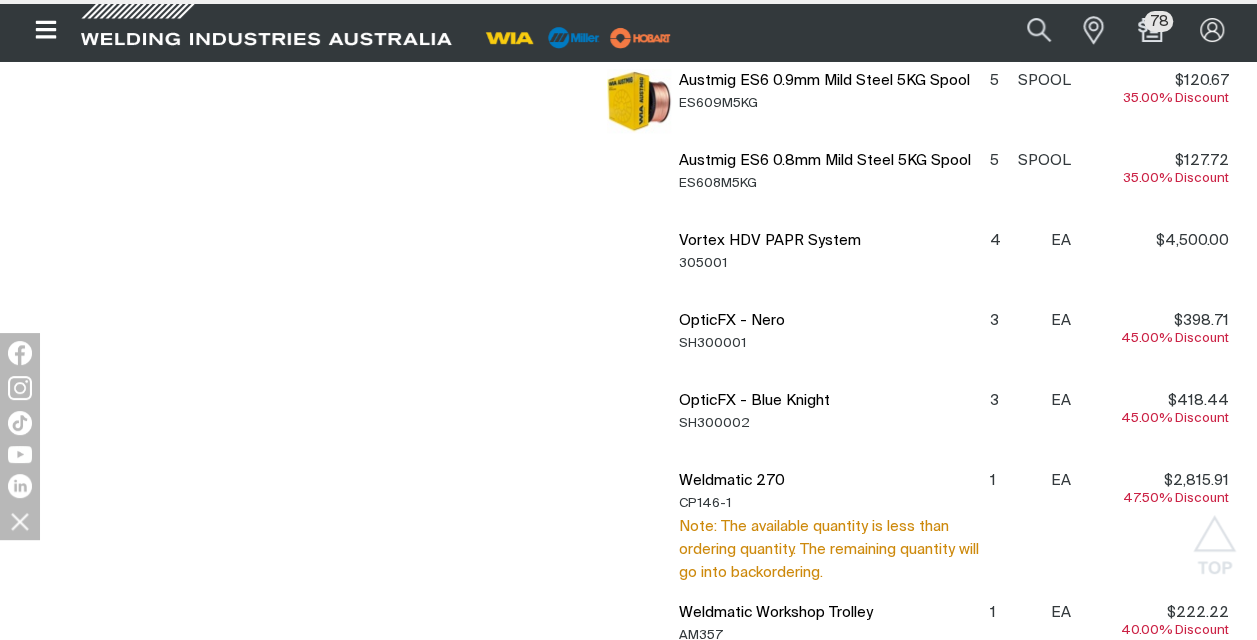 scroll, scrollTop: 0, scrollLeft: 0, axis: both 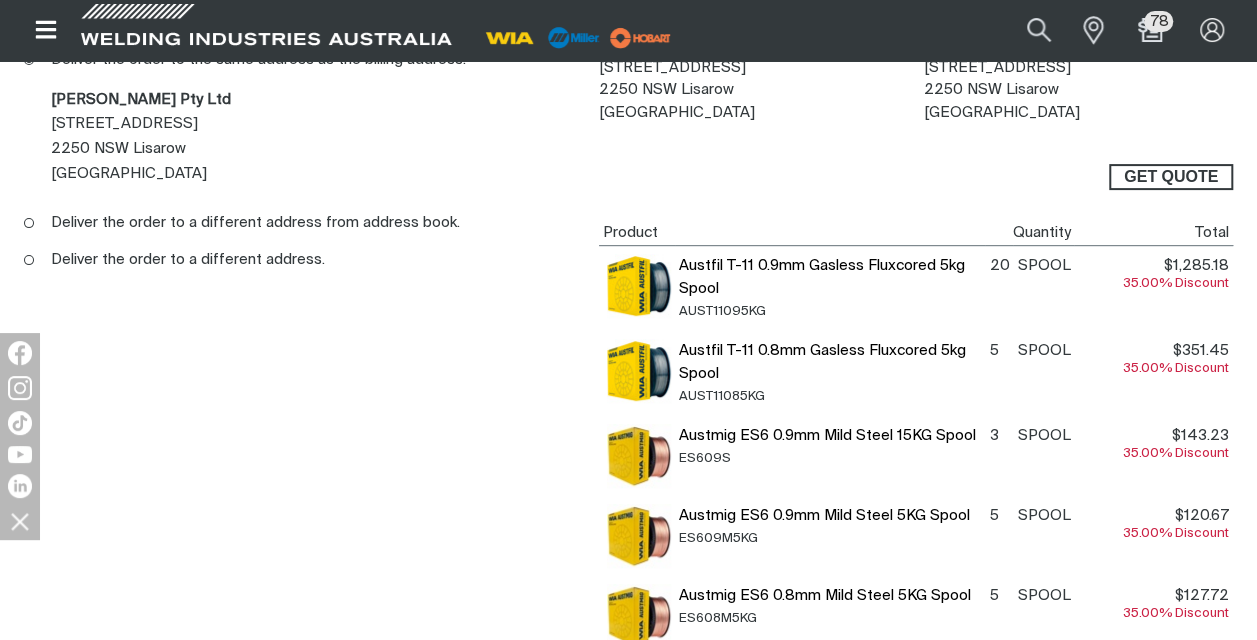 click on "GET QUOTE" at bounding box center (1171, 177) 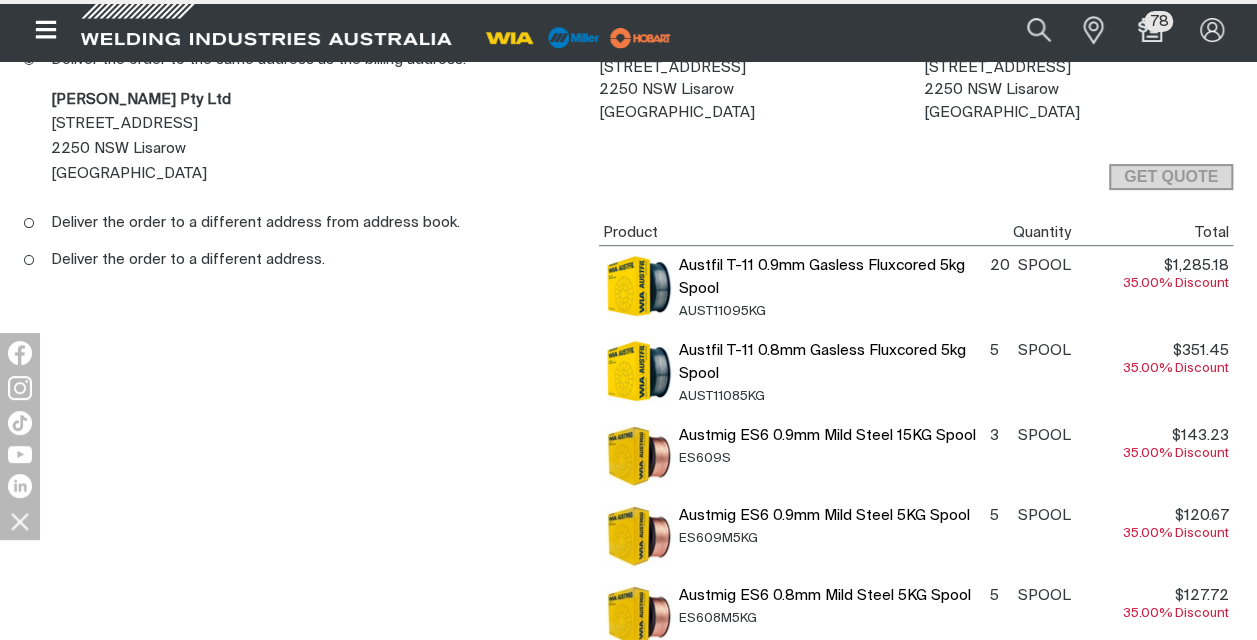 scroll, scrollTop: 0, scrollLeft: 0, axis: both 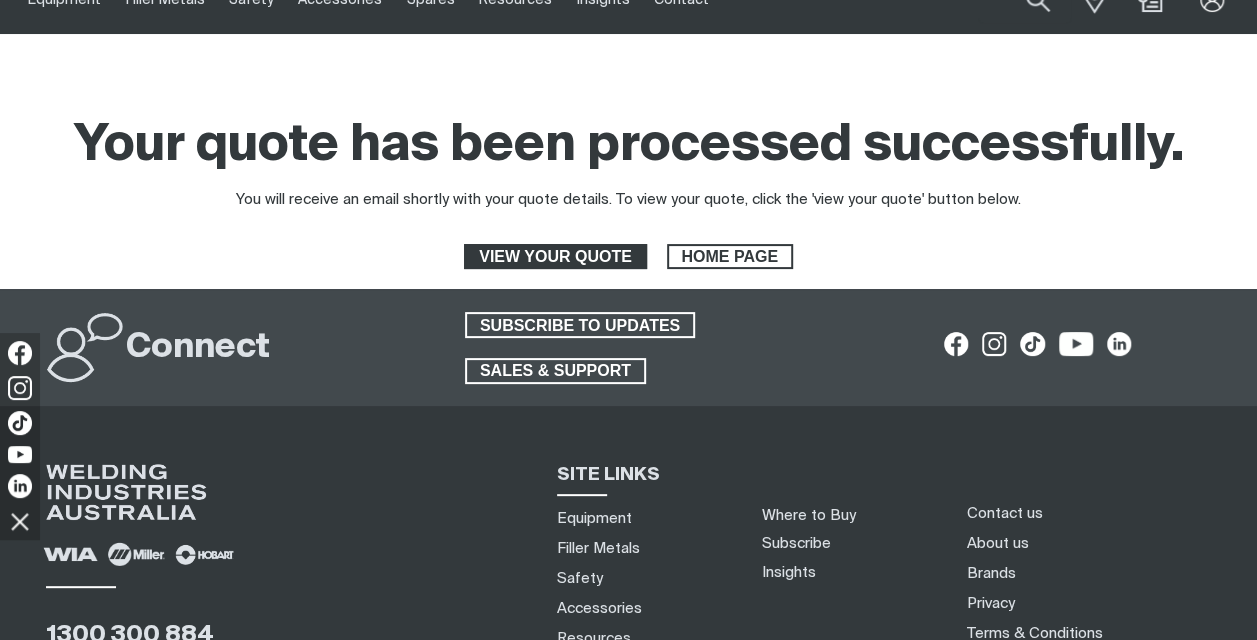 click on "VIEW YOUR QUOTE" at bounding box center [555, 257] 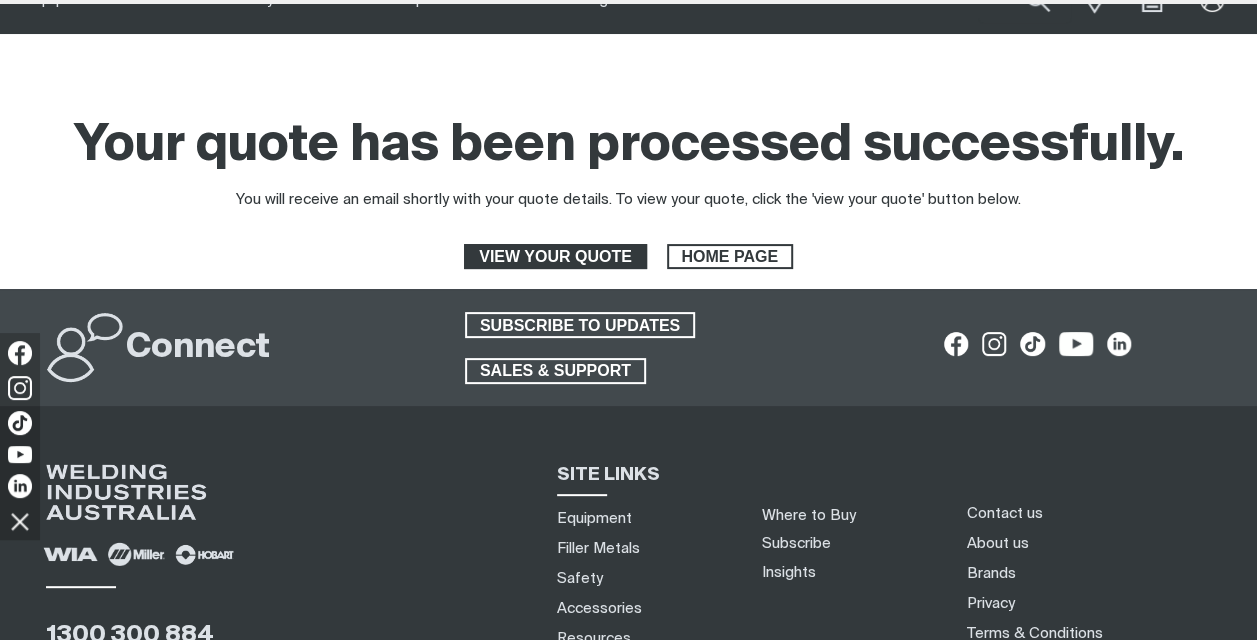 scroll, scrollTop: 0, scrollLeft: 0, axis: both 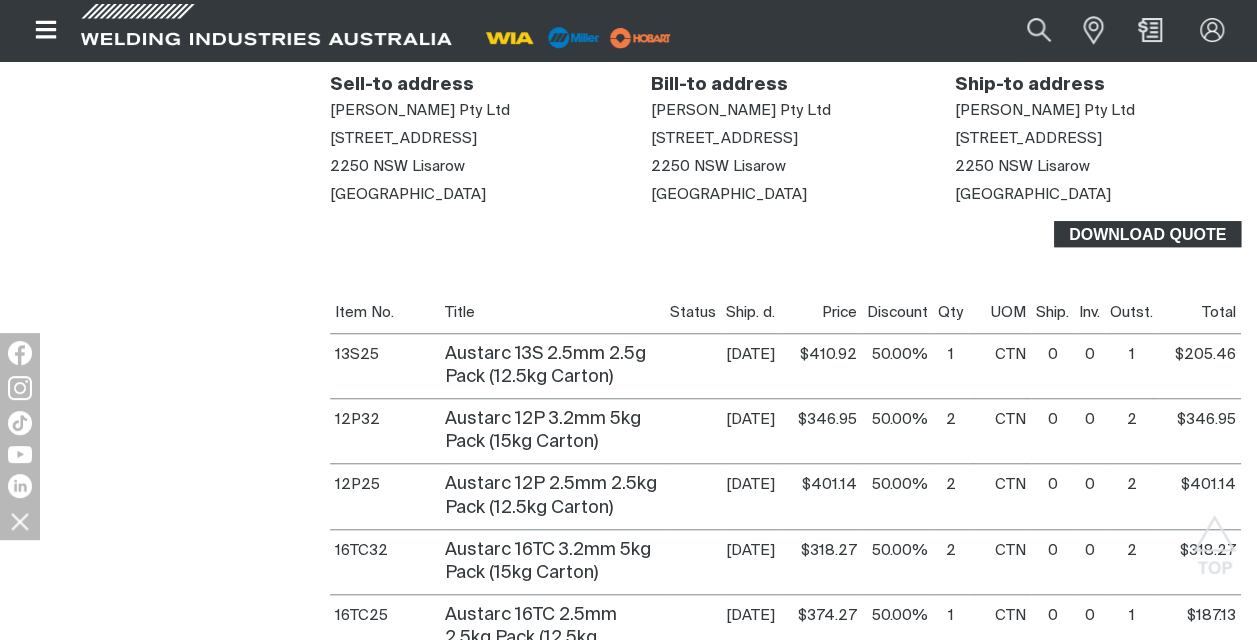 click on "Download Quote" at bounding box center (1147, 234) 